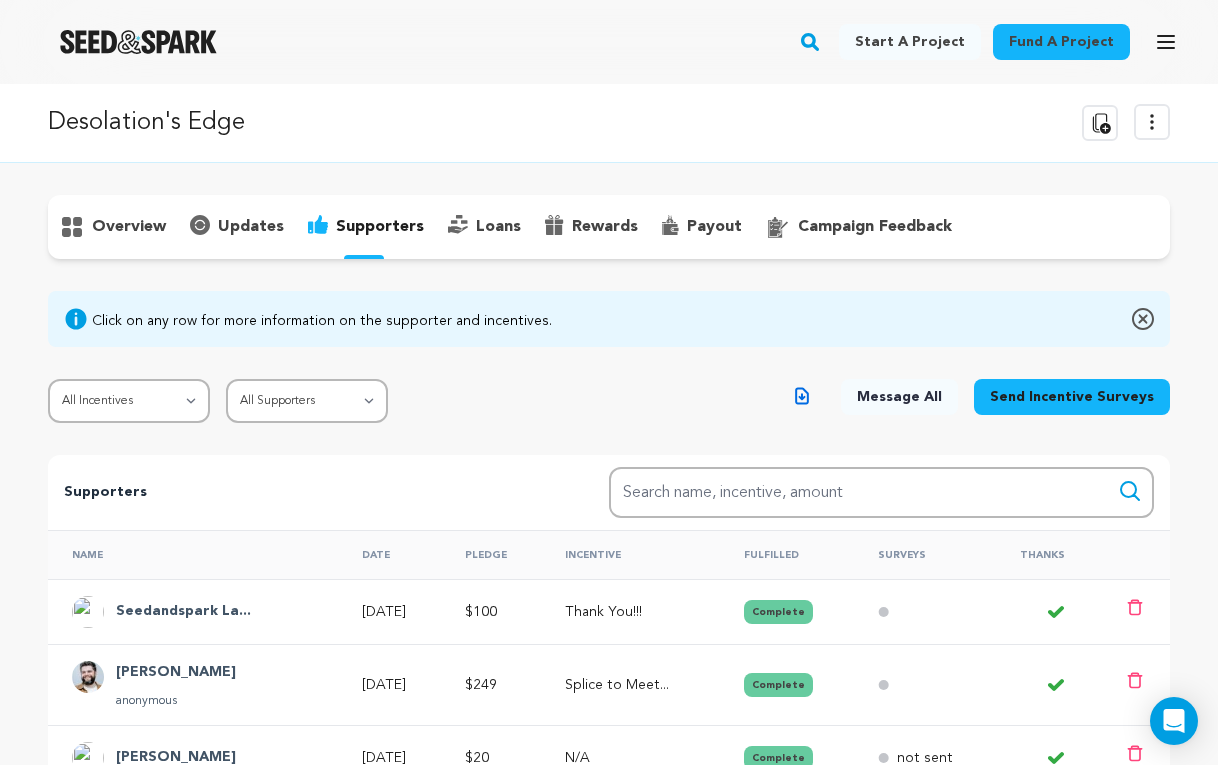 scroll, scrollTop: 0, scrollLeft: 0, axis: both 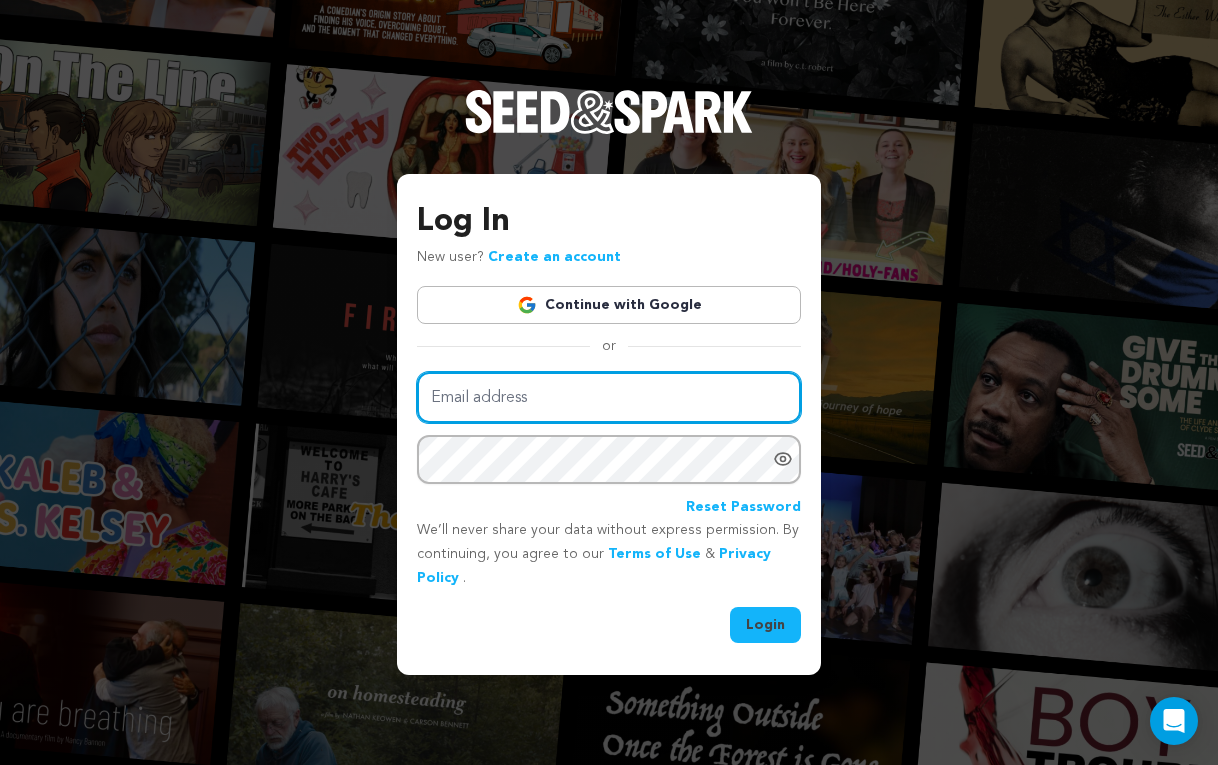type on "mcastaldo@gmail.com" 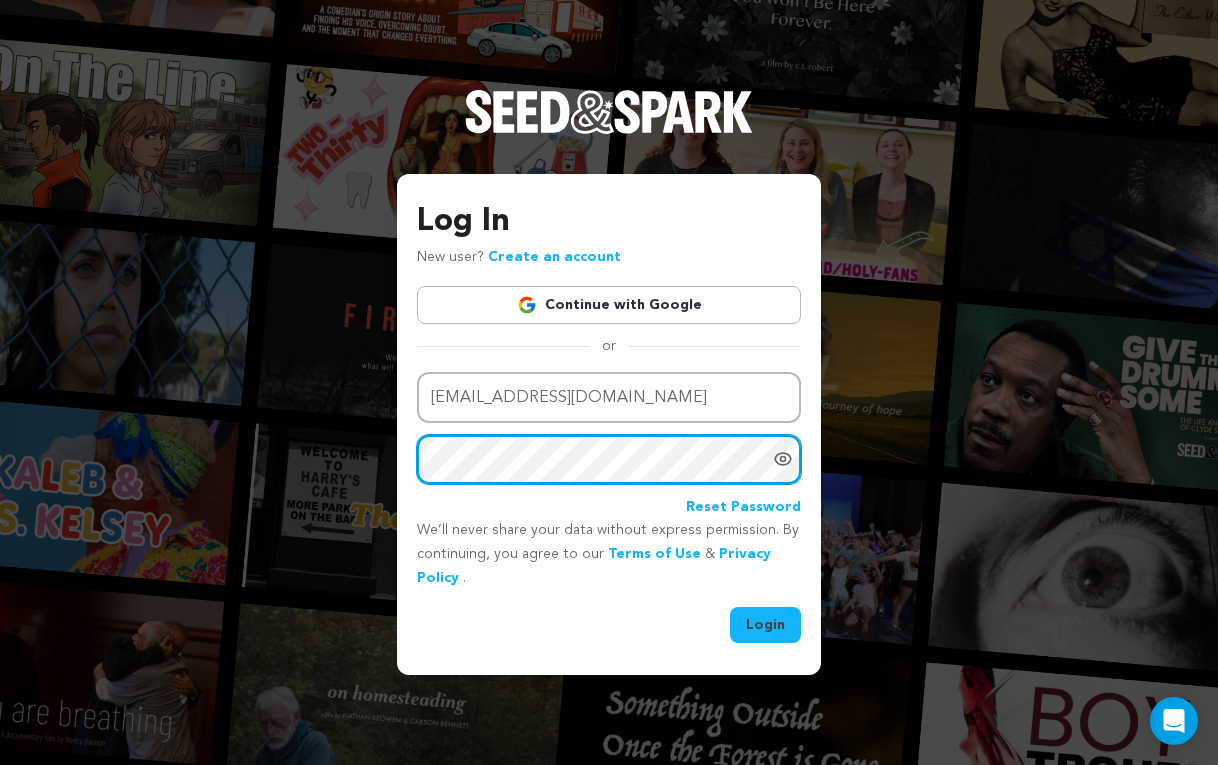 click on "Login" at bounding box center [765, 625] 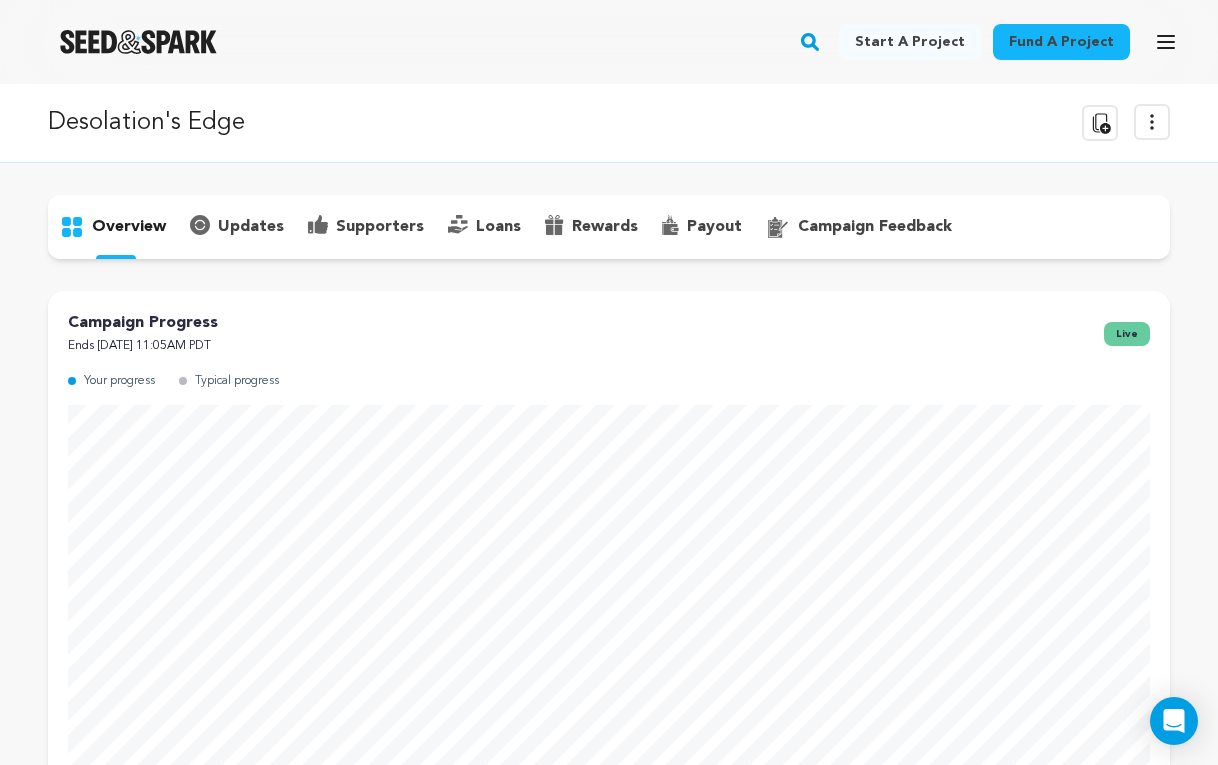 scroll, scrollTop: 0, scrollLeft: 0, axis: both 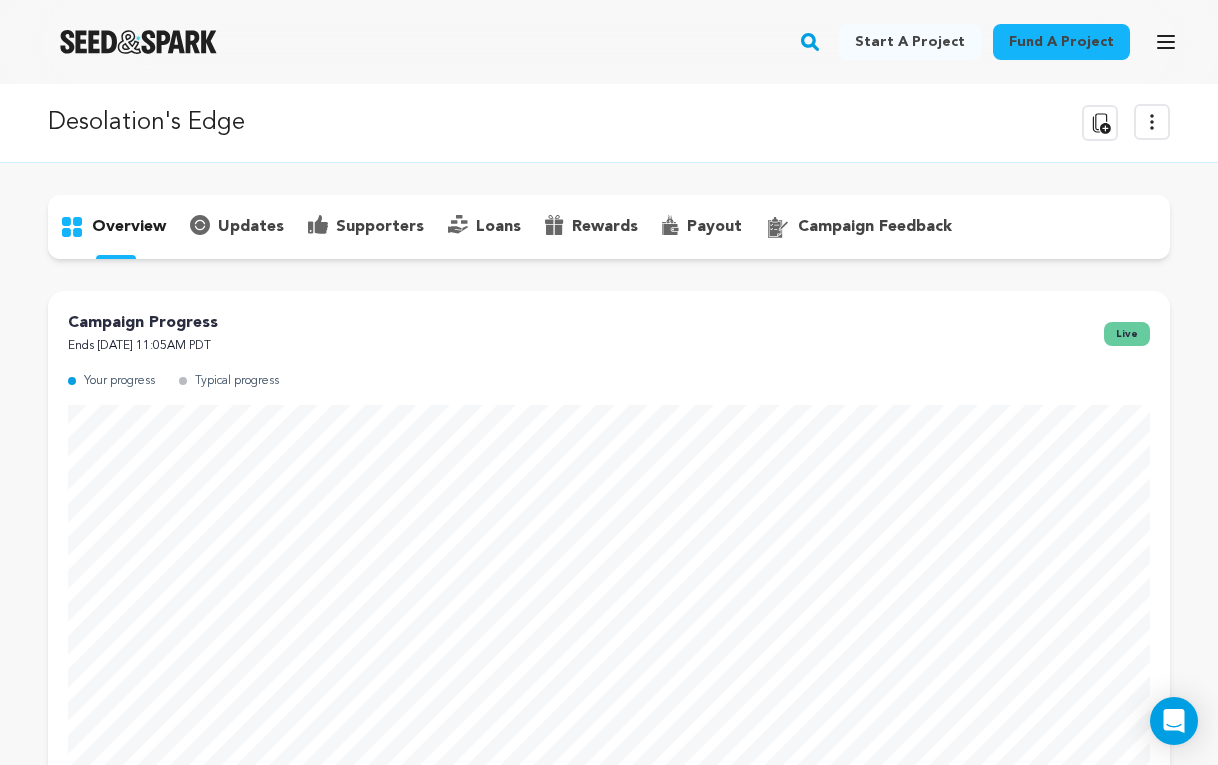 click on "supporters" at bounding box center [380, 227] 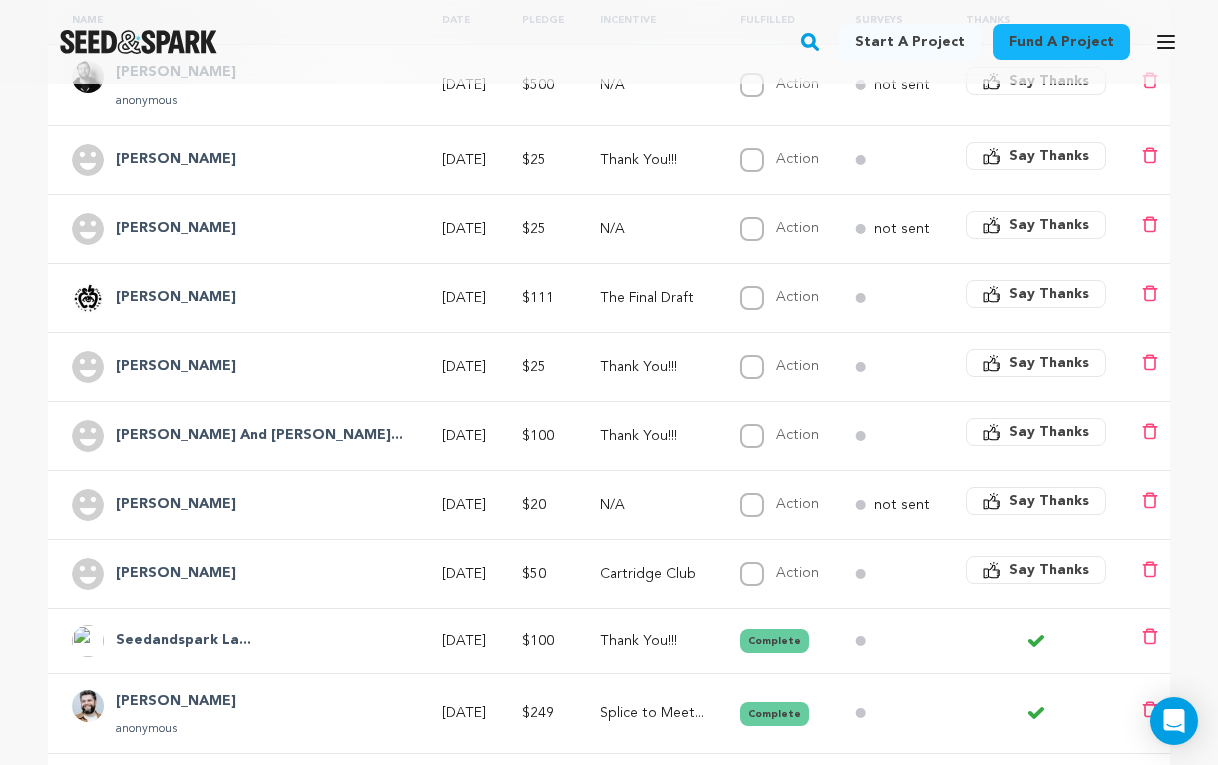 scroll, scrollTop: 531, scrollLeft: 0, axis: vertical 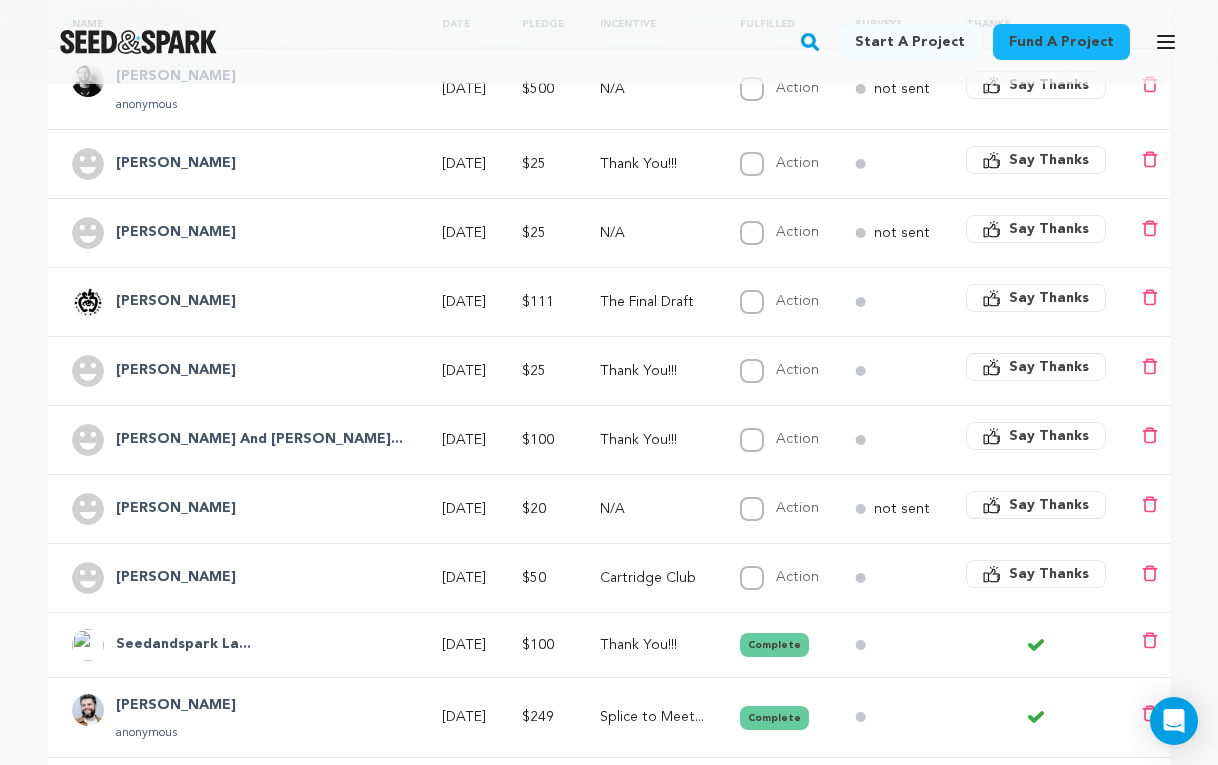 click on "Say Thanks" at bounding box center (1049, 229) 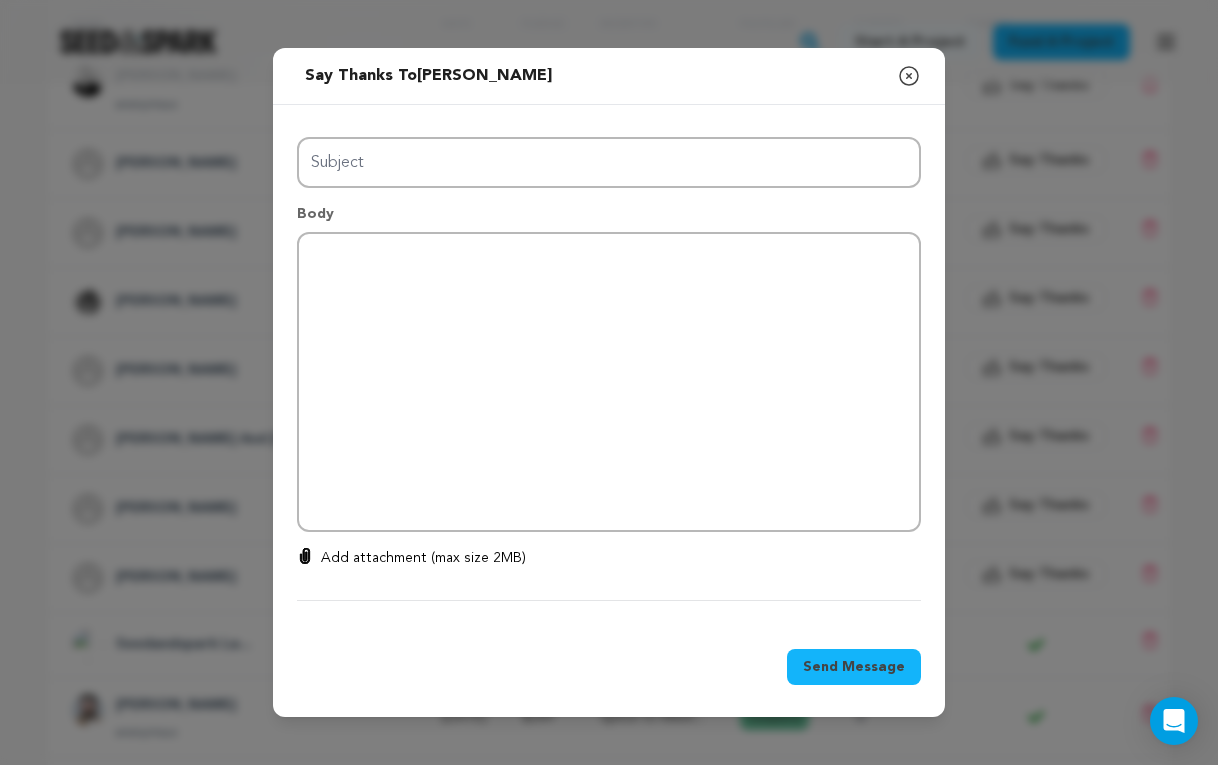 type on "Thanks for your support!" 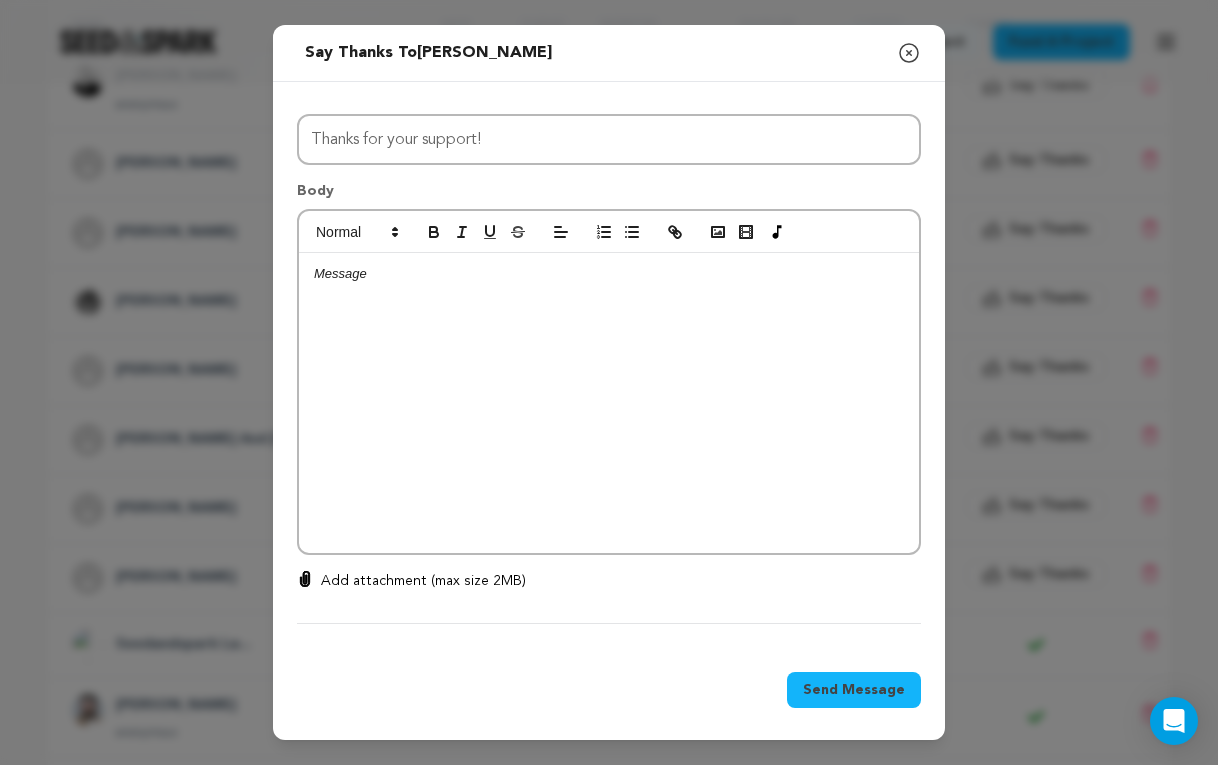 click at bounding box center (609, 403) 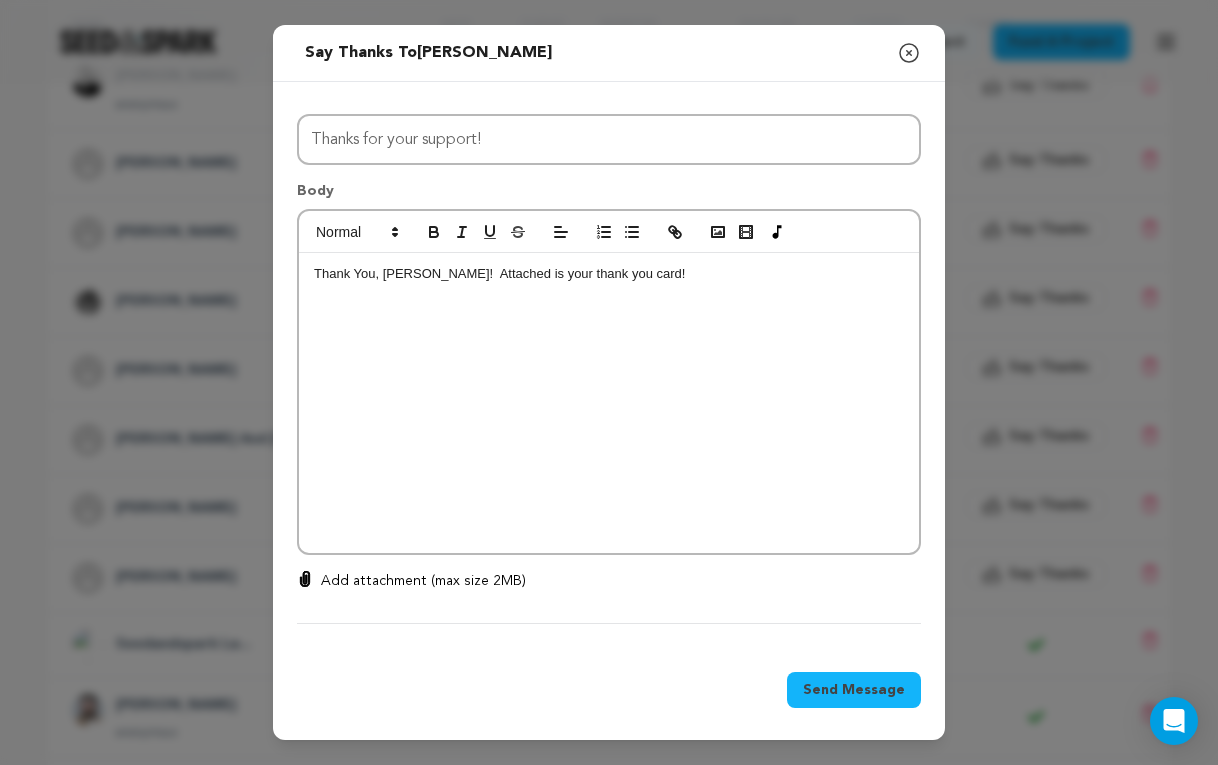 click 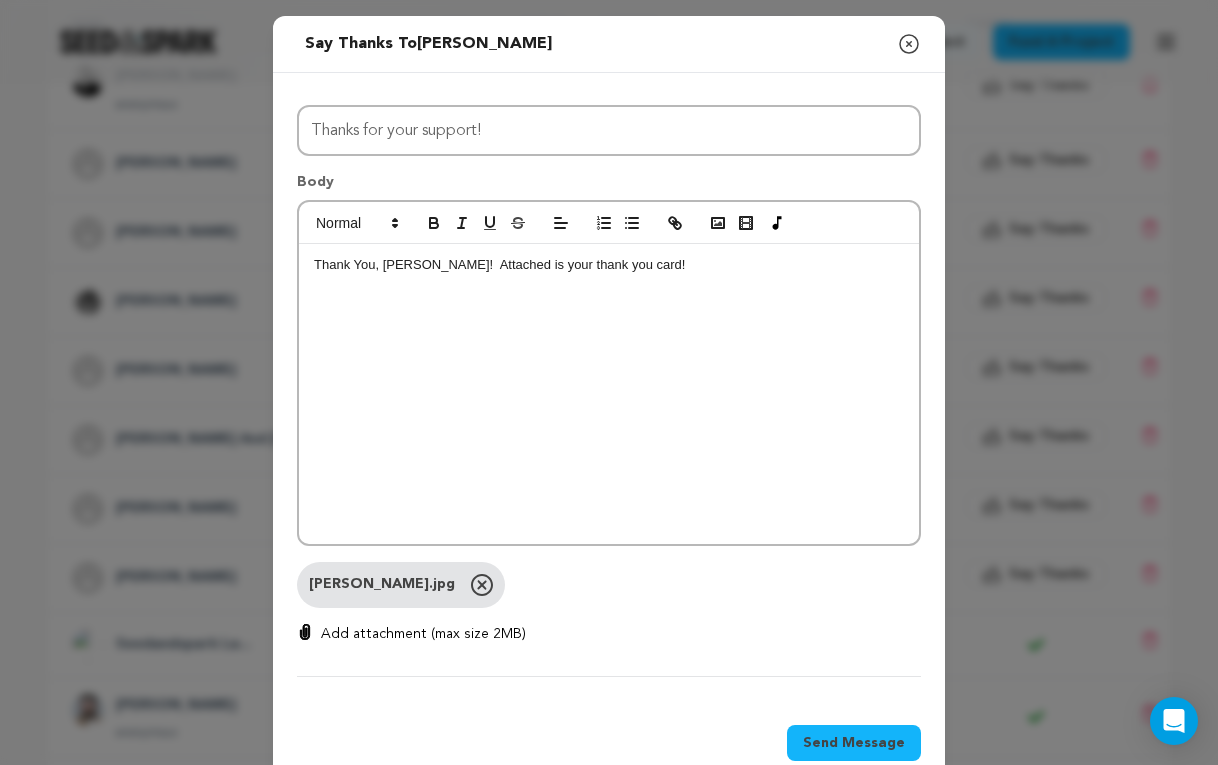 click on "Send Message" at bounding box center [854, 743] 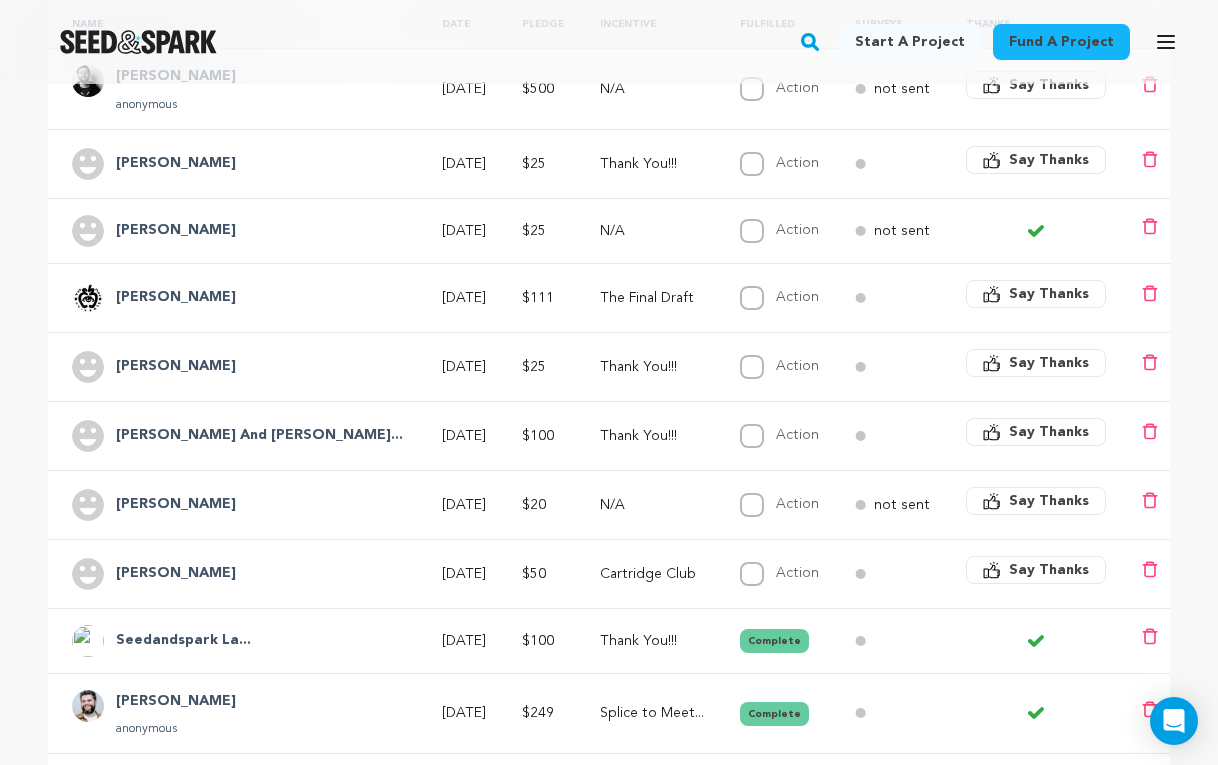 click on "Say Thanks" at bounding box center (1049, 363) 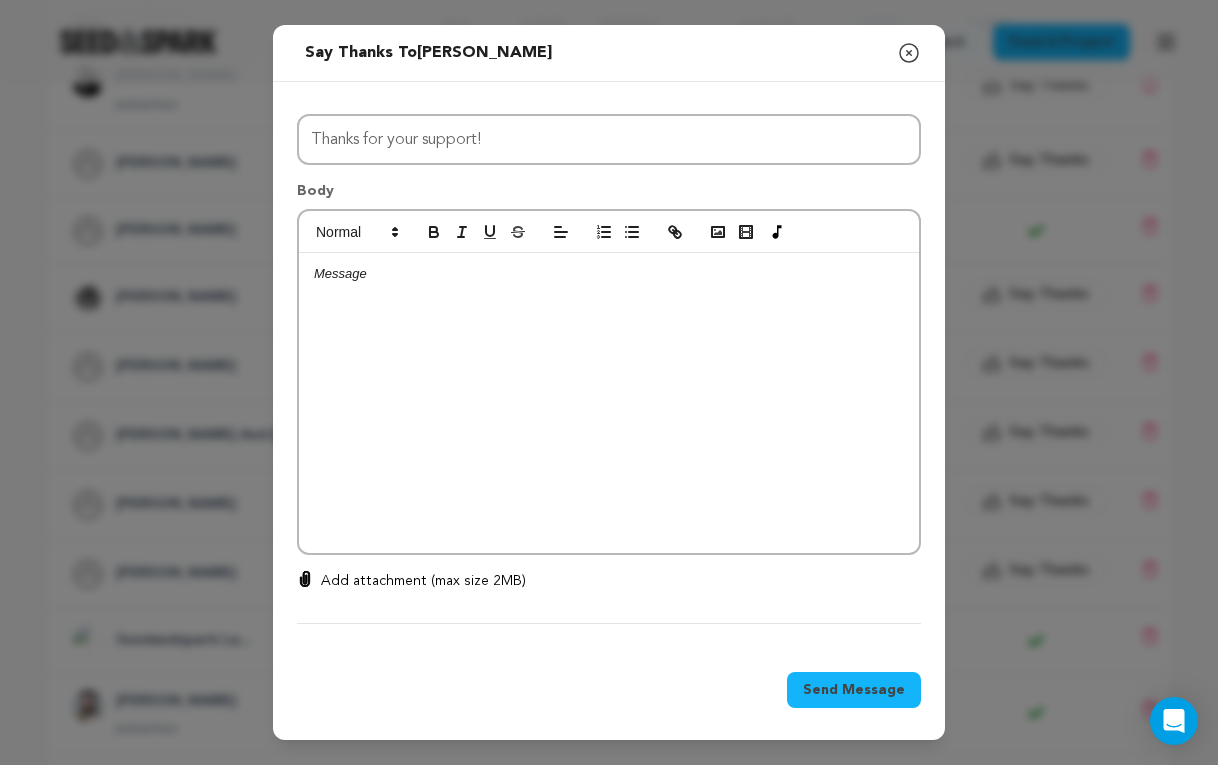 click at bounding box center (609, 274) 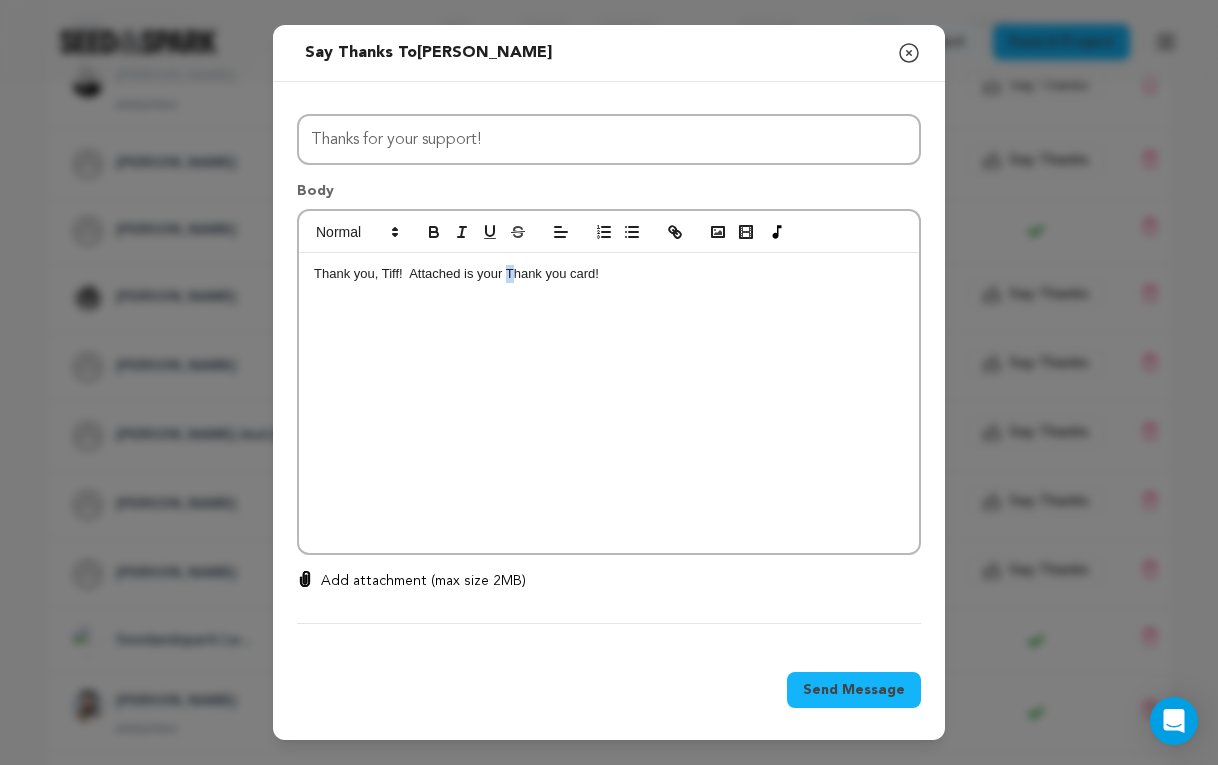 click on "Thank you, Tiff!  Attached is your Thank you card!" at bounding box center [609, 274] 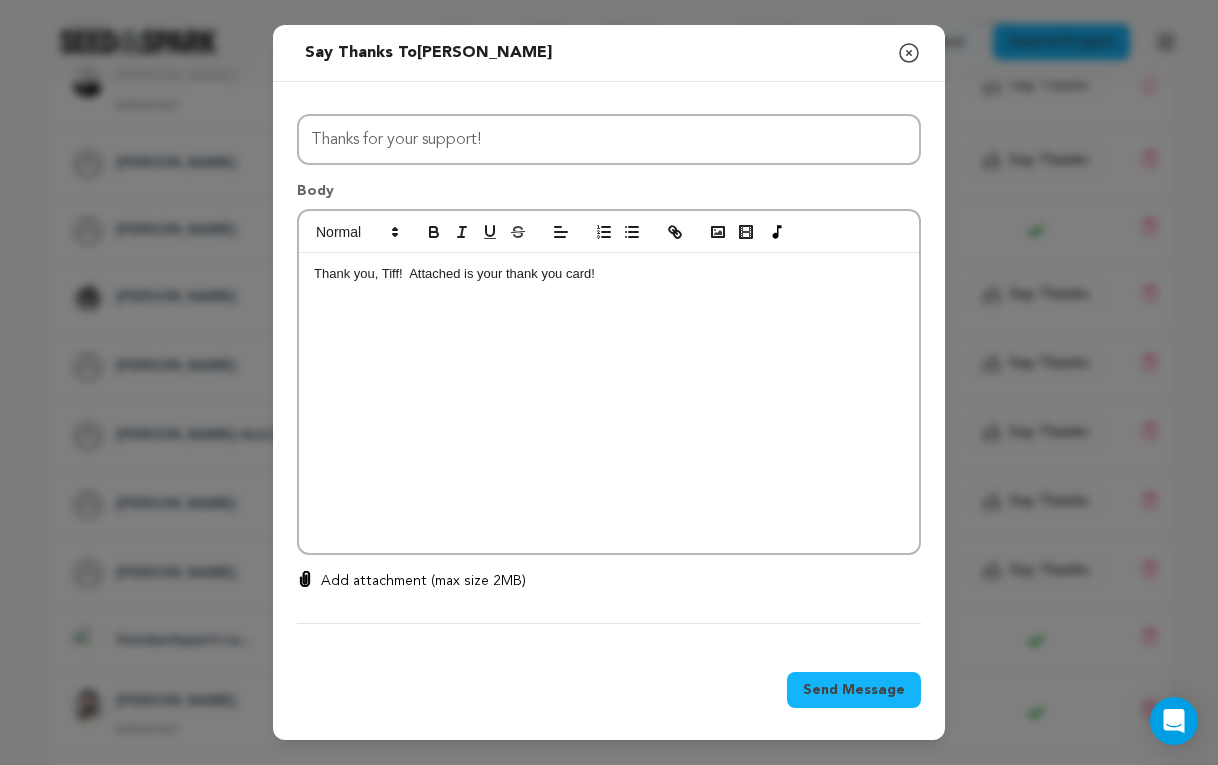 click on "Thank you, Tiff!  Attached is your thank you card!" at bounding box center [609, 403] 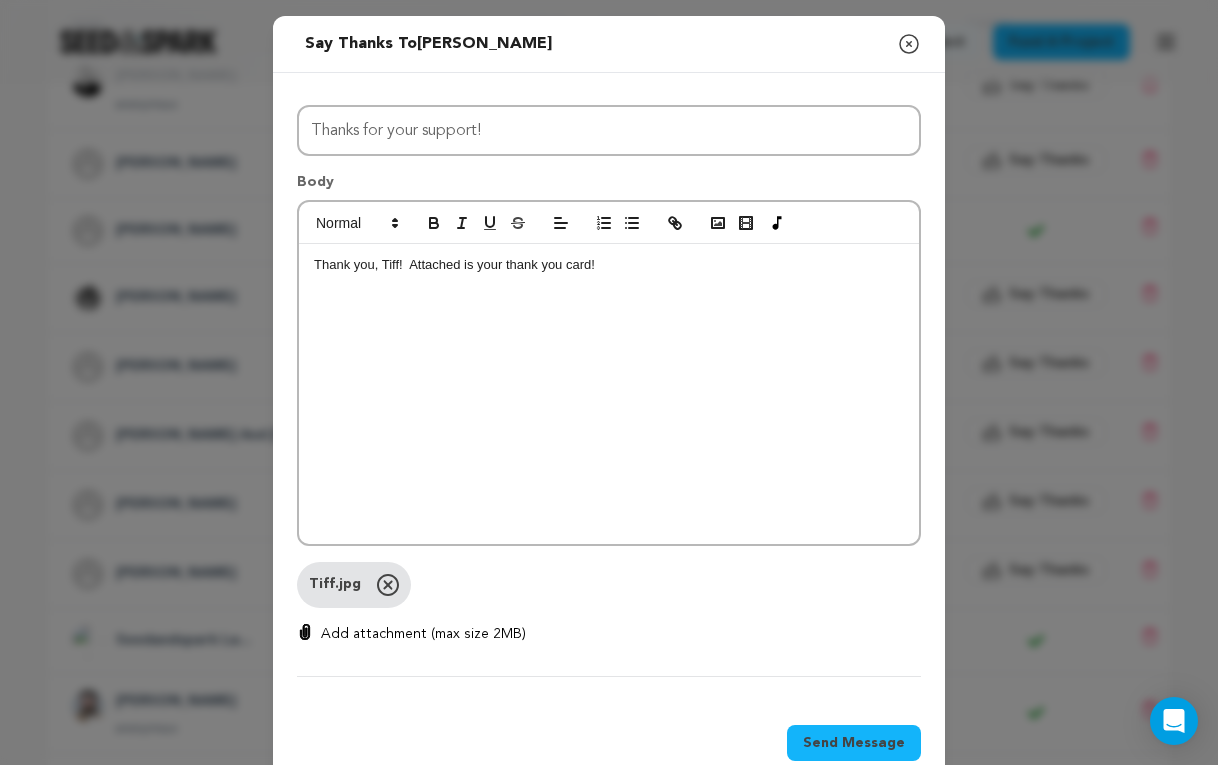 click on "Send Message" at bounding box center (854, 743) 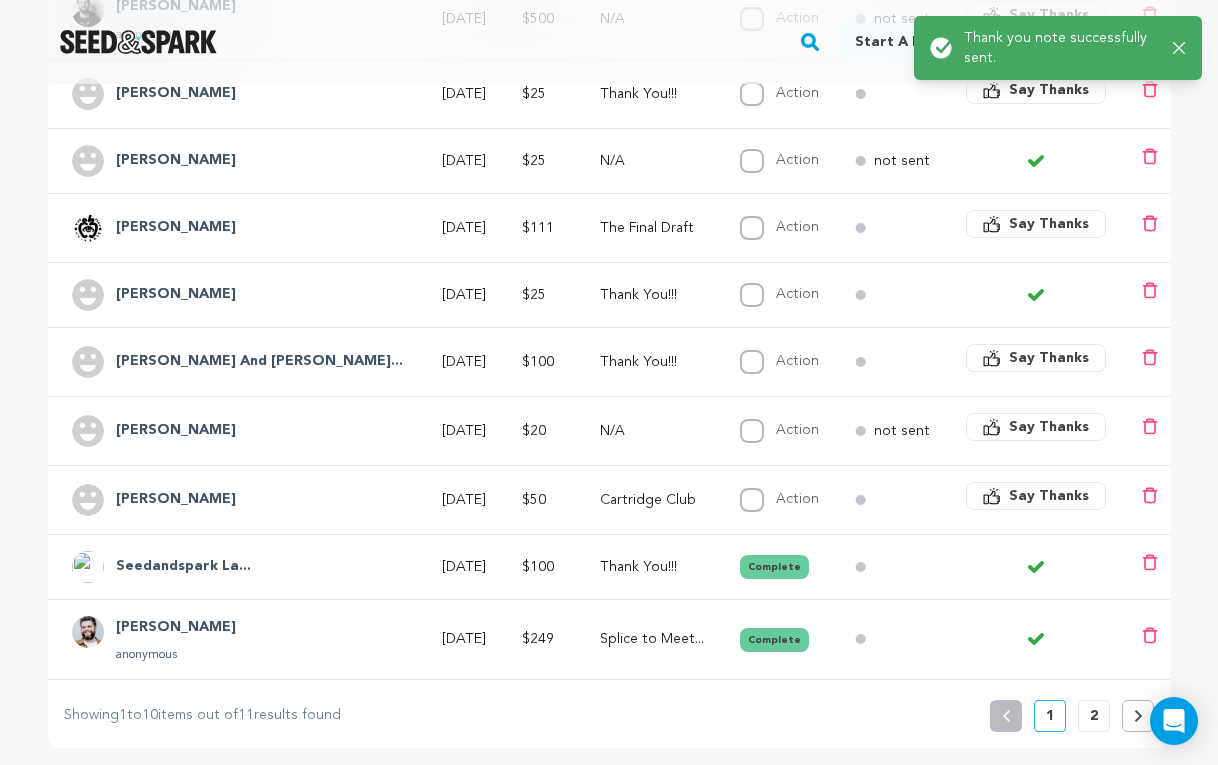 scroll, scrollTop: 626, scrollLeft: 0, axis: vertical 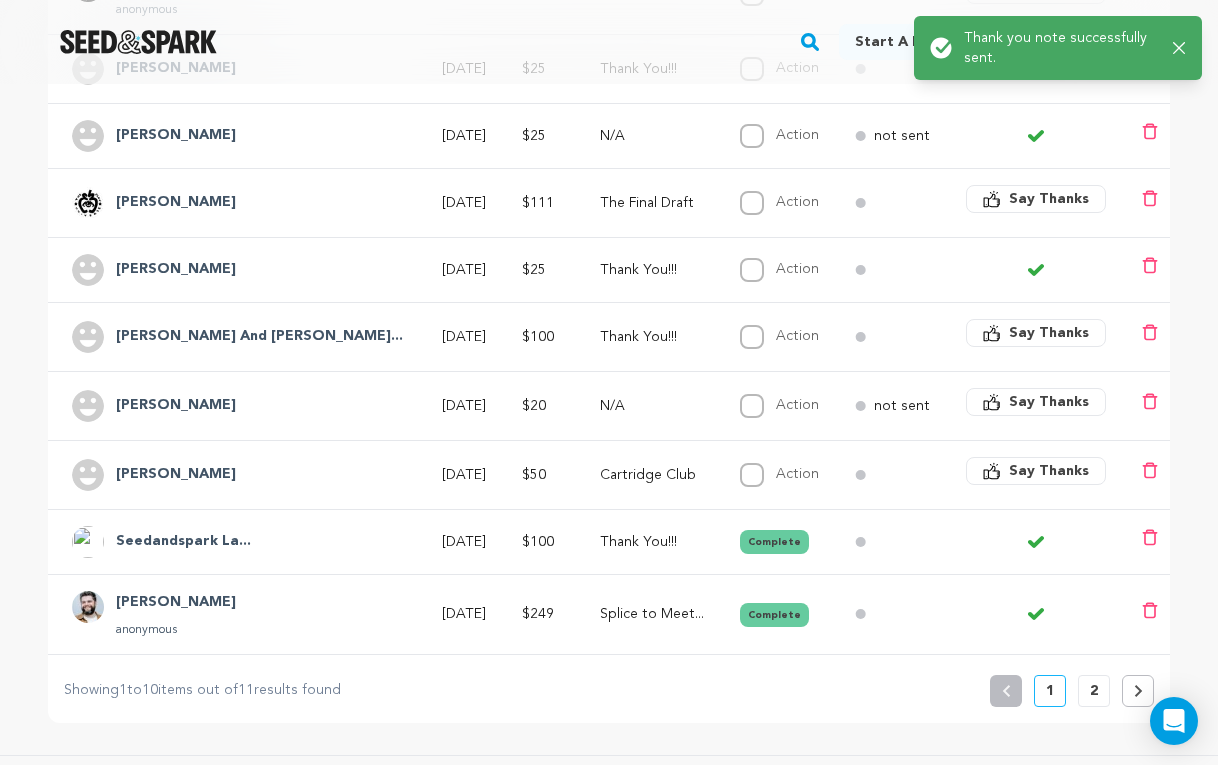 click on "Complete" at bounding box center [774, 542] 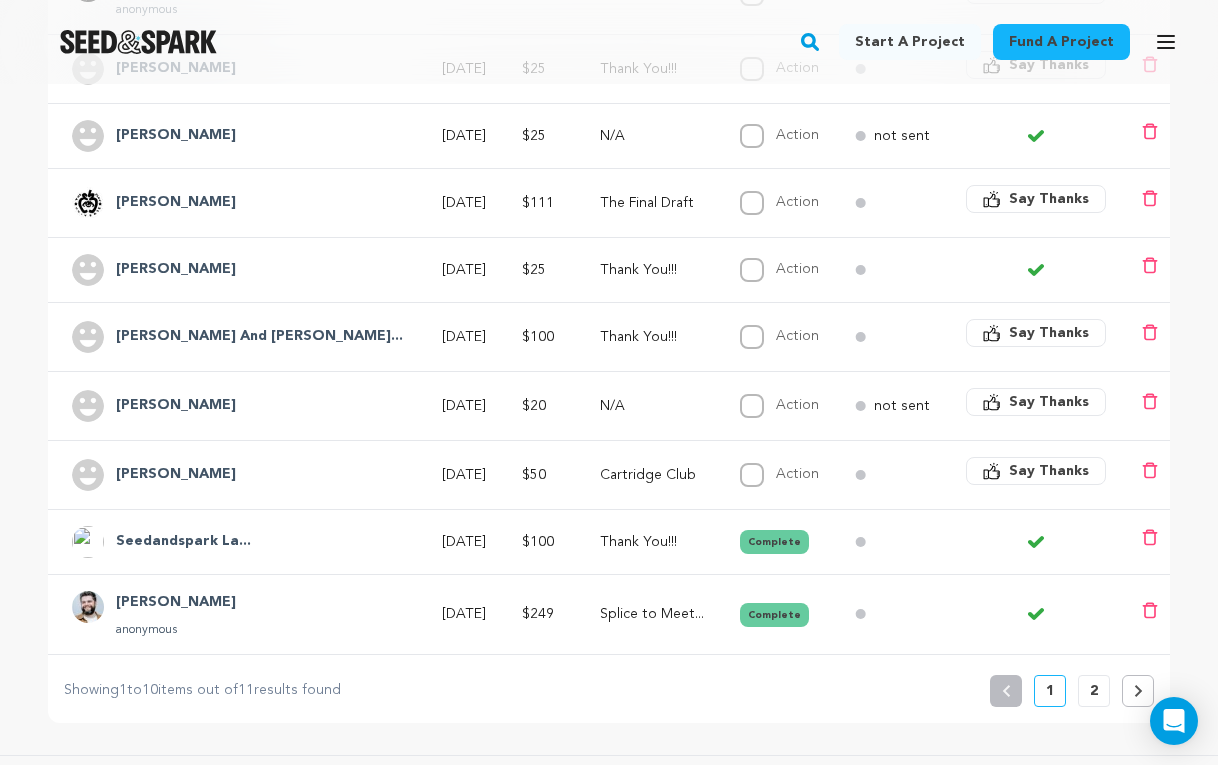 click on "Complete" at bounding box center [774, 542] 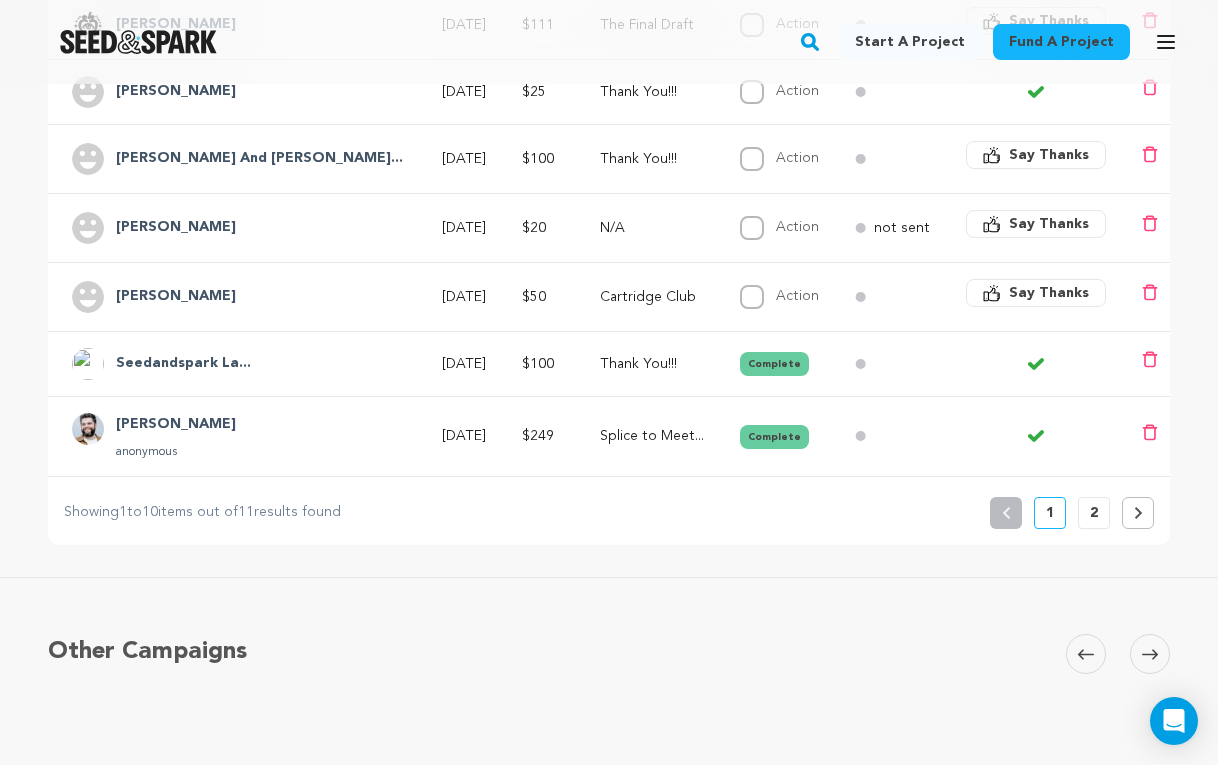 scroll, scrollTop: 799, scrollLeft: 0, axis: vertical 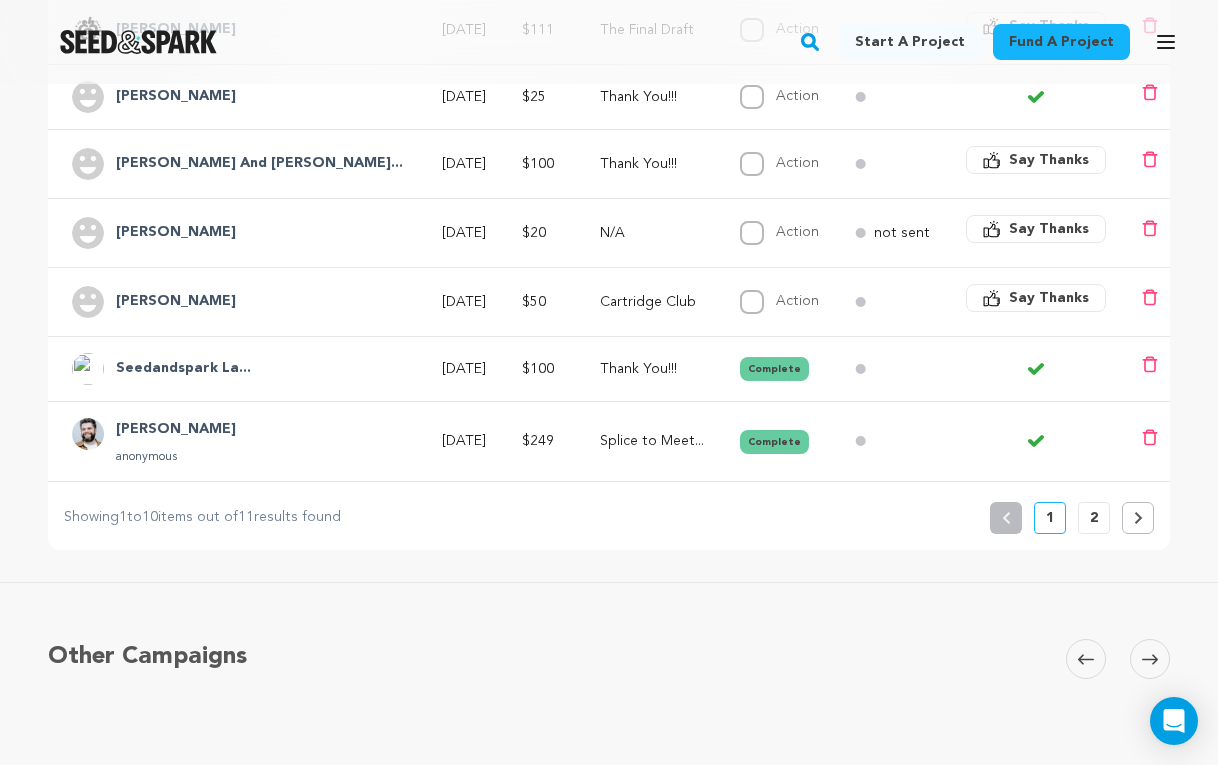 click on "Complete" at bounding box center (774, 442) 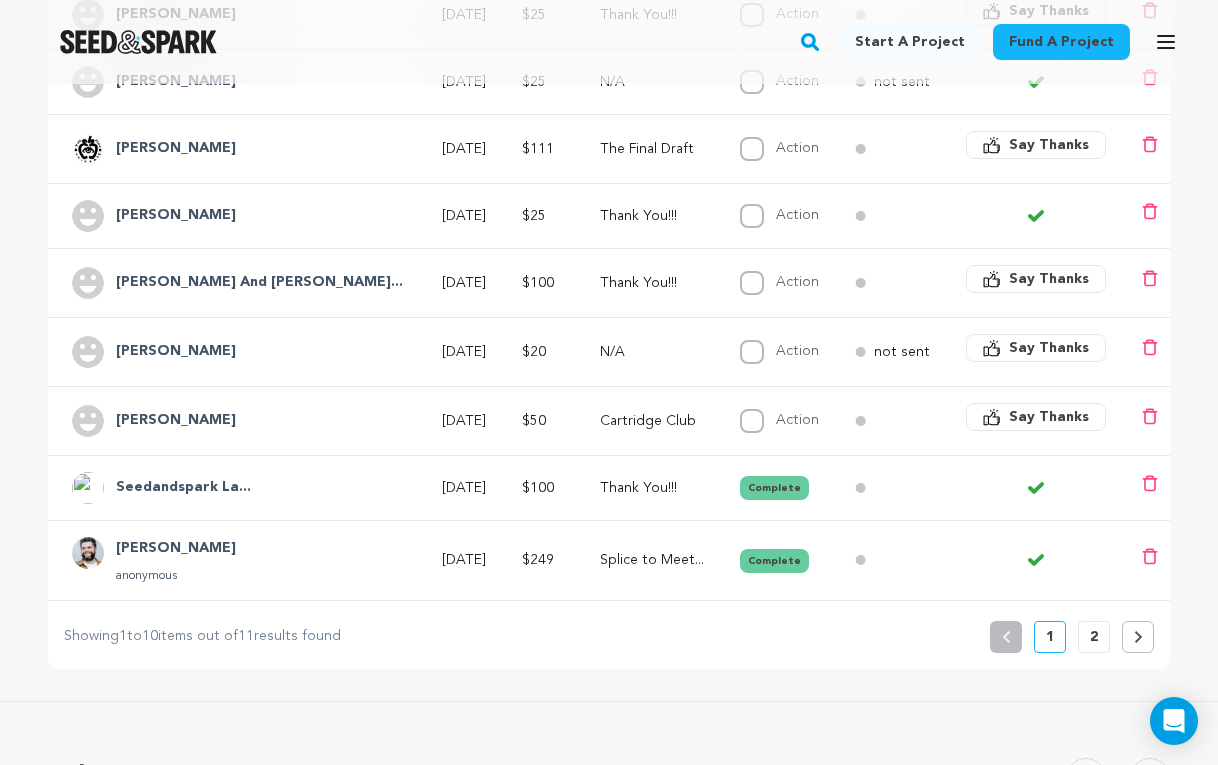 scroll, scrollTop: 679, scrollLeft: 0, axis: vertical 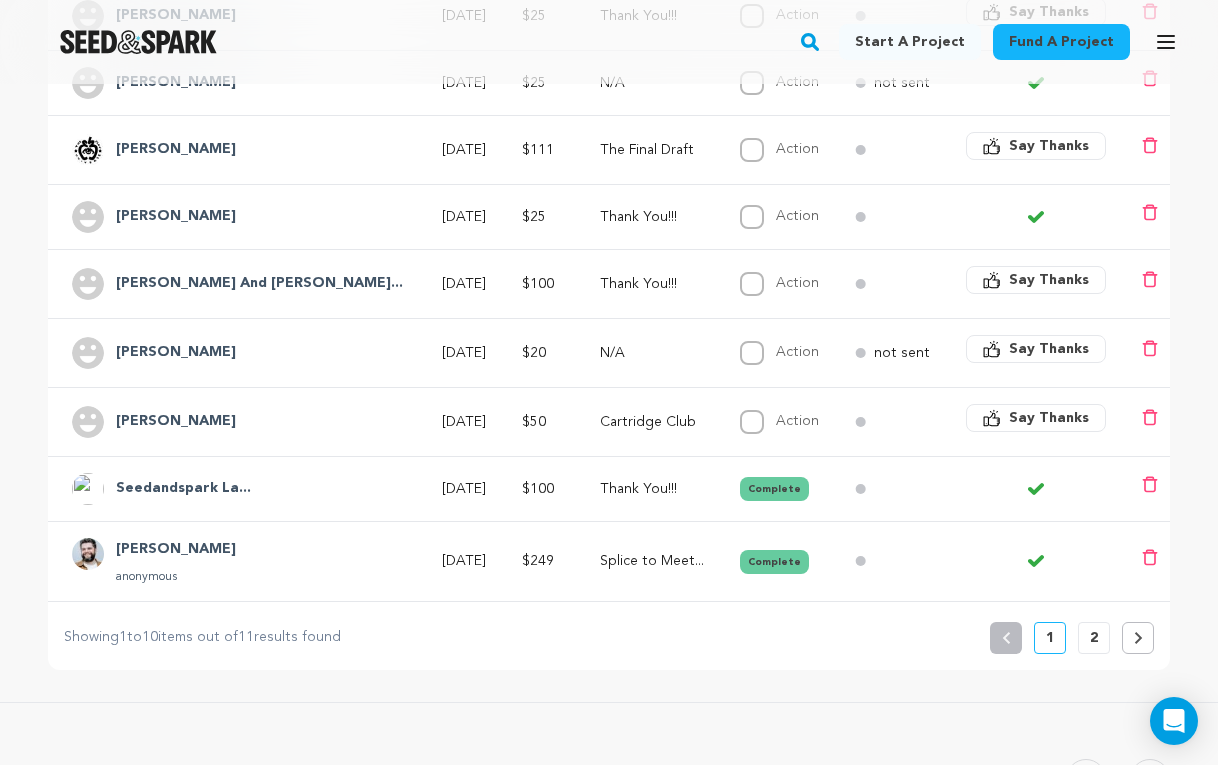 click on "Say Thanks" at bounding box center (1049, 280) 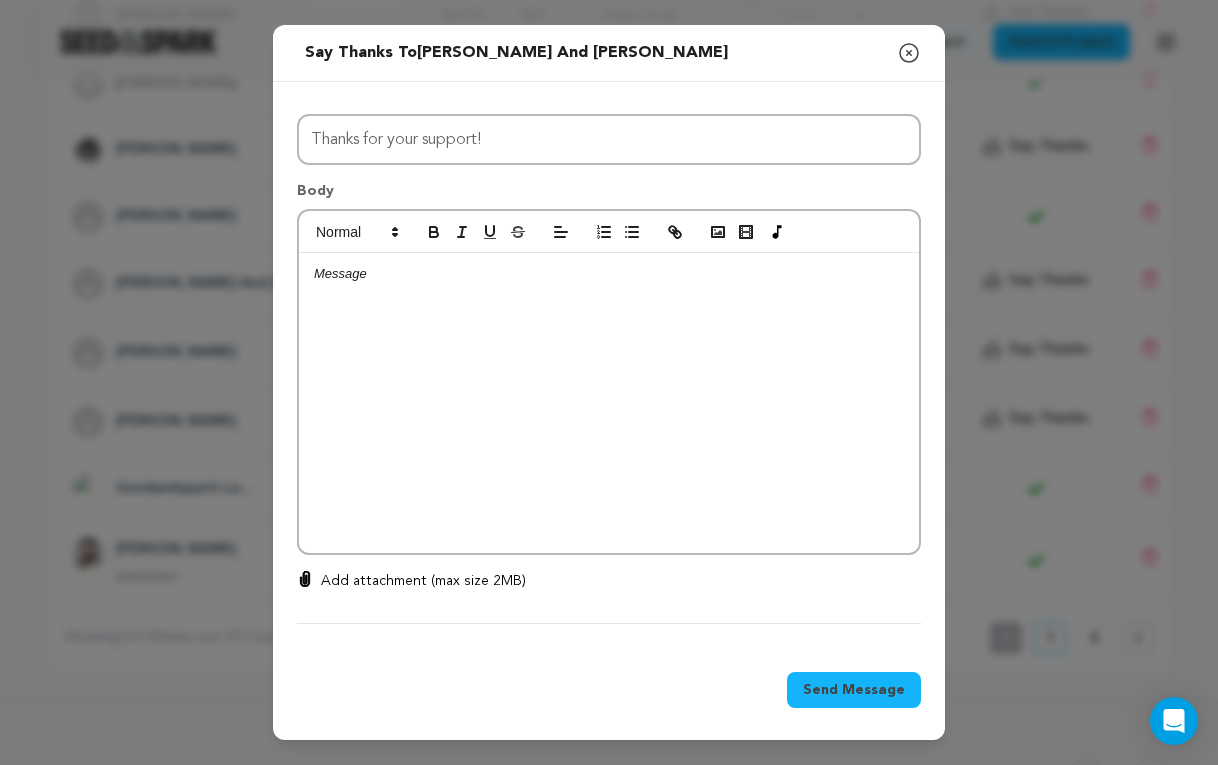 click at bounding box center [609, 403] 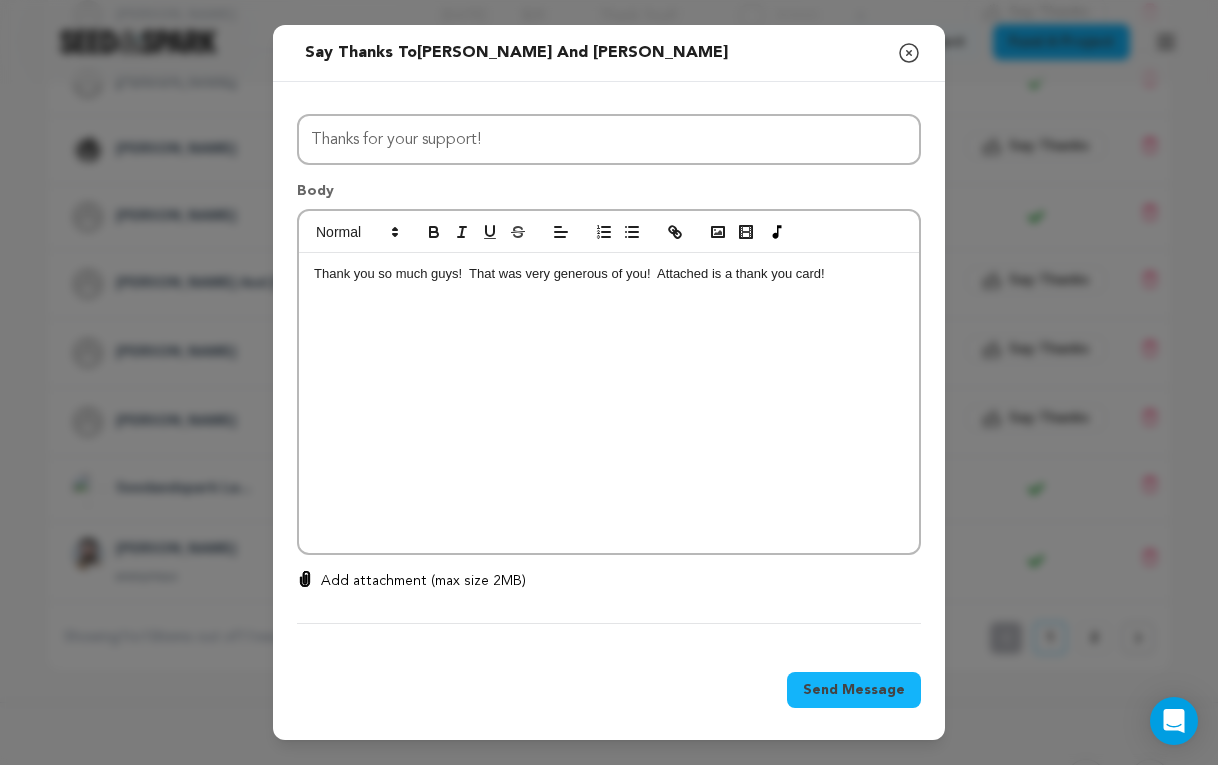click 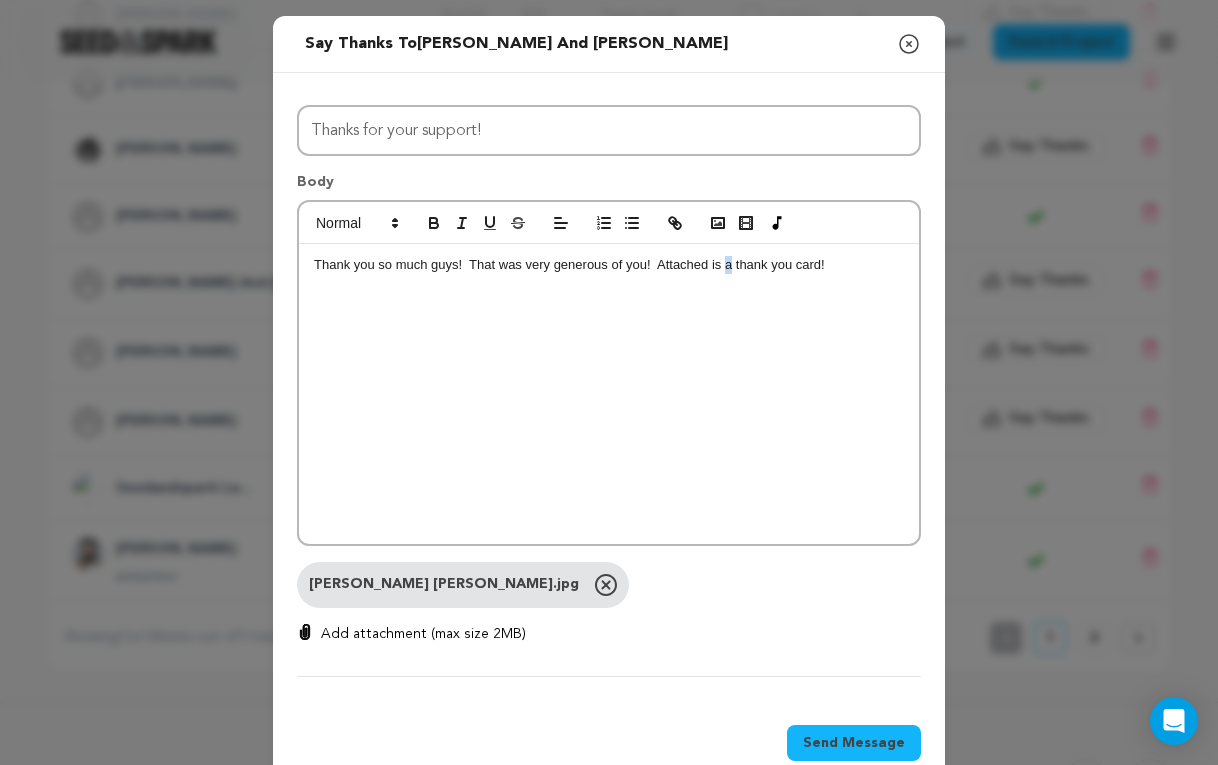 click on "Thank you so much guys!  That was very generous of you!  Attached is a thank you card!" at bounding box center (609, 265) 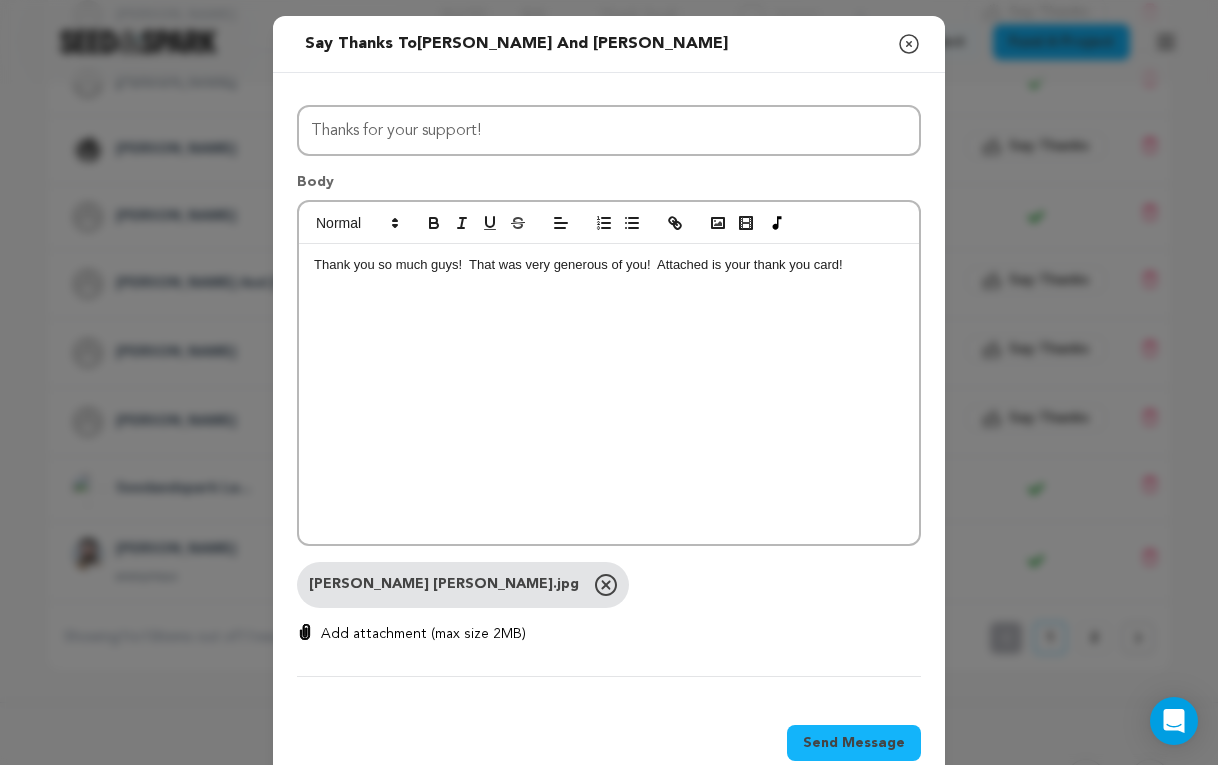 click on "Send Message" at bounding box center [854, 743] 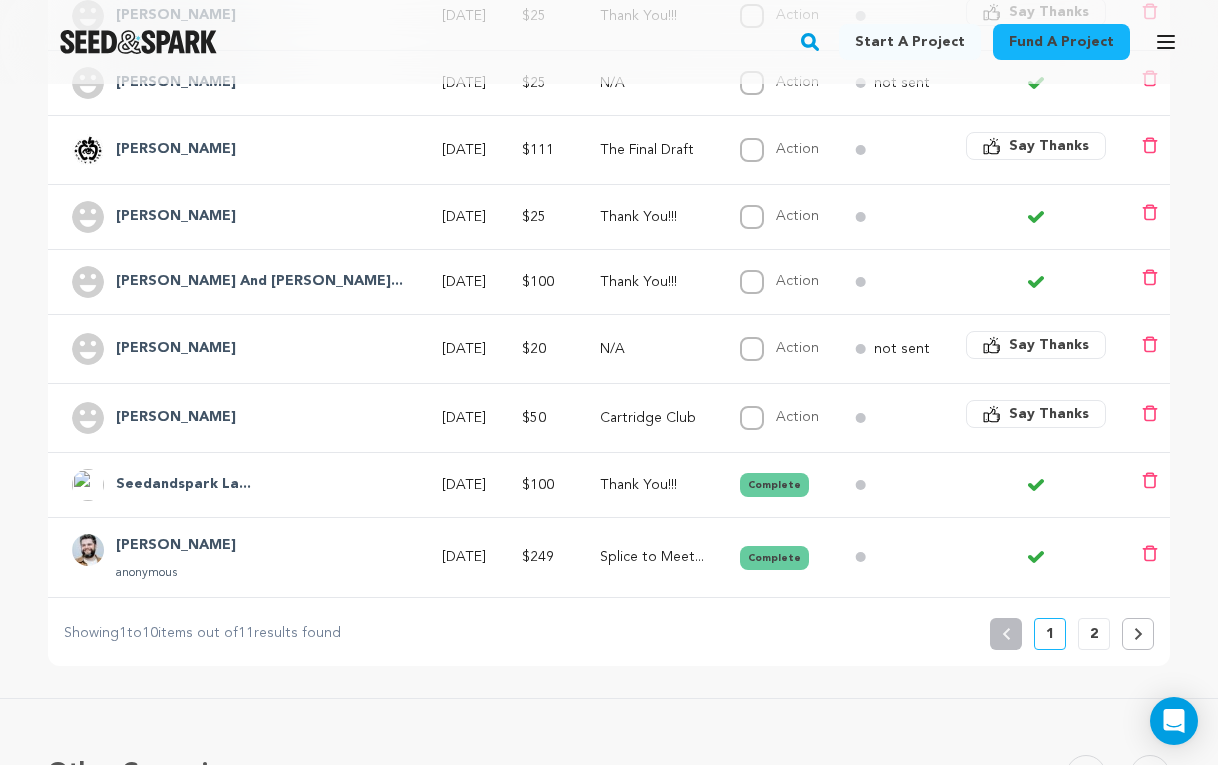 click on "Christopher G...." at bounding box center (176, 150) 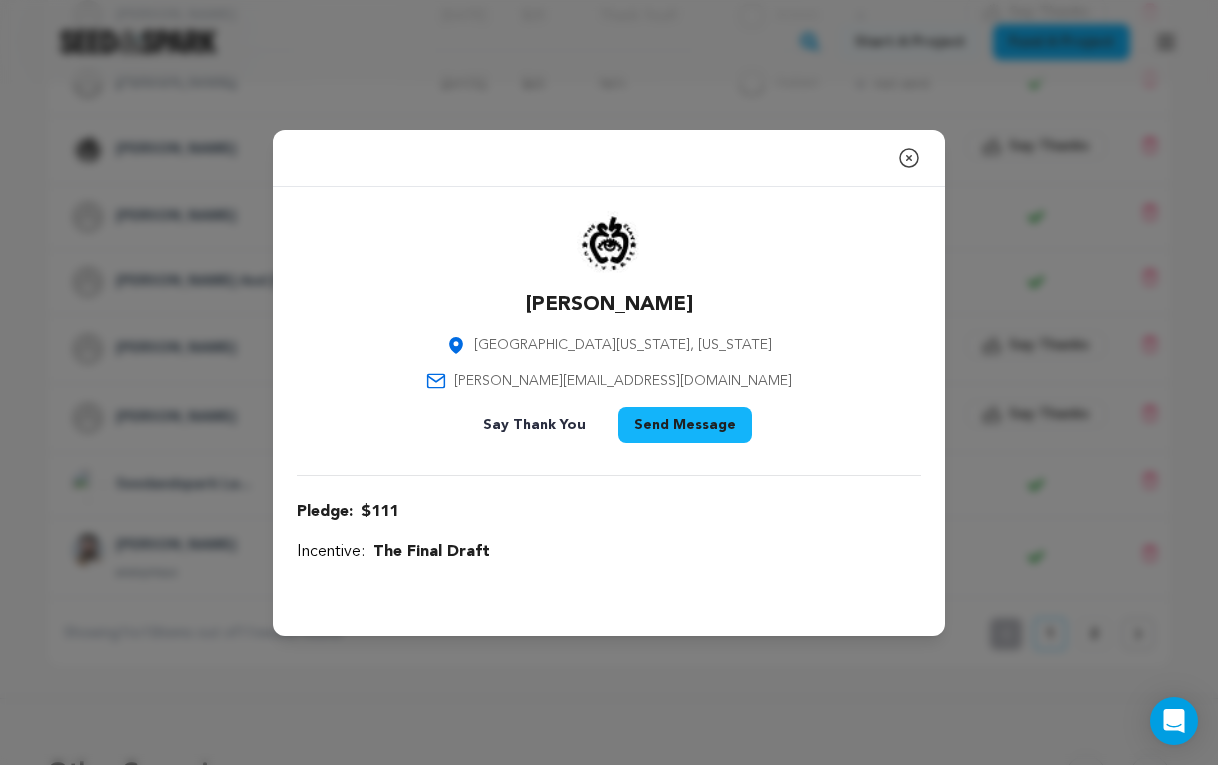click on "Send Message" at bounding box center (685, 425) 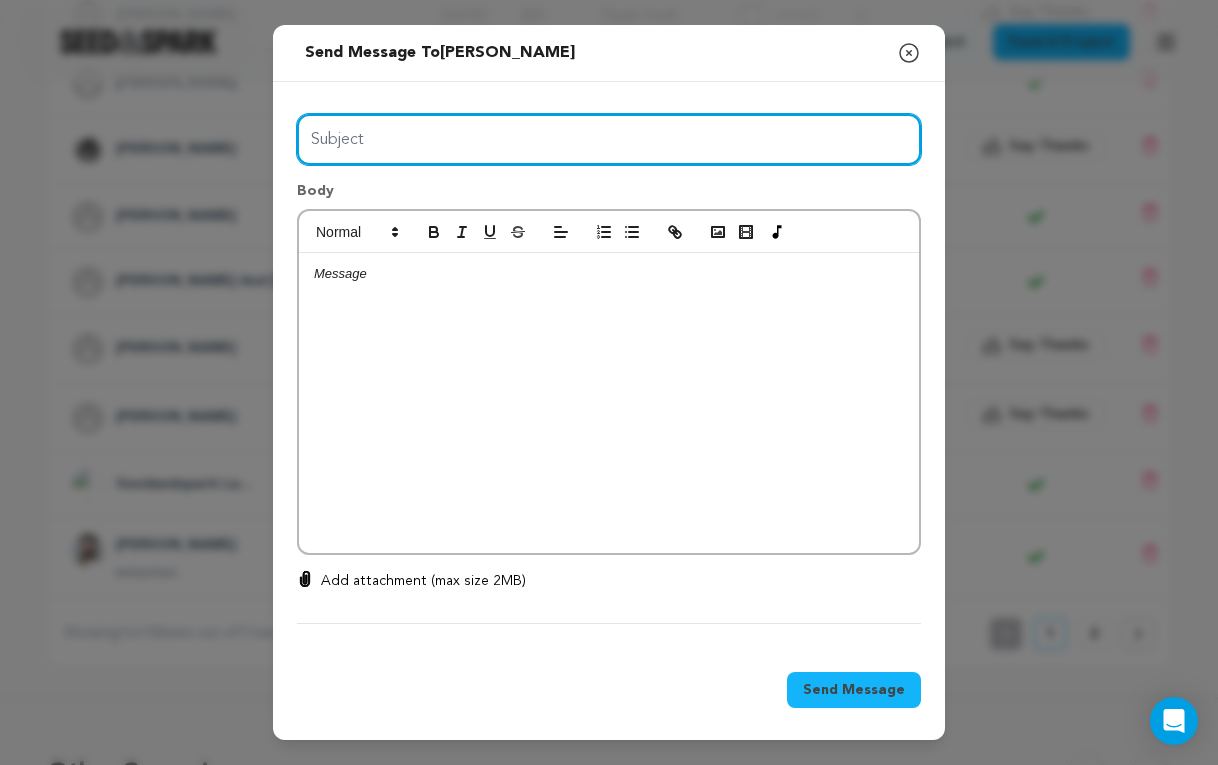 click on "Subject" at bounding box center (609, 139) 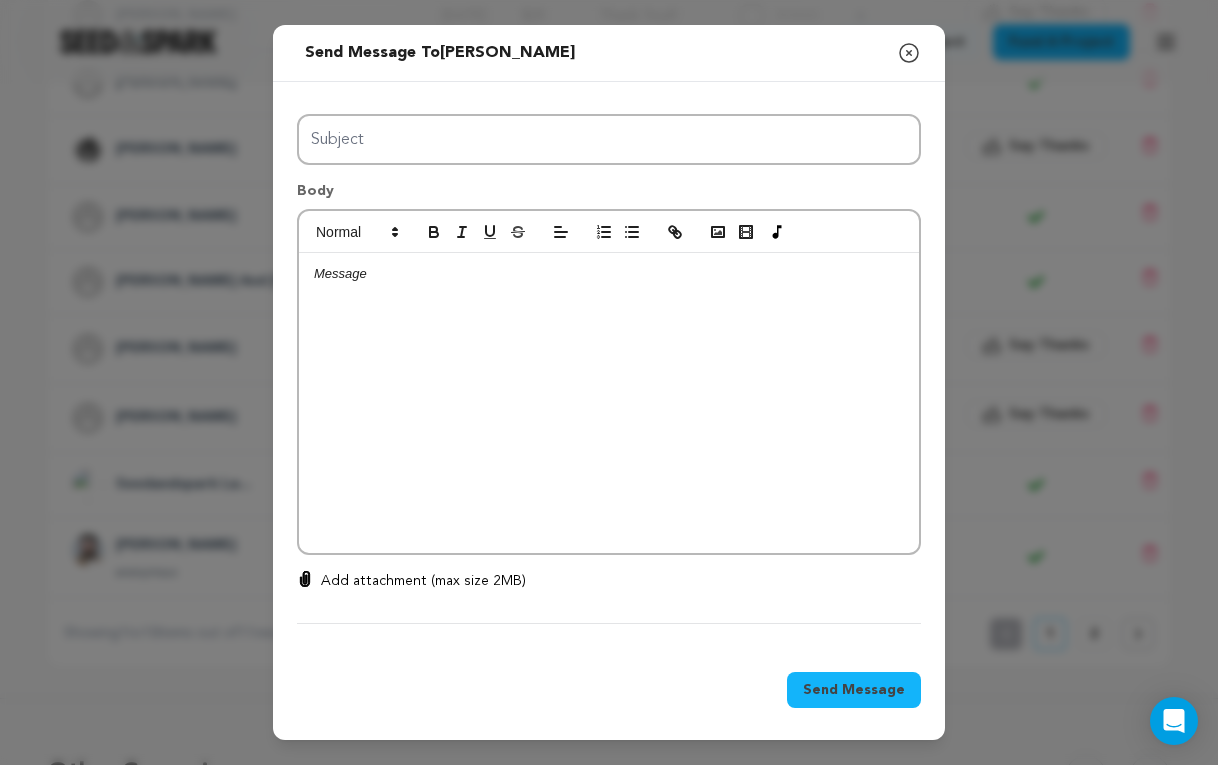 click 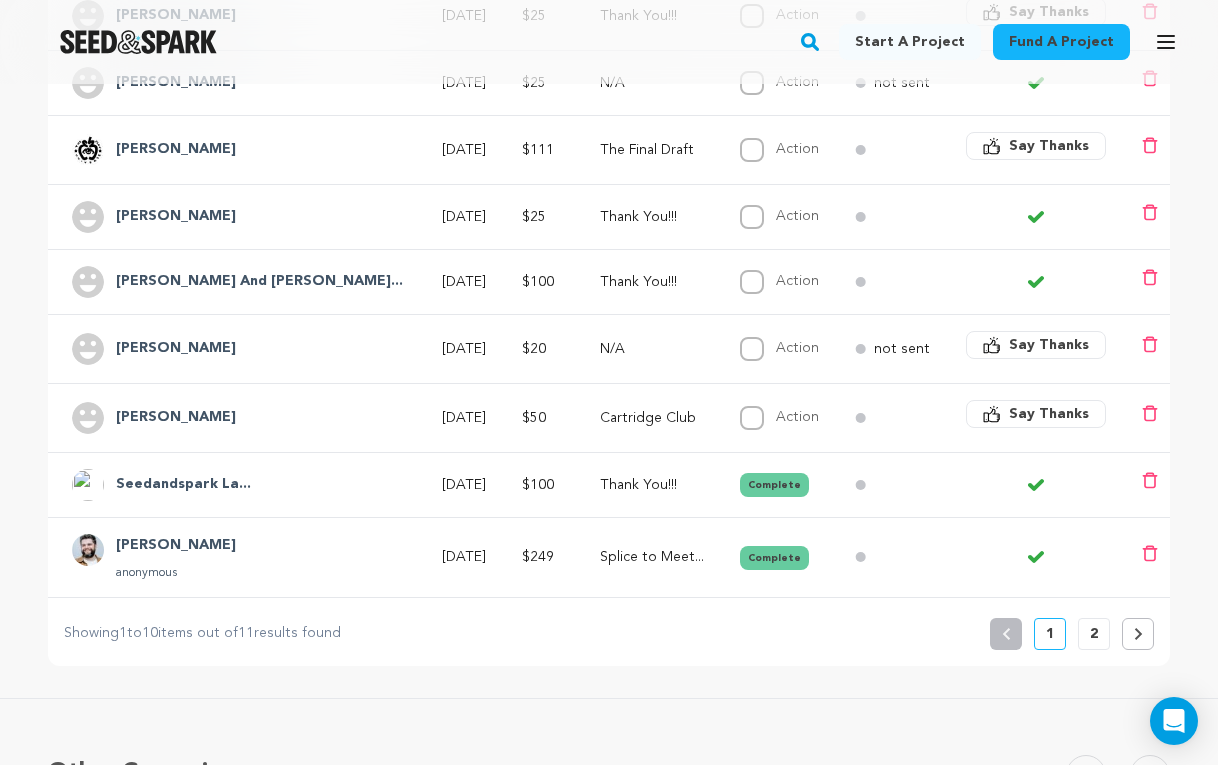 click on "Say Thanks" at bounding box center [1049, 146] 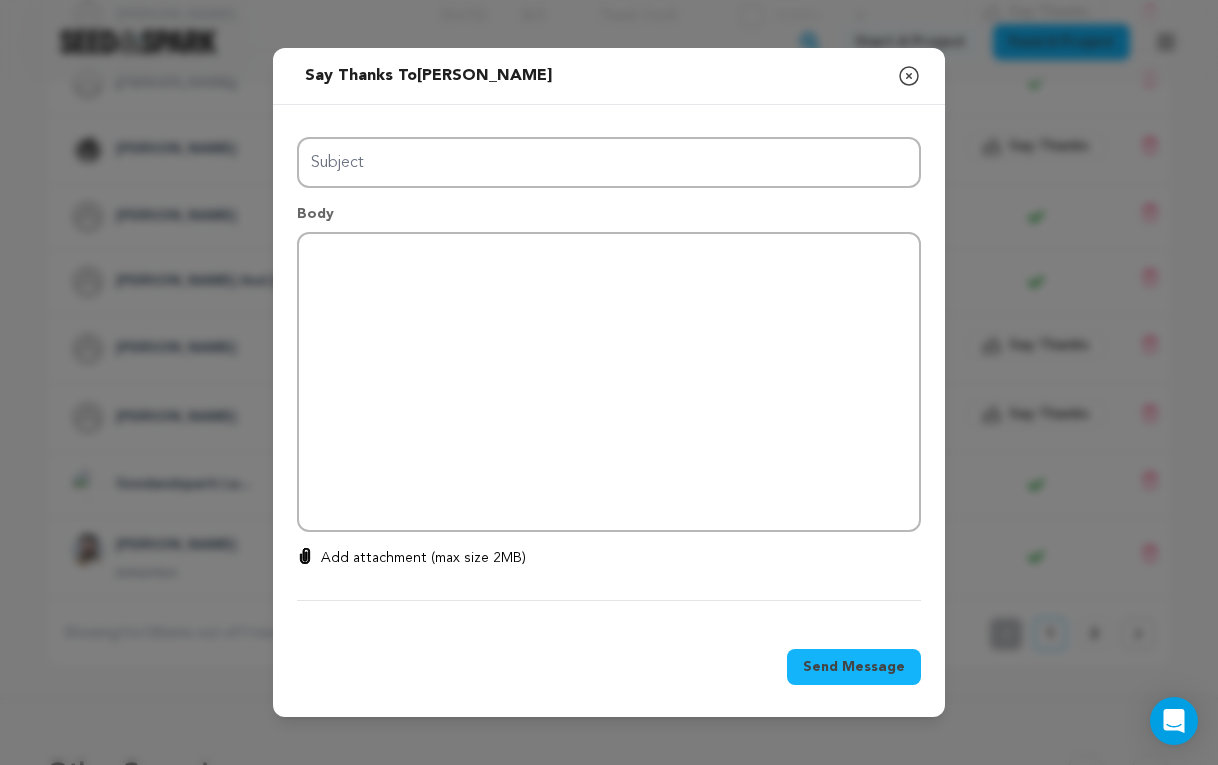 type on "Thanks for your support!" 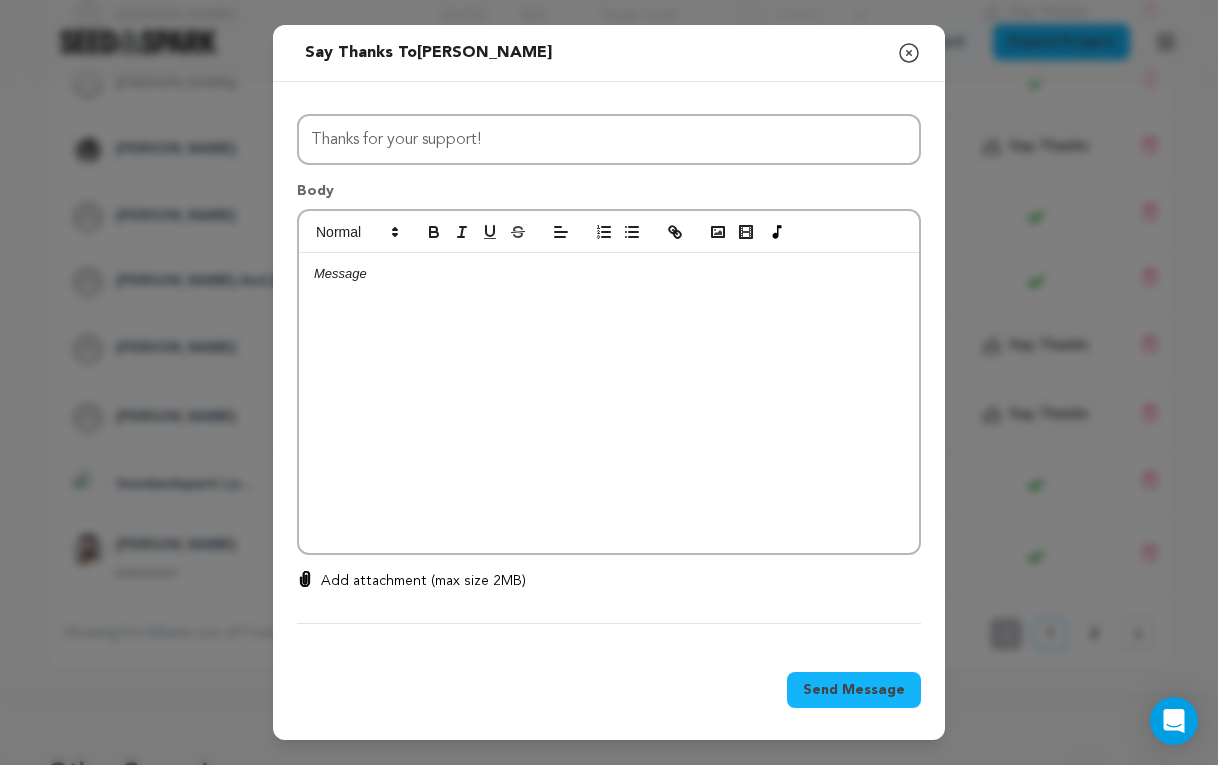 click at bounding box center [609, 403] 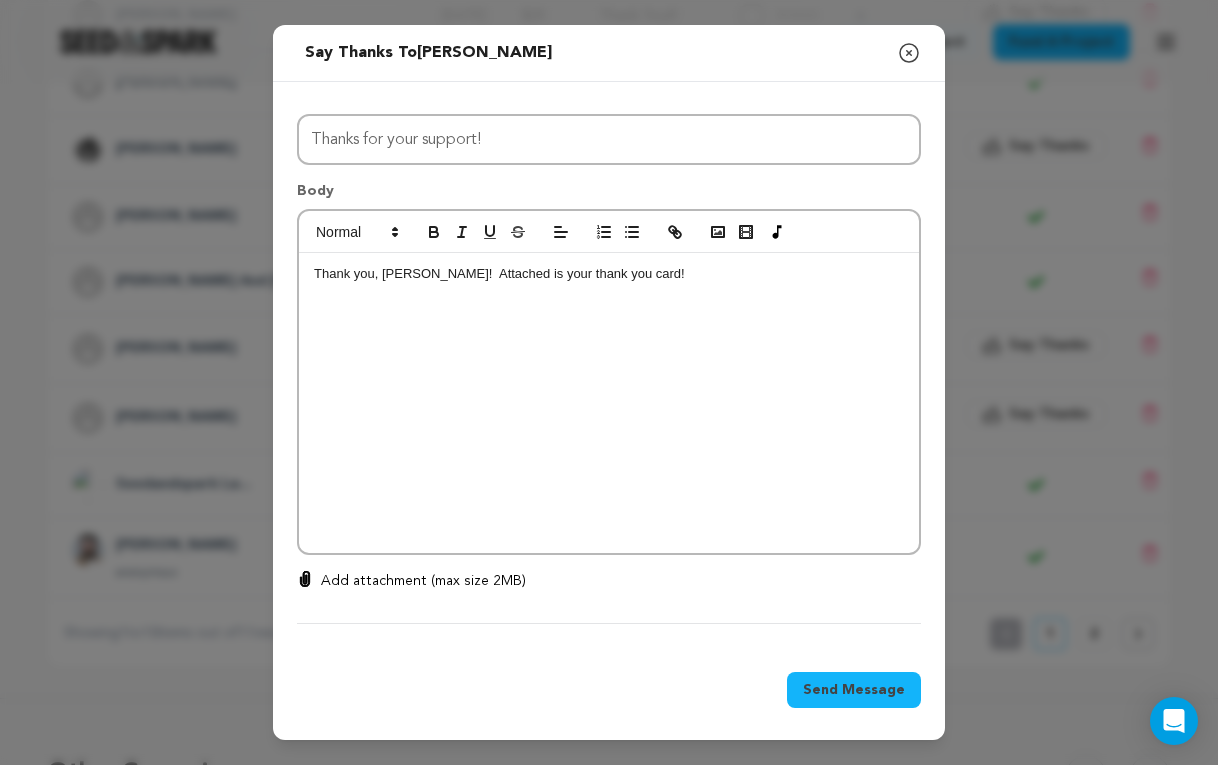 click on "Add attachment (max size 2MB)" at bounding box center (609, 581) 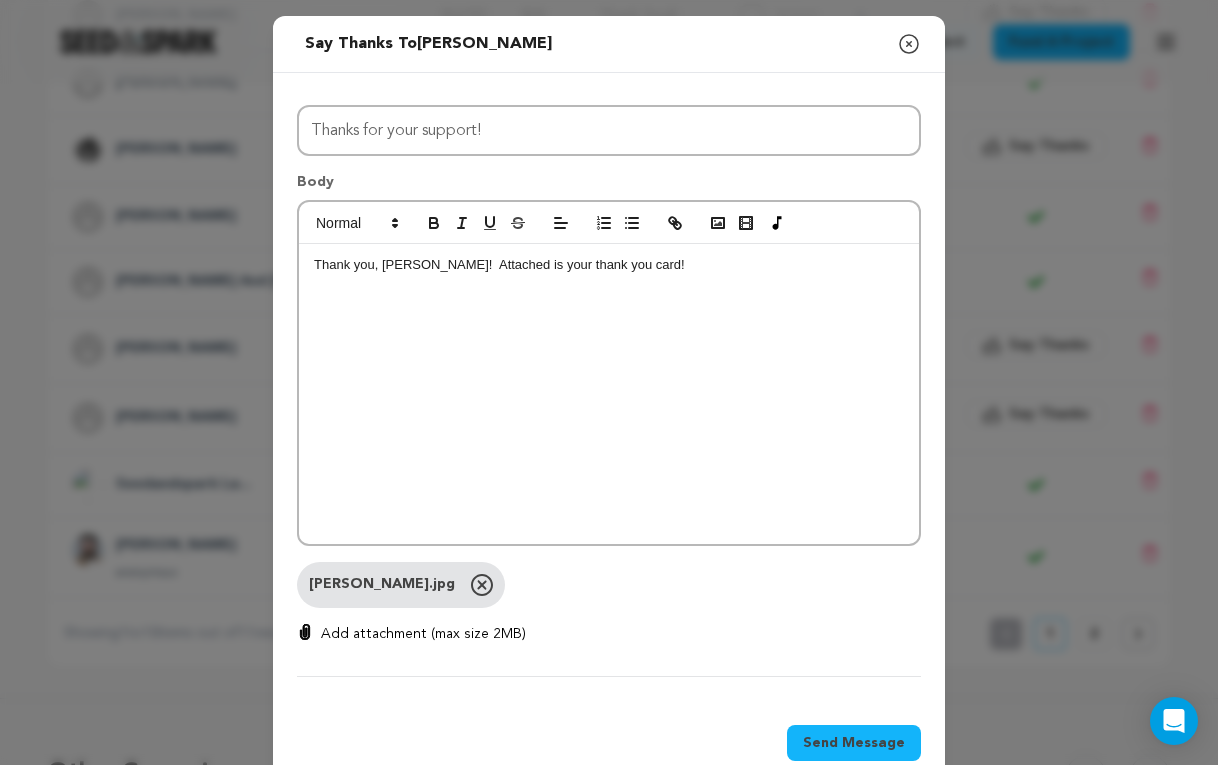 click on "Send Message" at bounding box center (854, 743) 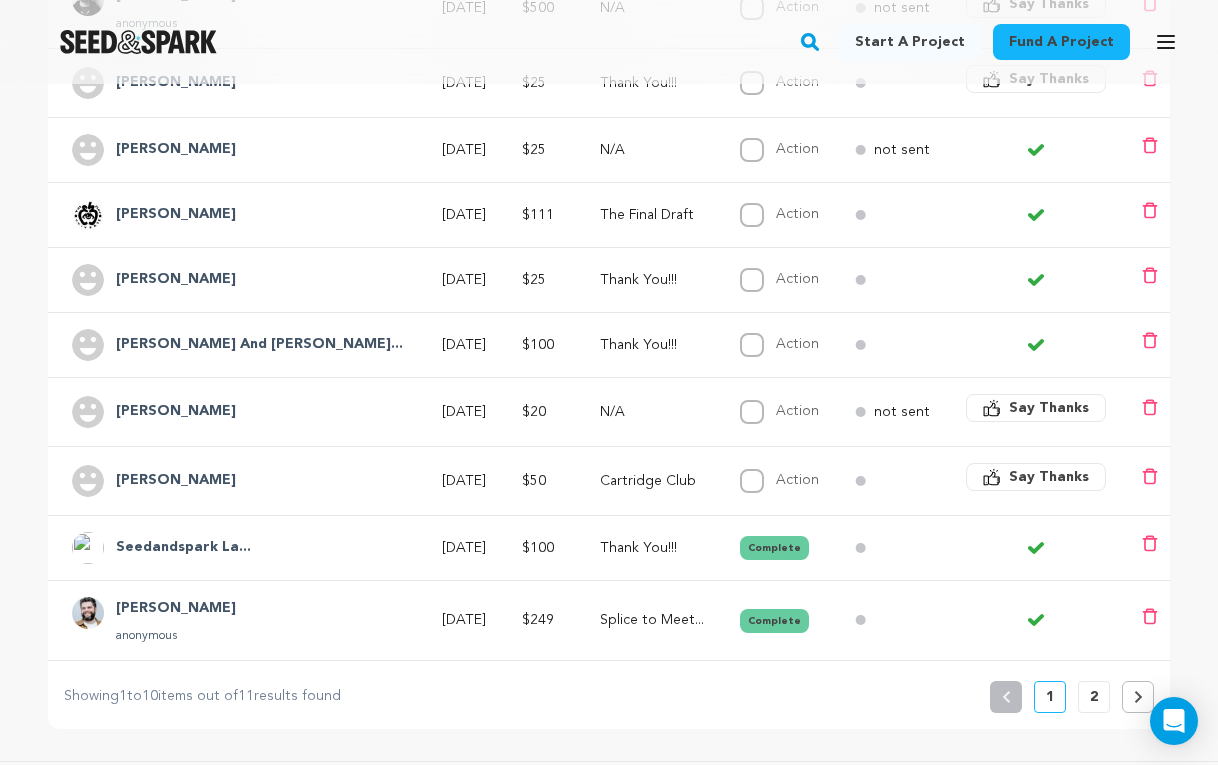 scroll, scrollTop: 634, scrollLeft: 0, axis: vertical 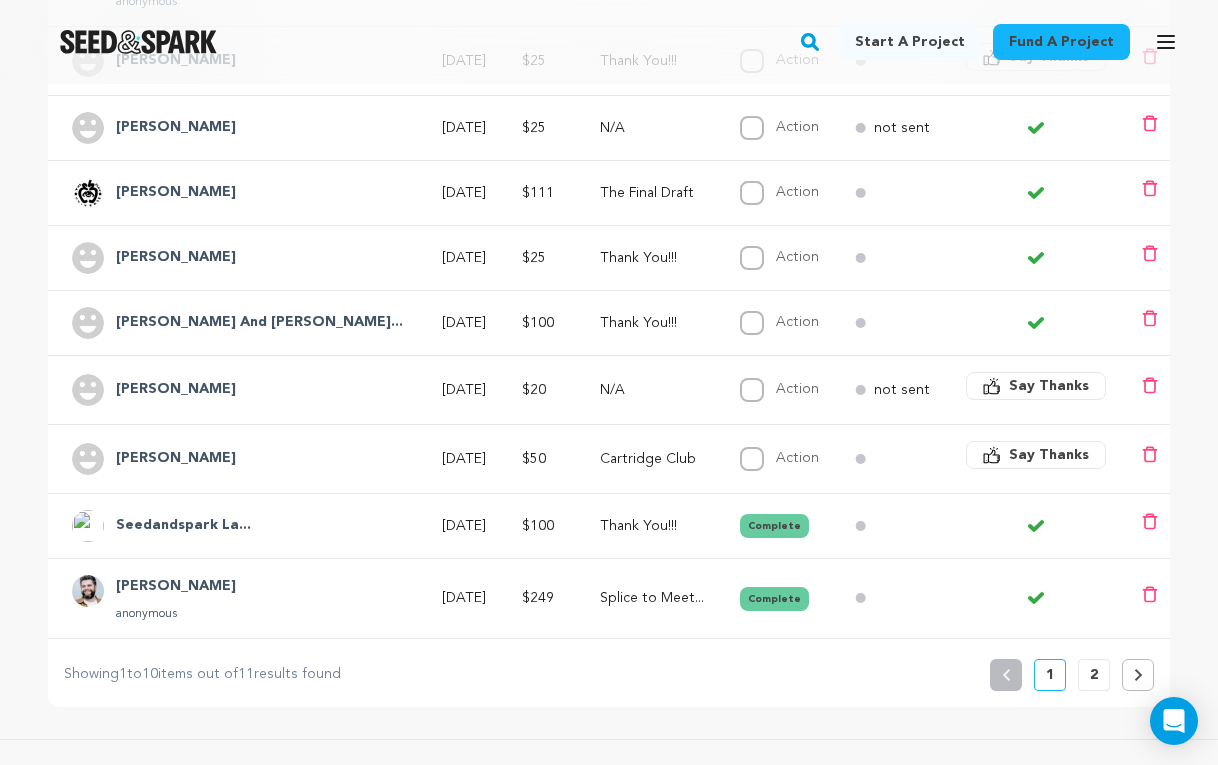 click on "Say Thanks" at bounding box center (1049, 455) 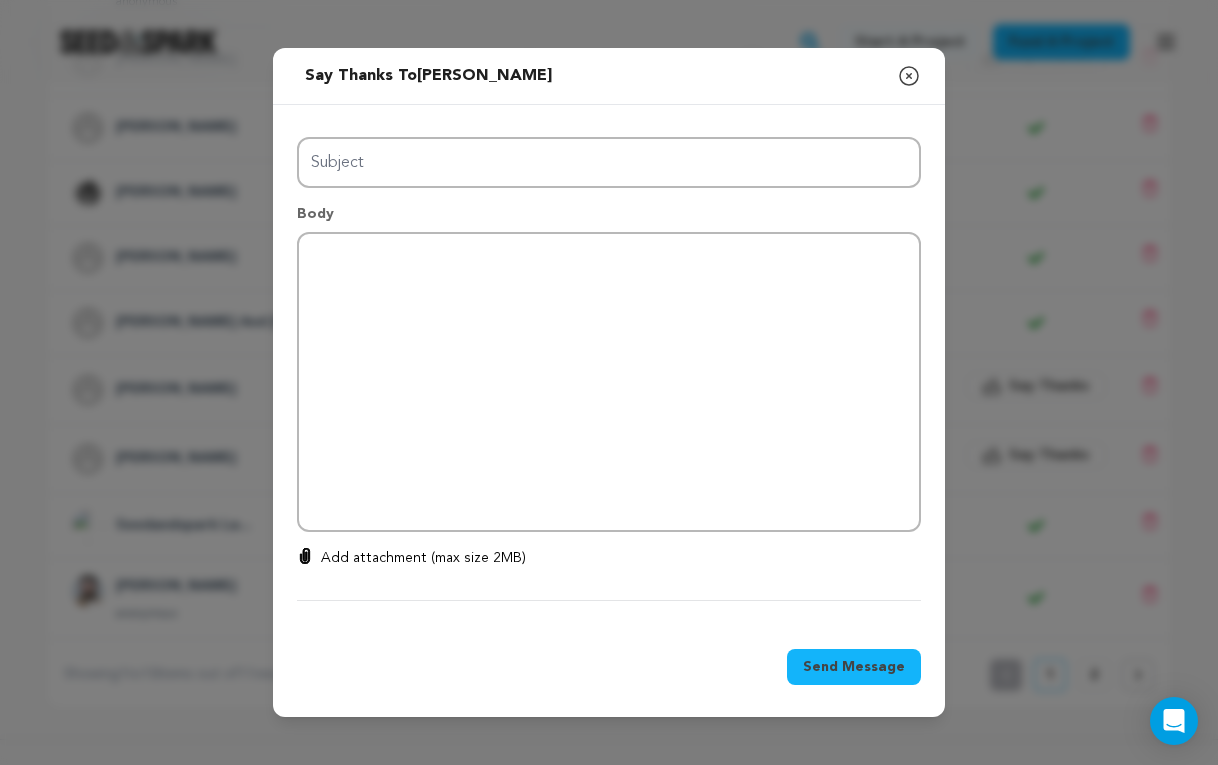type on "Thanks for your support!" 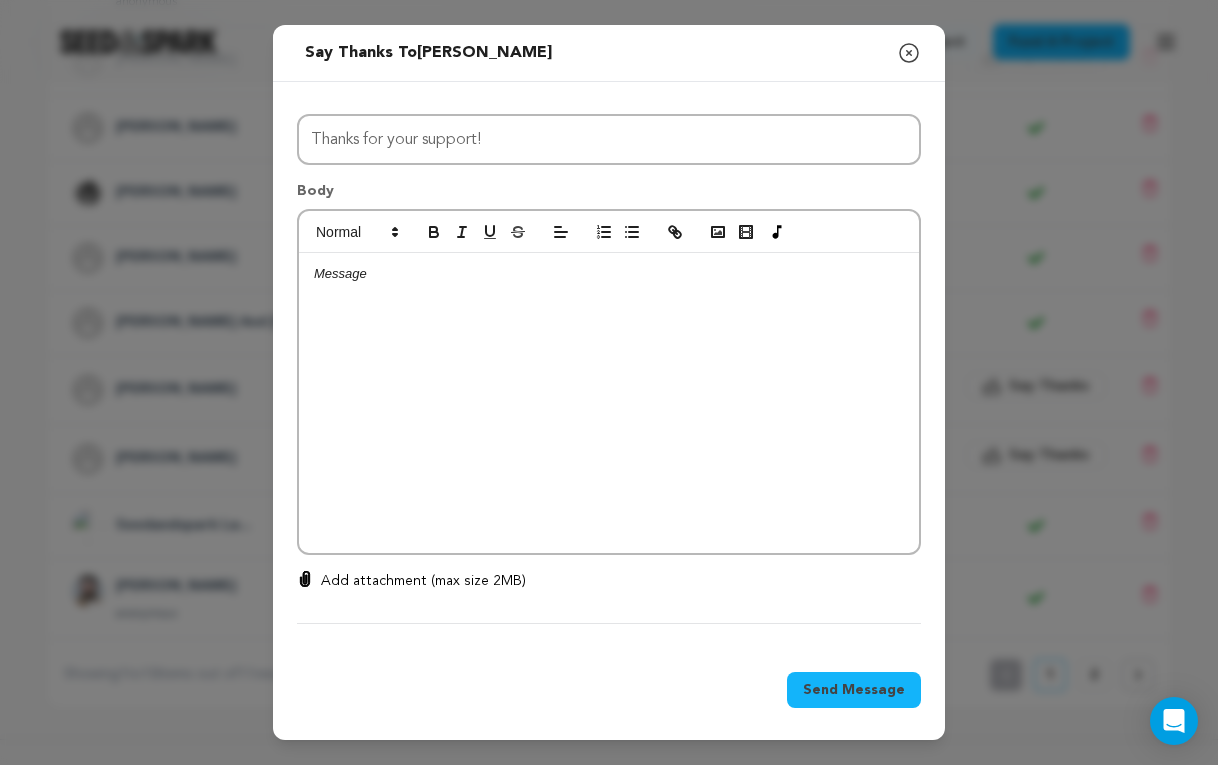 click 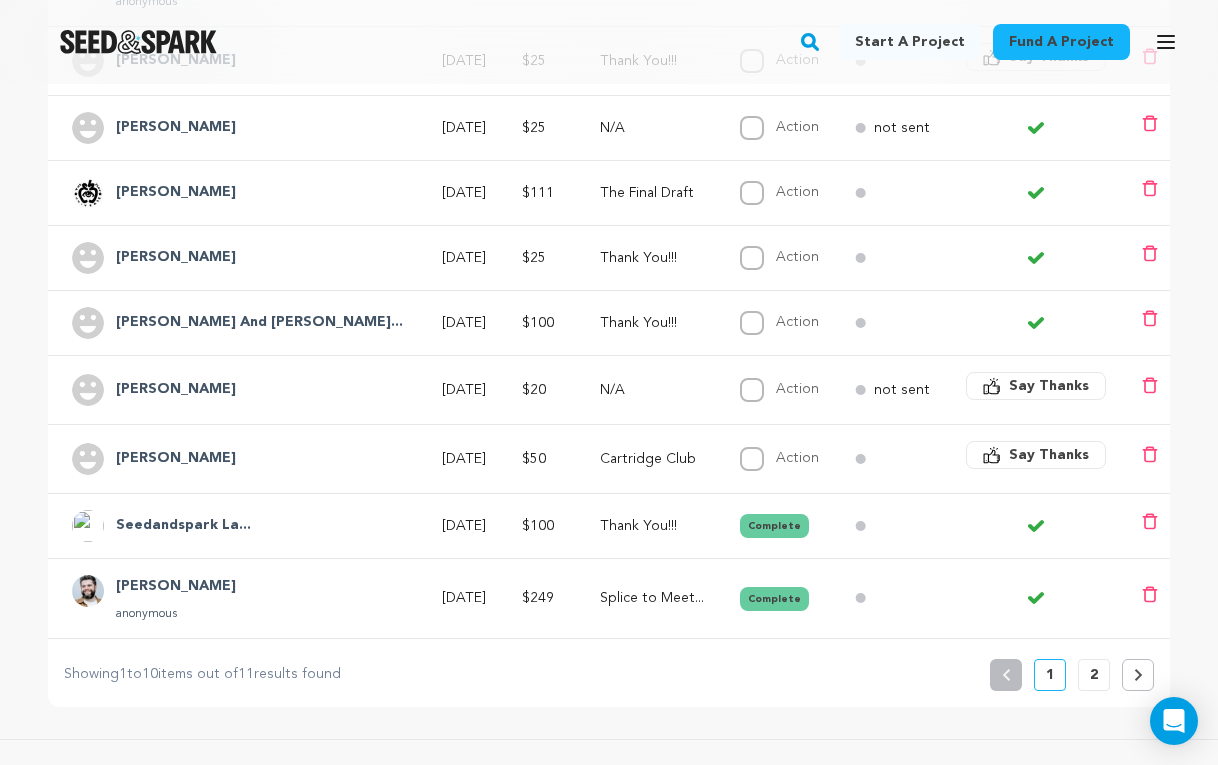 click on "Say Thanks" at bounding box center (1049, 455) 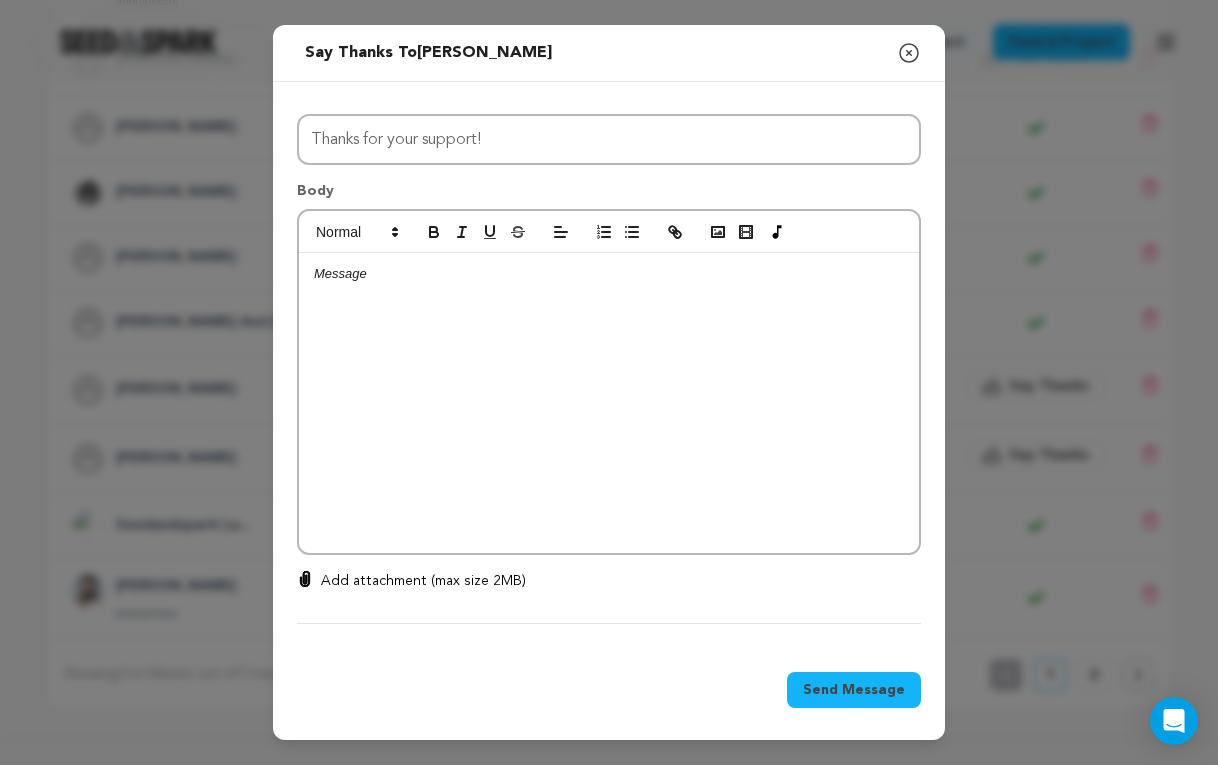 click at bounding box center (609, 403) 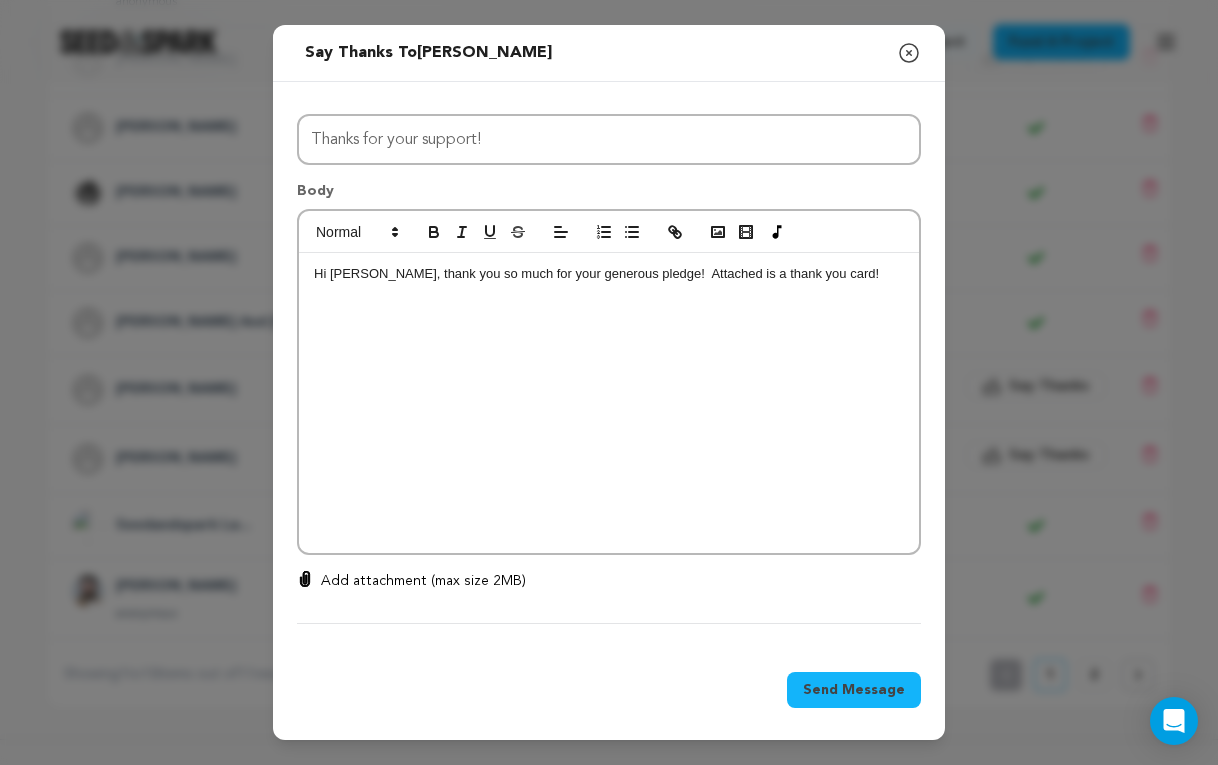 click 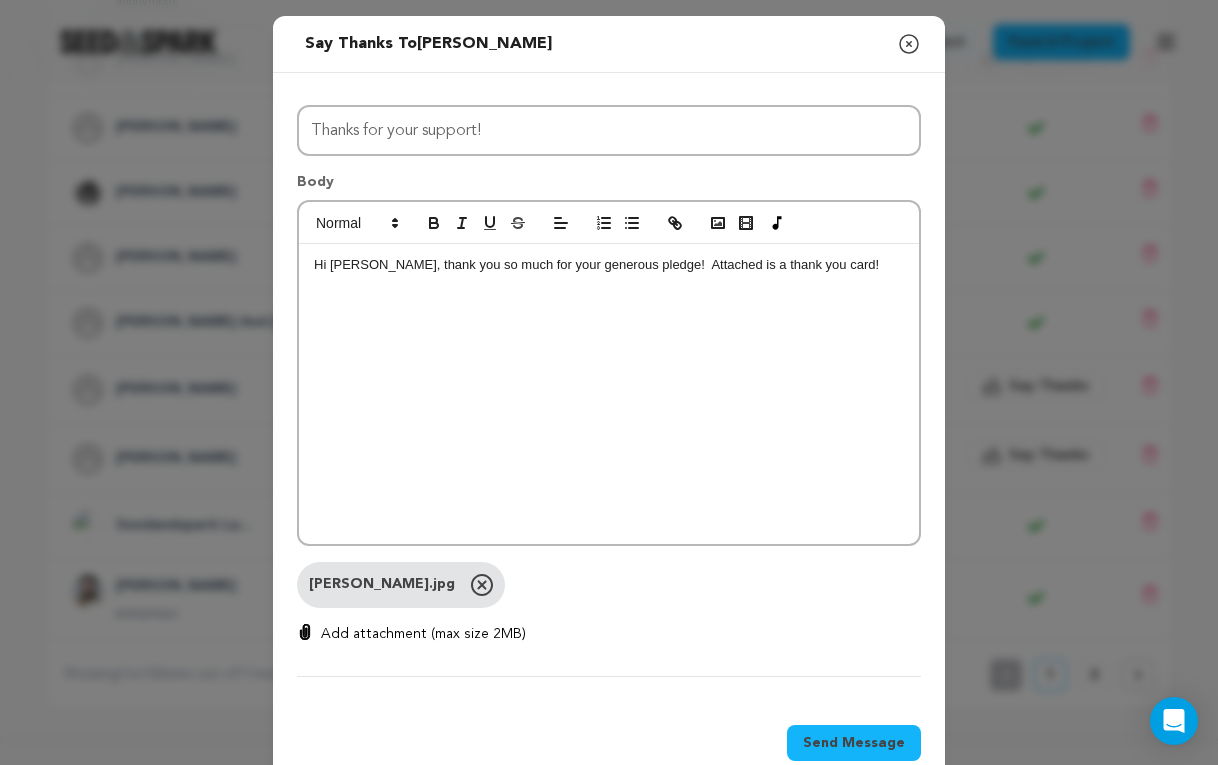 click on "Send Message" at bounding box center (854, 743) 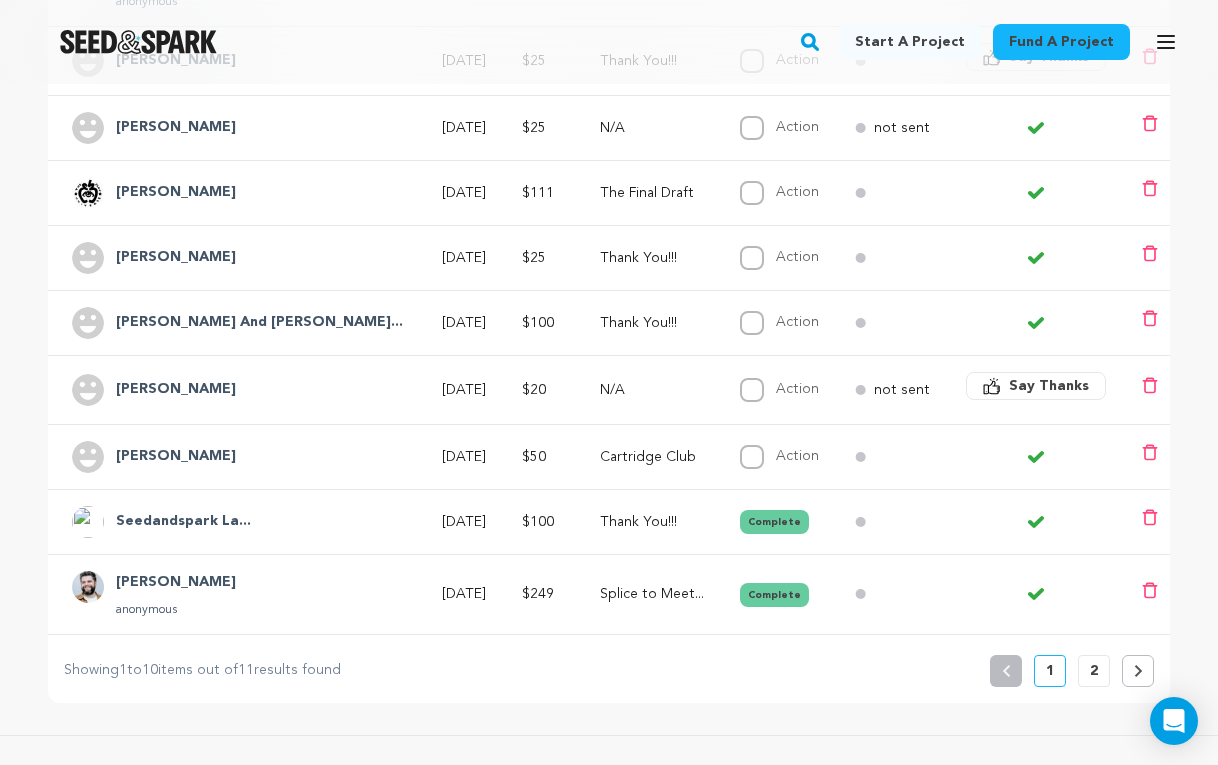 click 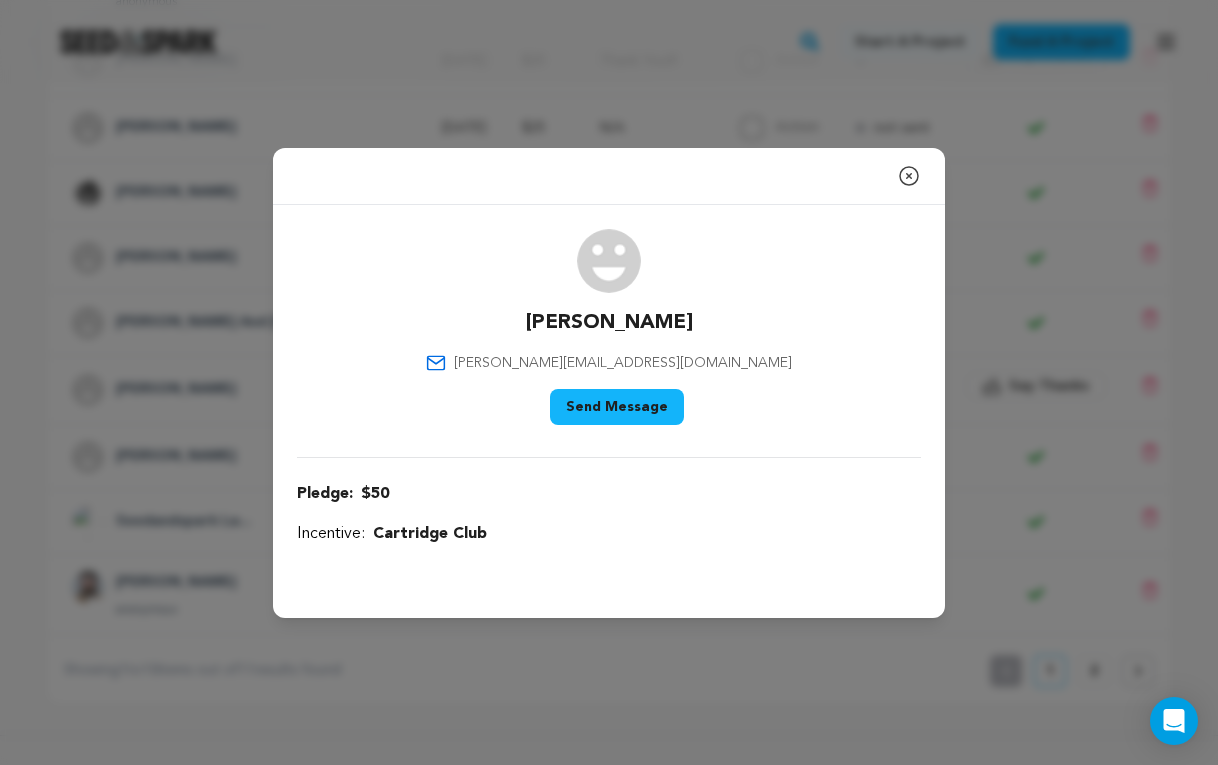 click on "Close modal
Molly Malone
molly.malone1960@yahoo.com" at bounding box center (609, 382) 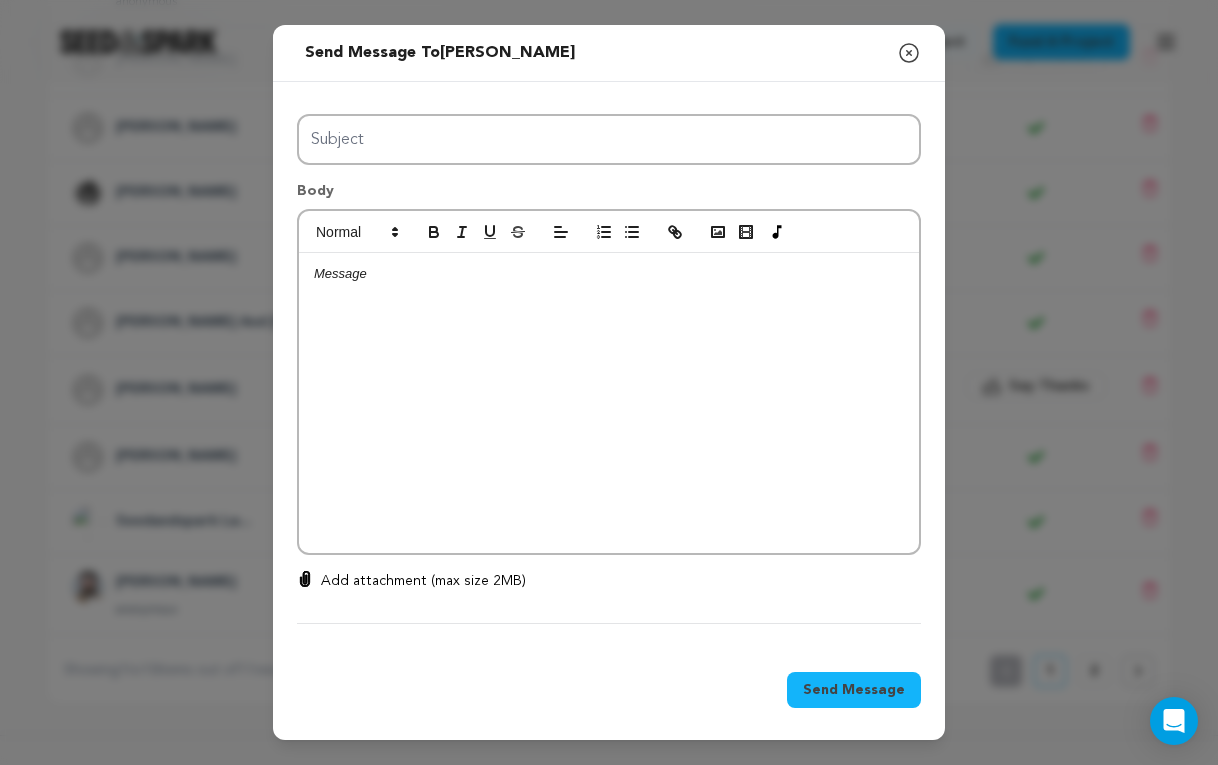click 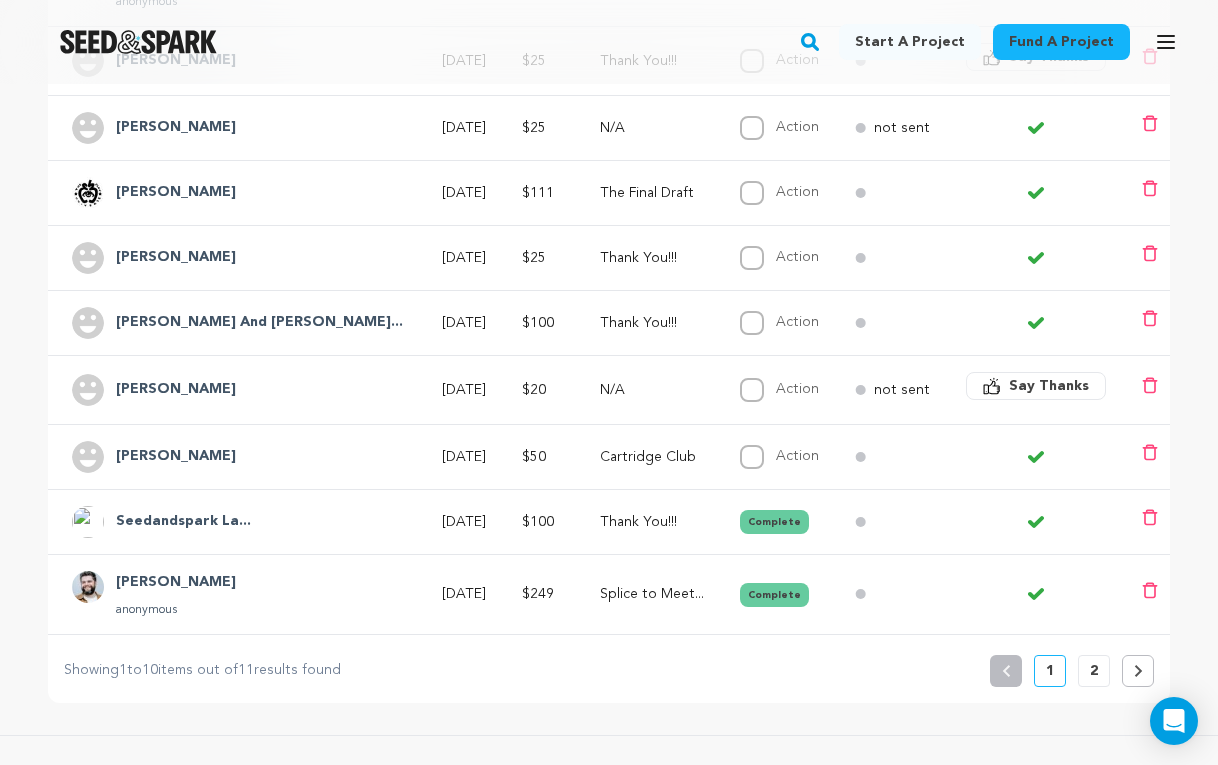 click 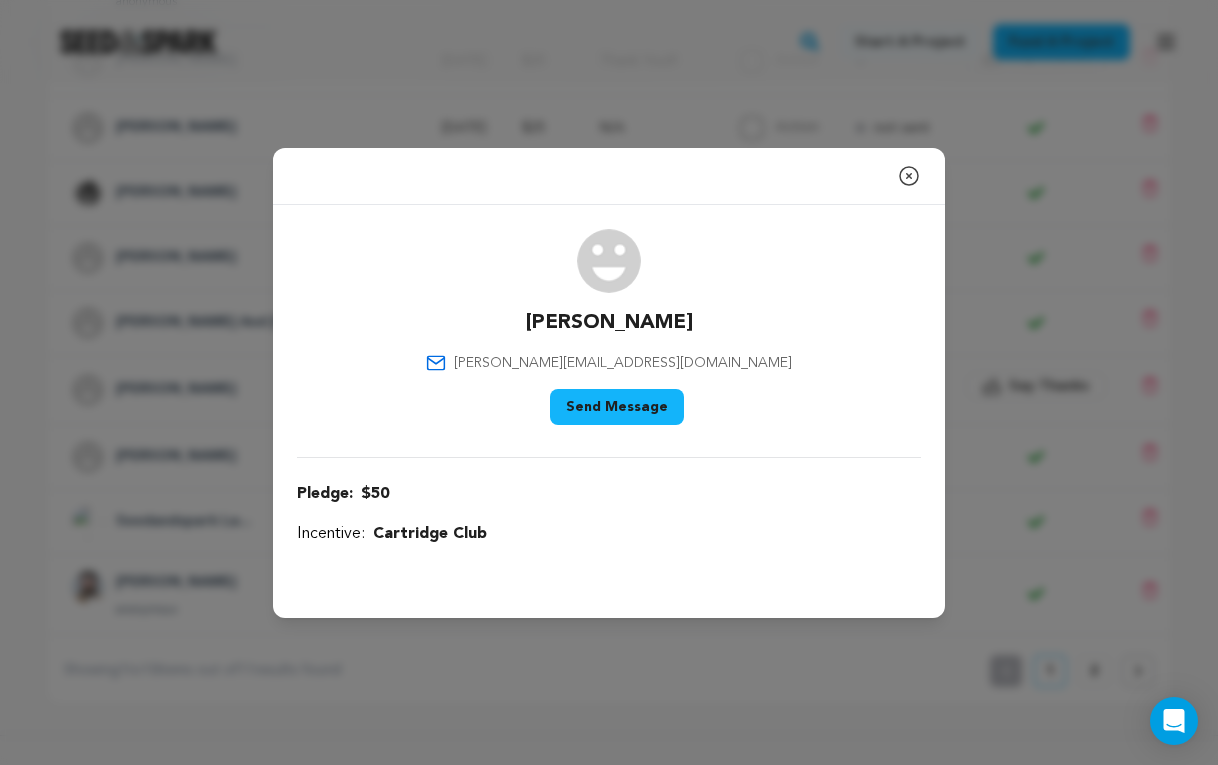 click on "Send Message" at bounding box center [617, 407] 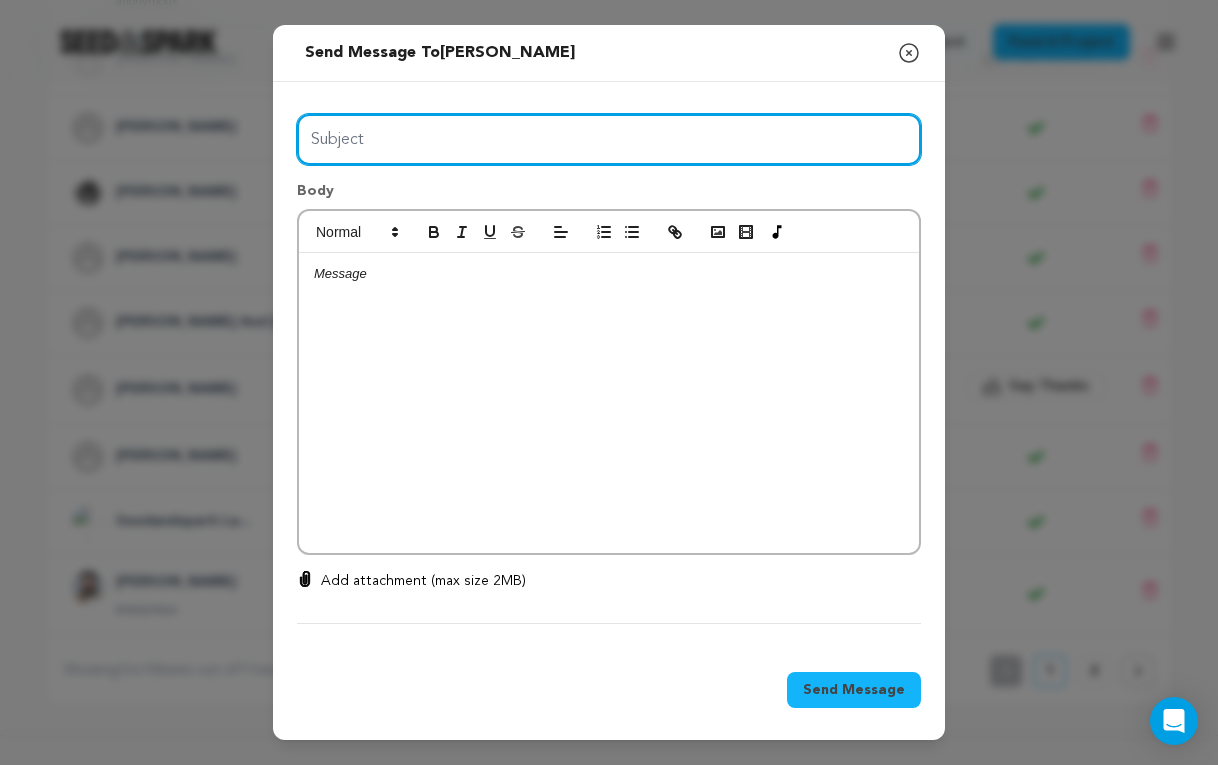 click on "Subject" at bounding box center (609, 139) 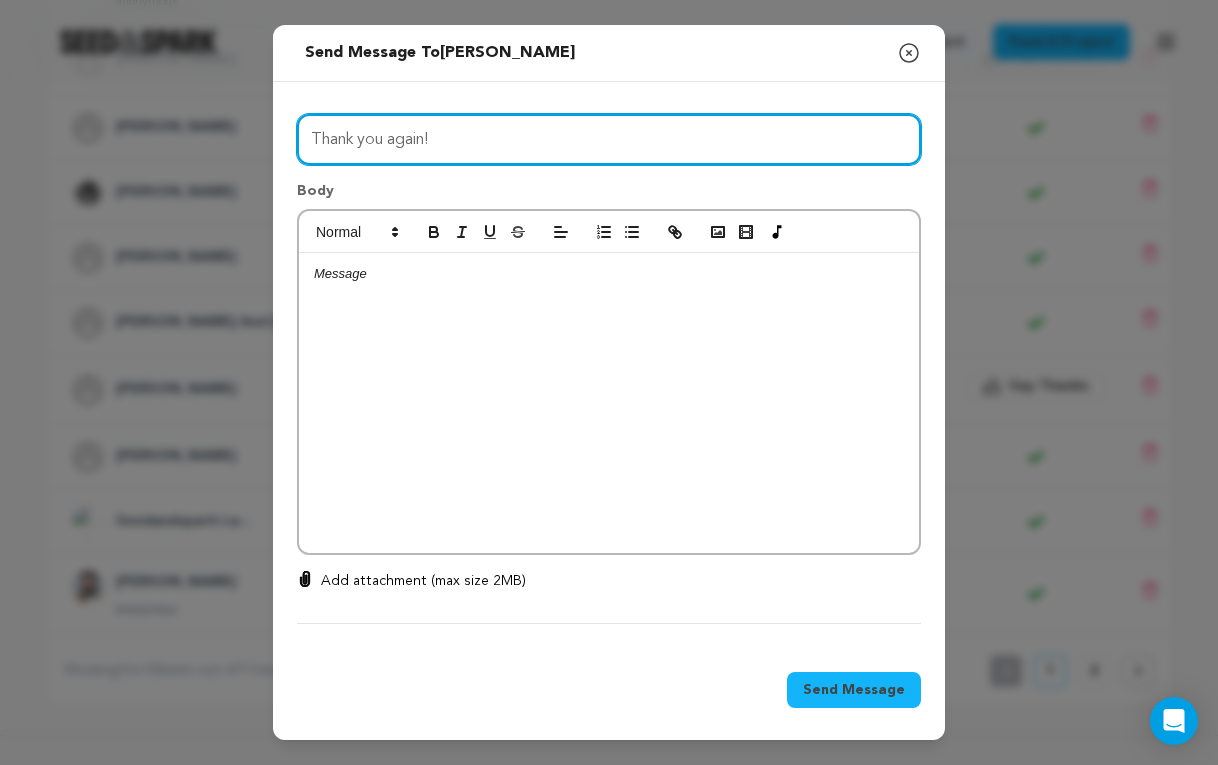 type on "Thank you again!" 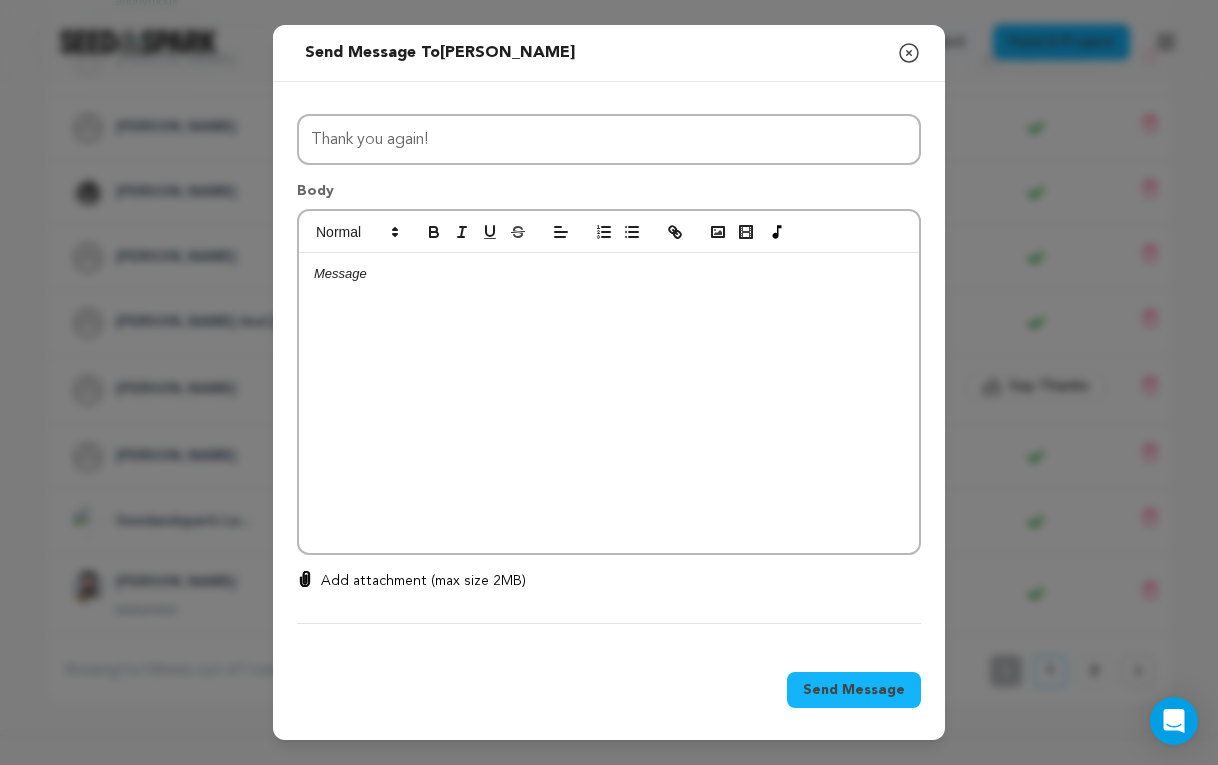 click at bounding box center (609, 403) 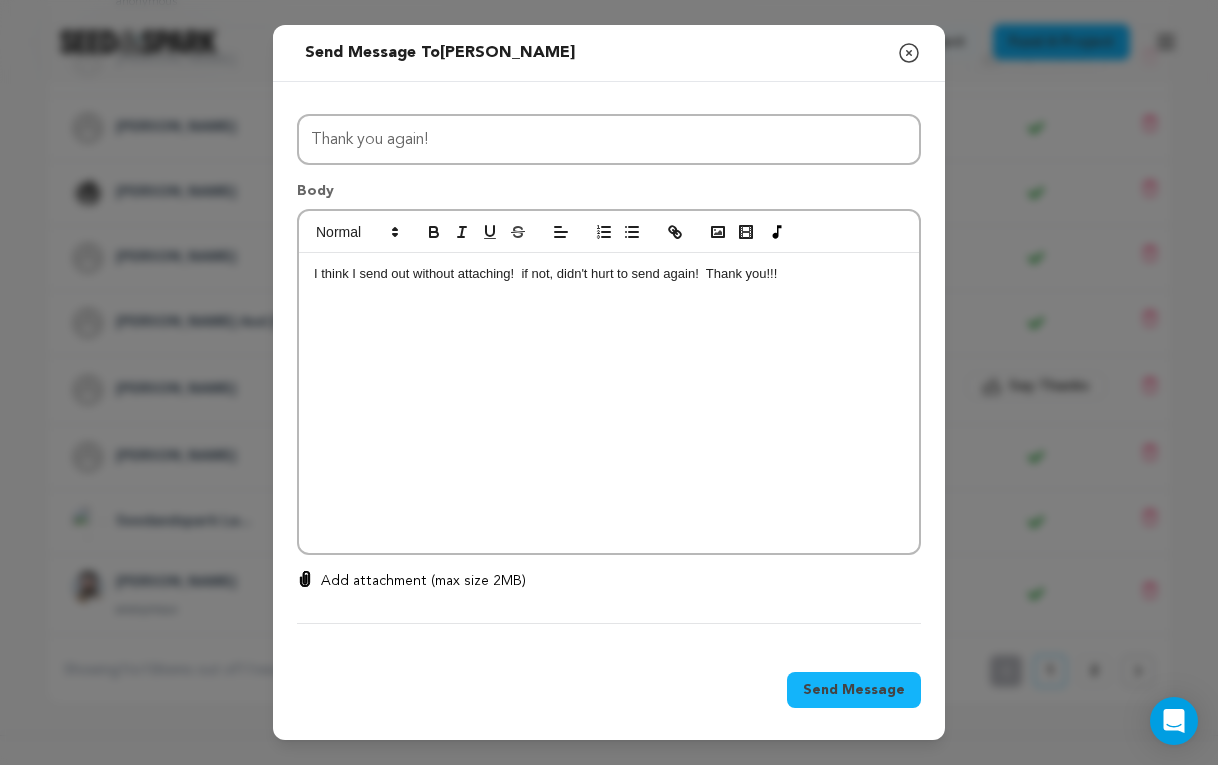 click on "Add attachment (max size 2MB)" at bounding box center [609, 581] 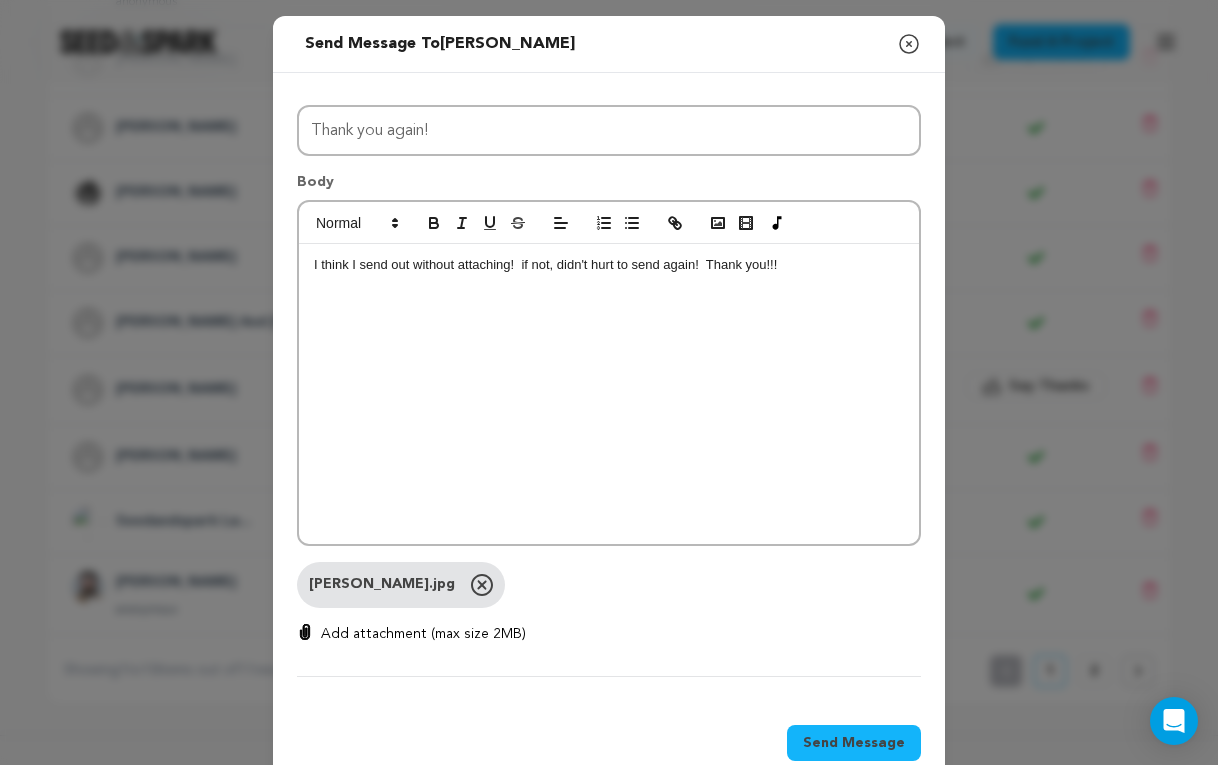 click on "Send Message" at bounding box center (854, 743) 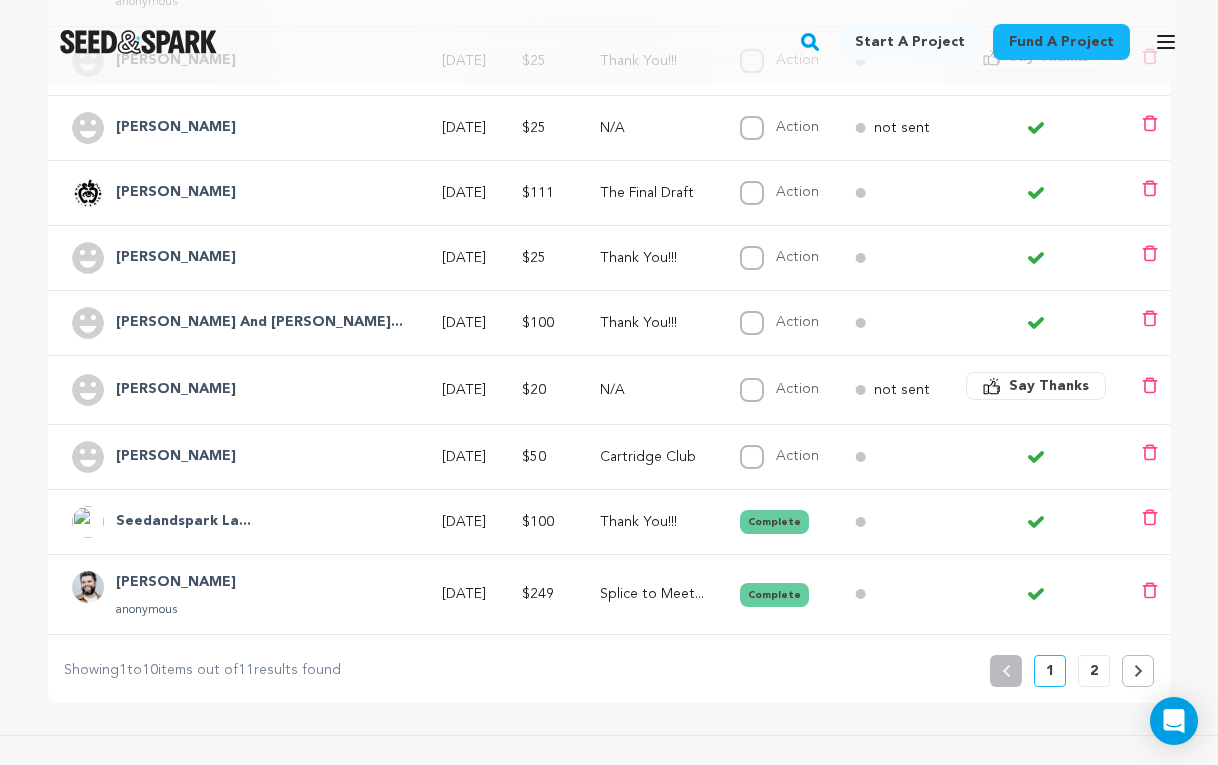 click on "Say Thanks" at bounding box center (1030, 192) 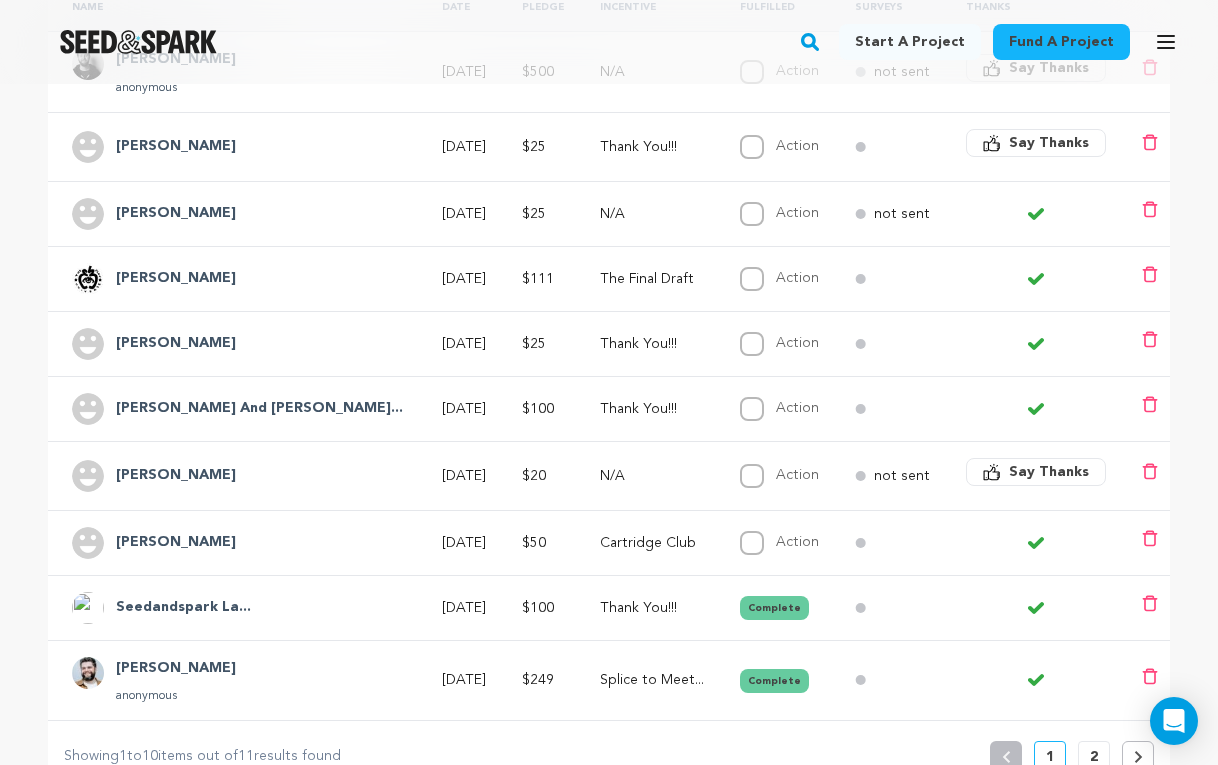 scroll, scrollTop: 549, scrollLeft: 0, axis: vertical 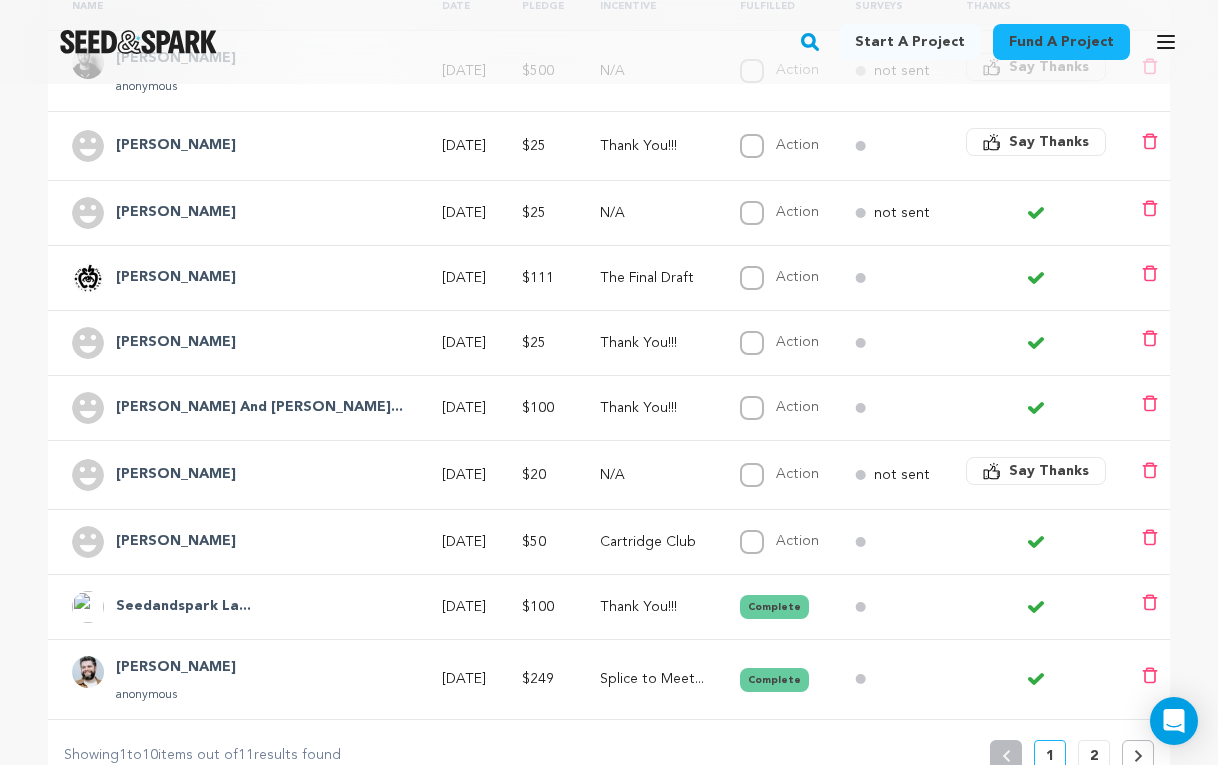 click on "Complete" at bounding box center (774, 607) 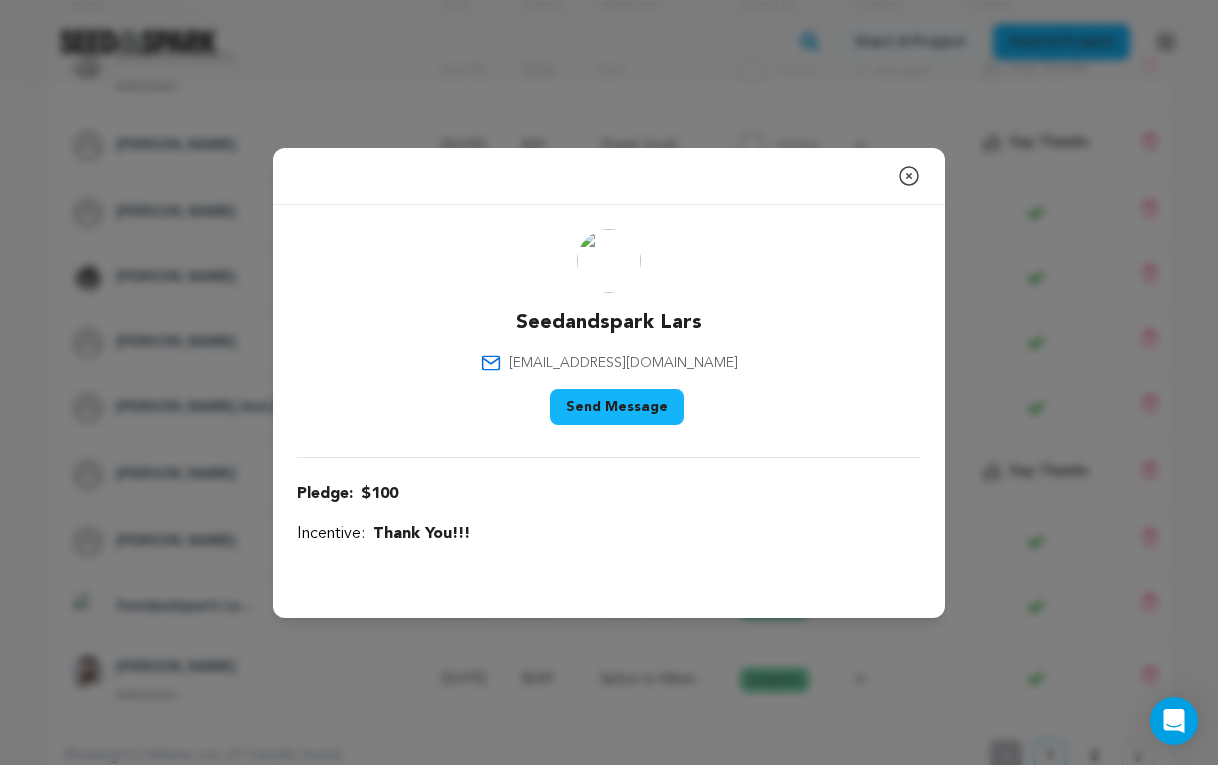 click 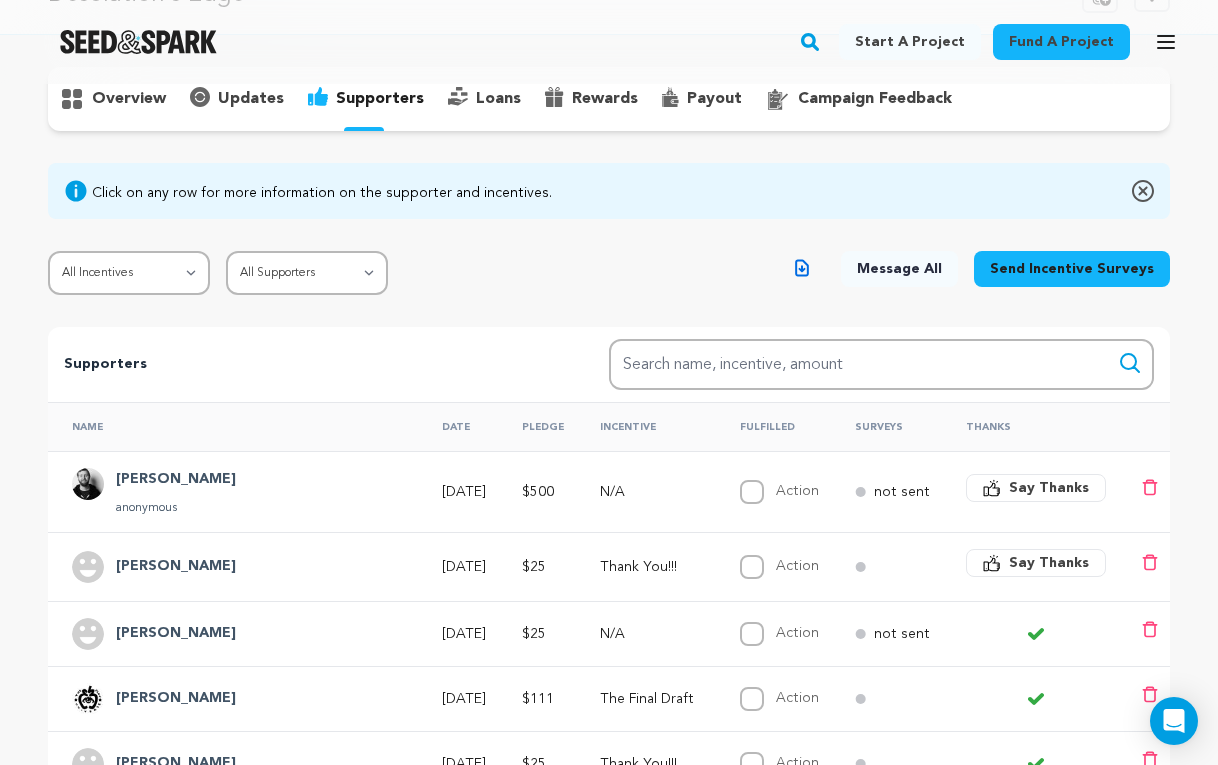 scroll, scrollTop: 95, scrollLeft: 0, axis: vertical 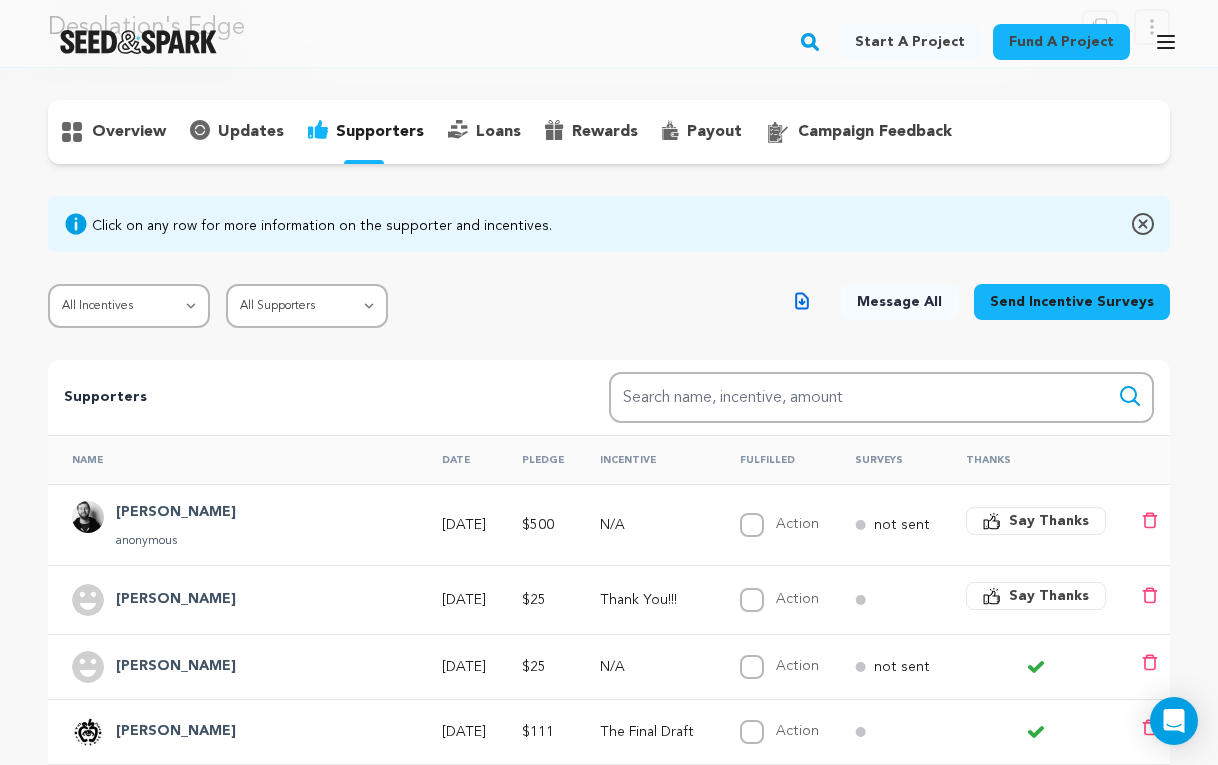 click at bounding box center (138, 42) 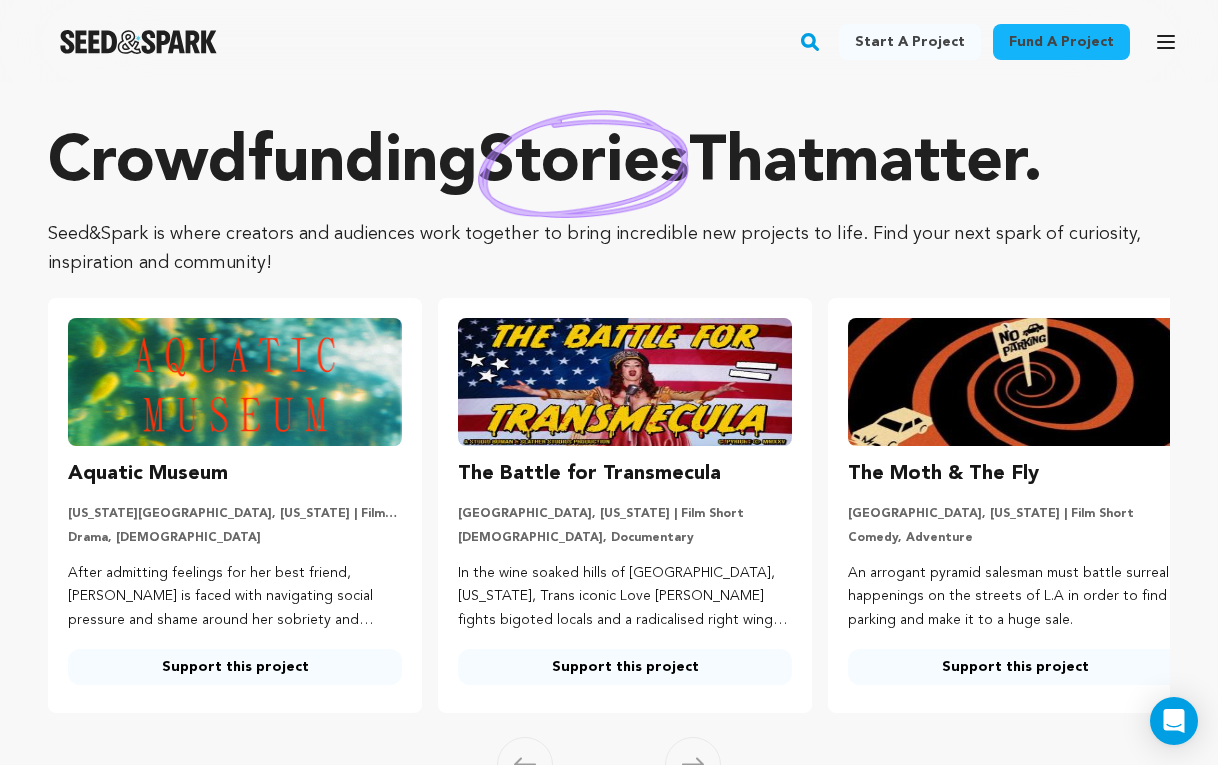 scroll, scrollTop: 0, scrollLeft: 0, axis: both 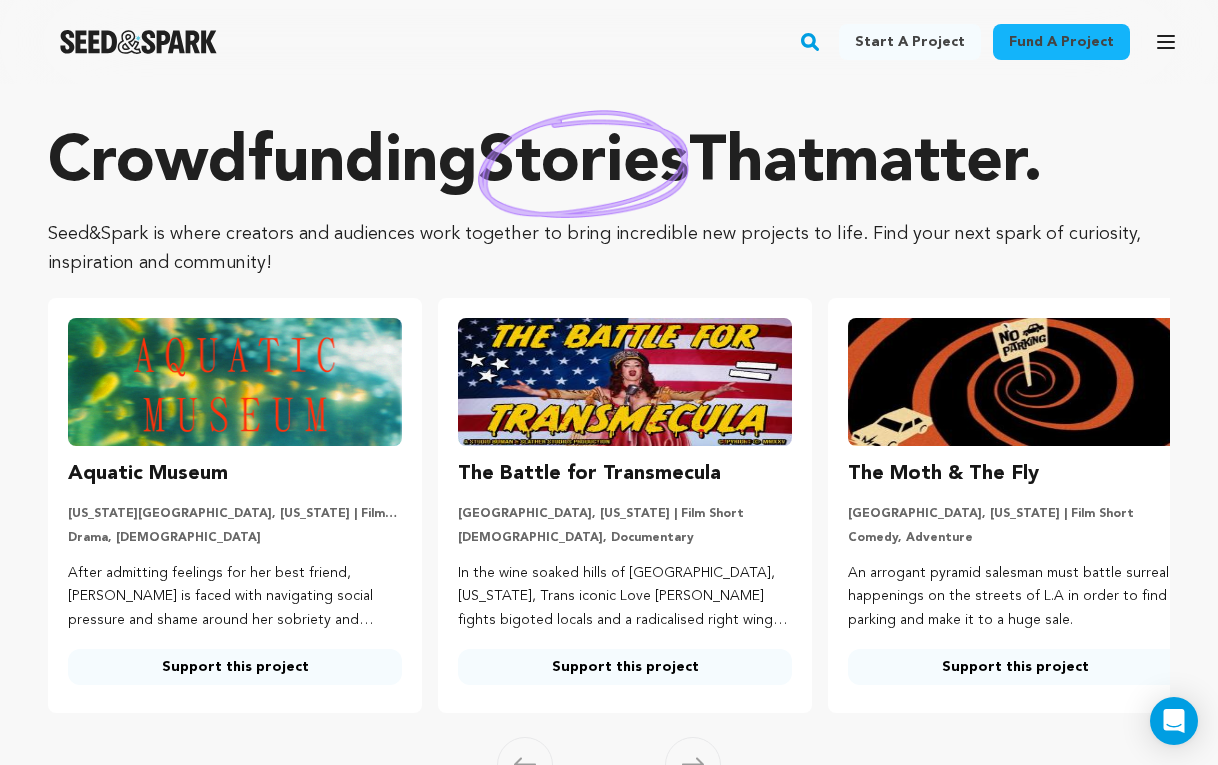 click 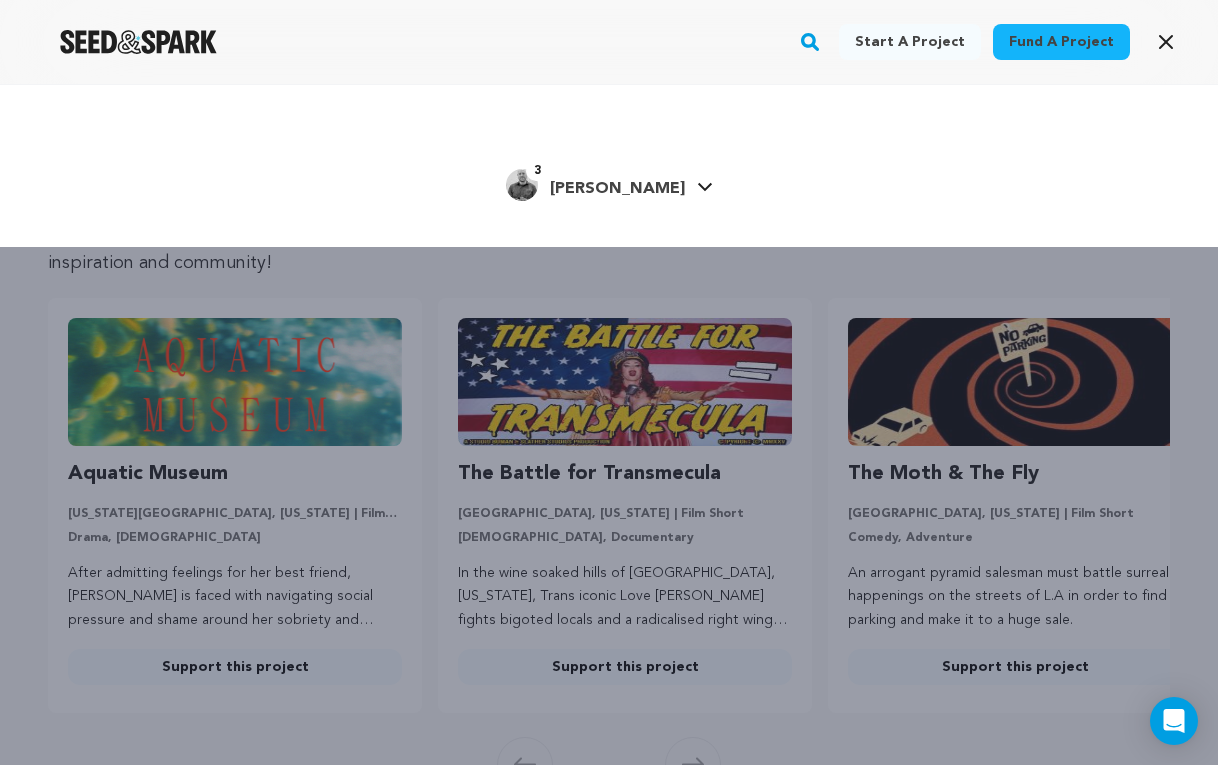 click on "[PERSON_NAME]" at bounding box center [617, 189] 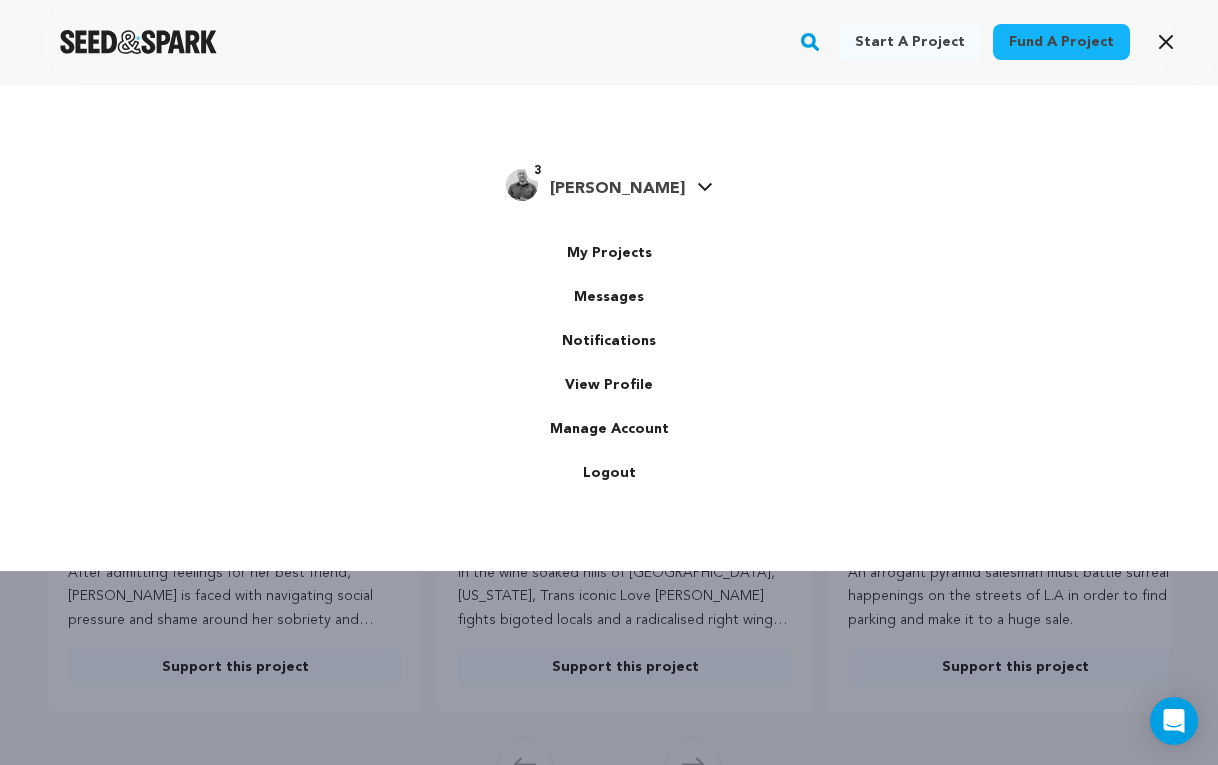 click at bounding box center (522, 185) 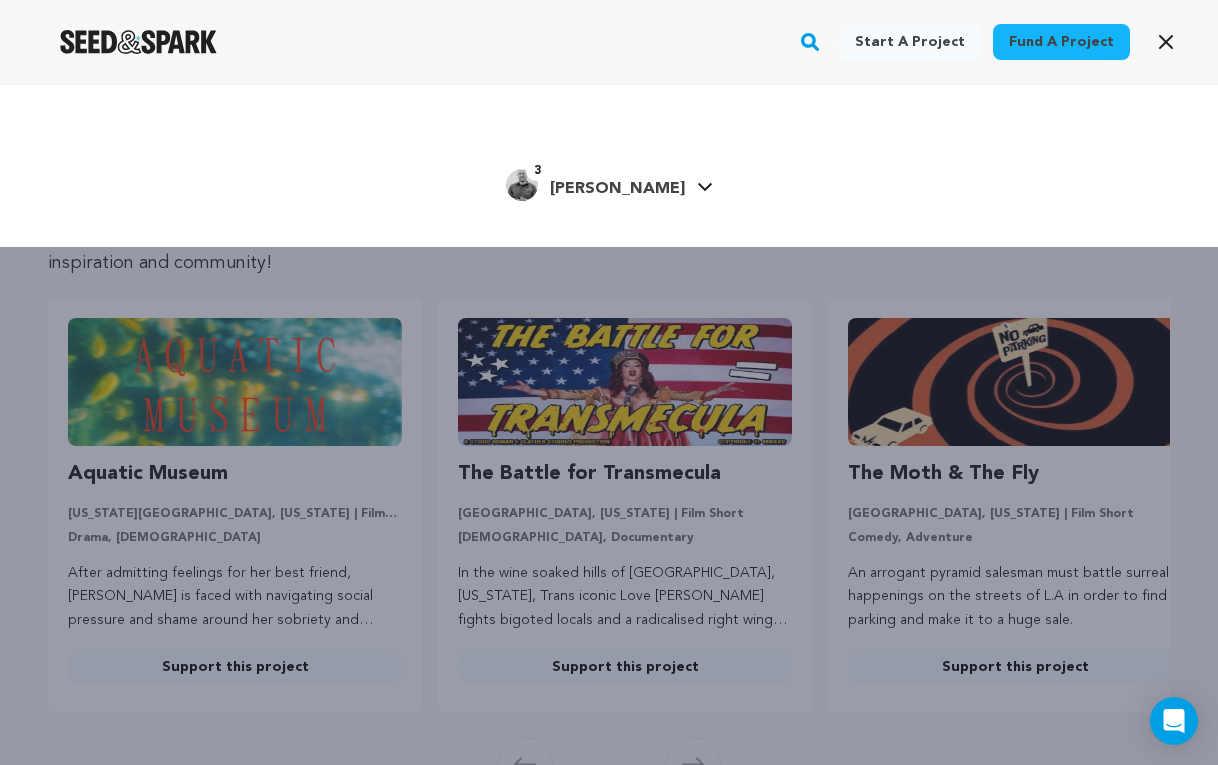 click at bounding box center [522, 185] 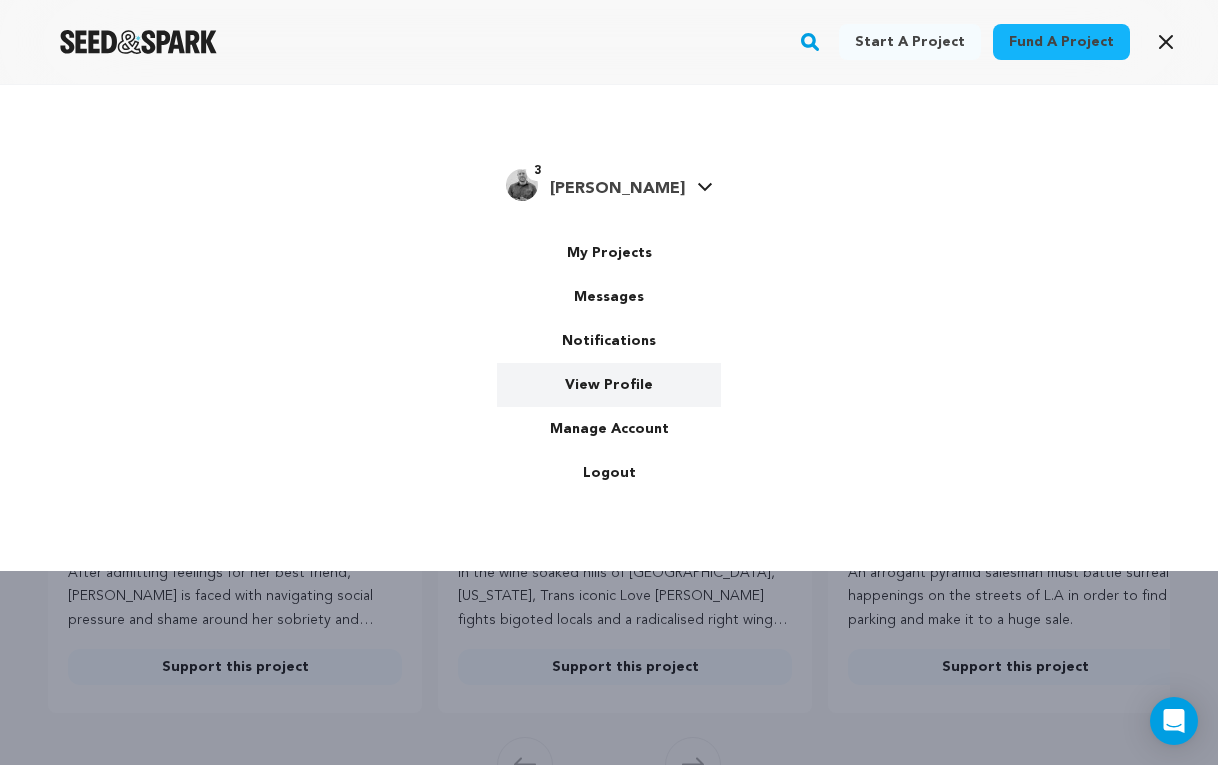 click on "View Profile" at bounding box center (609, 385) 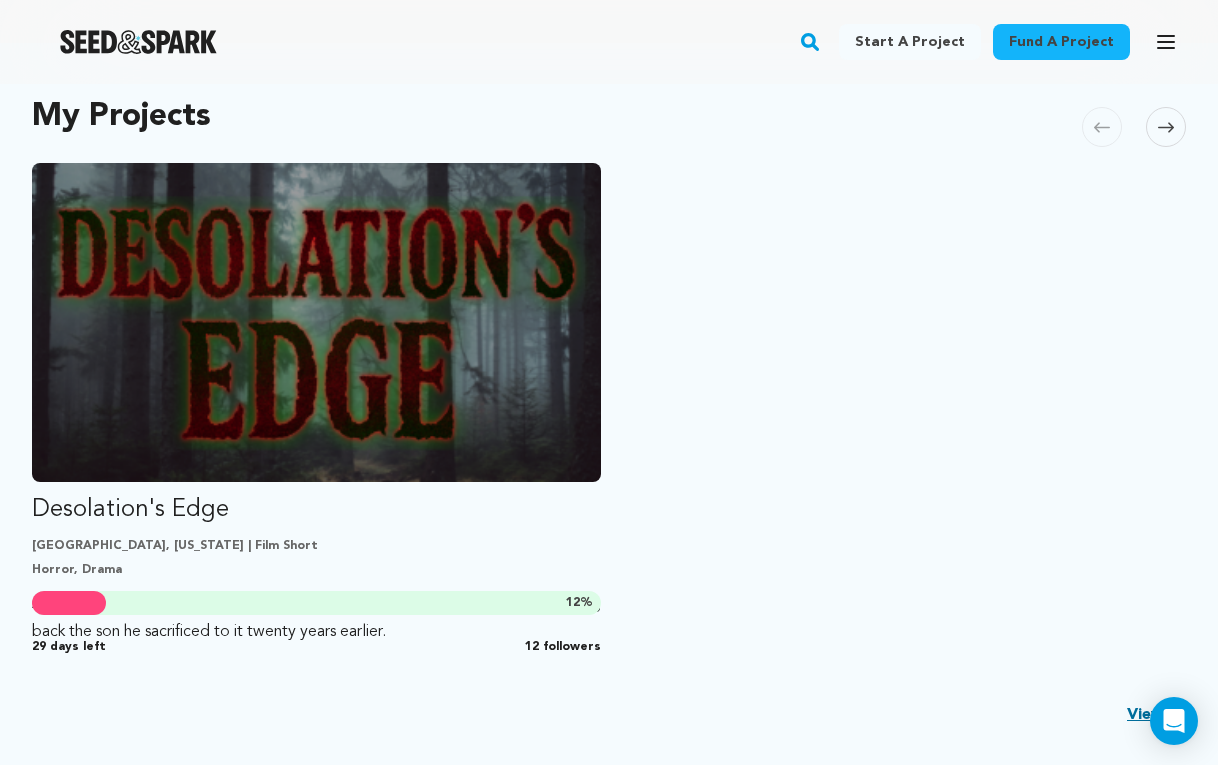 scroll, scrollTop: 419, scrollLeft: 0, axis: vertical 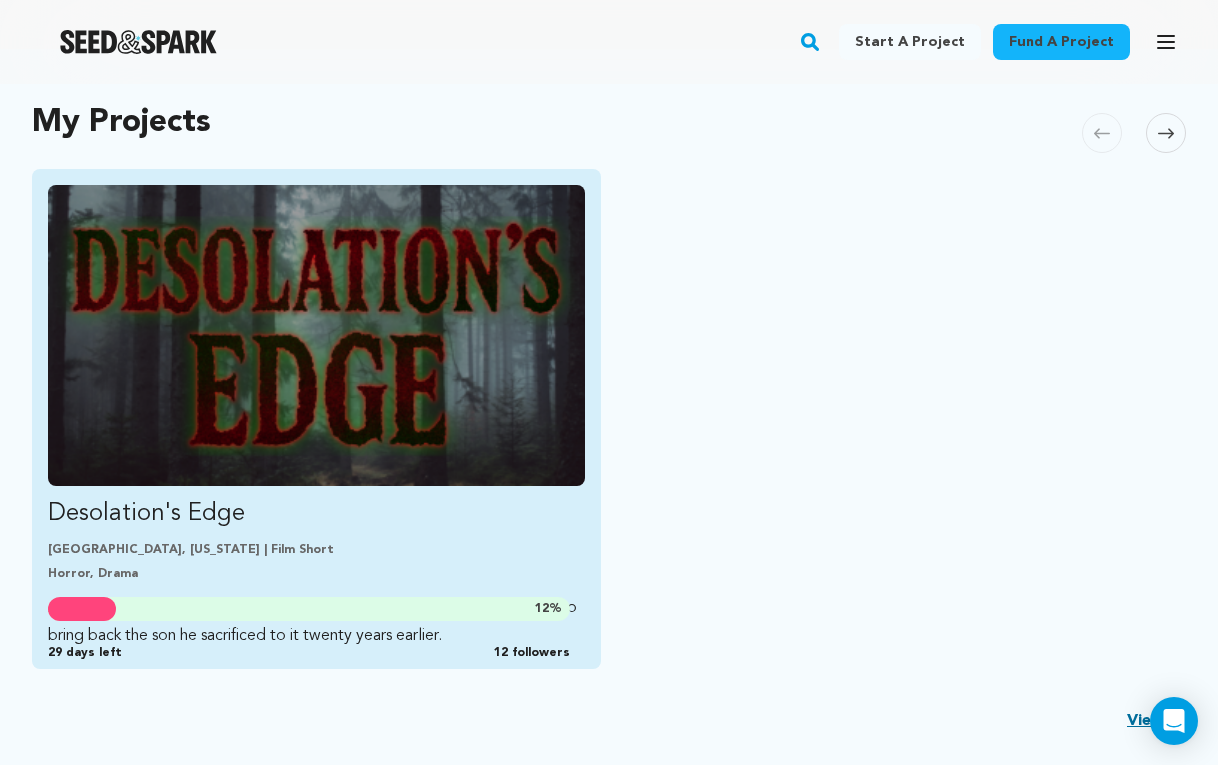 click at bounding box center (316, 335) 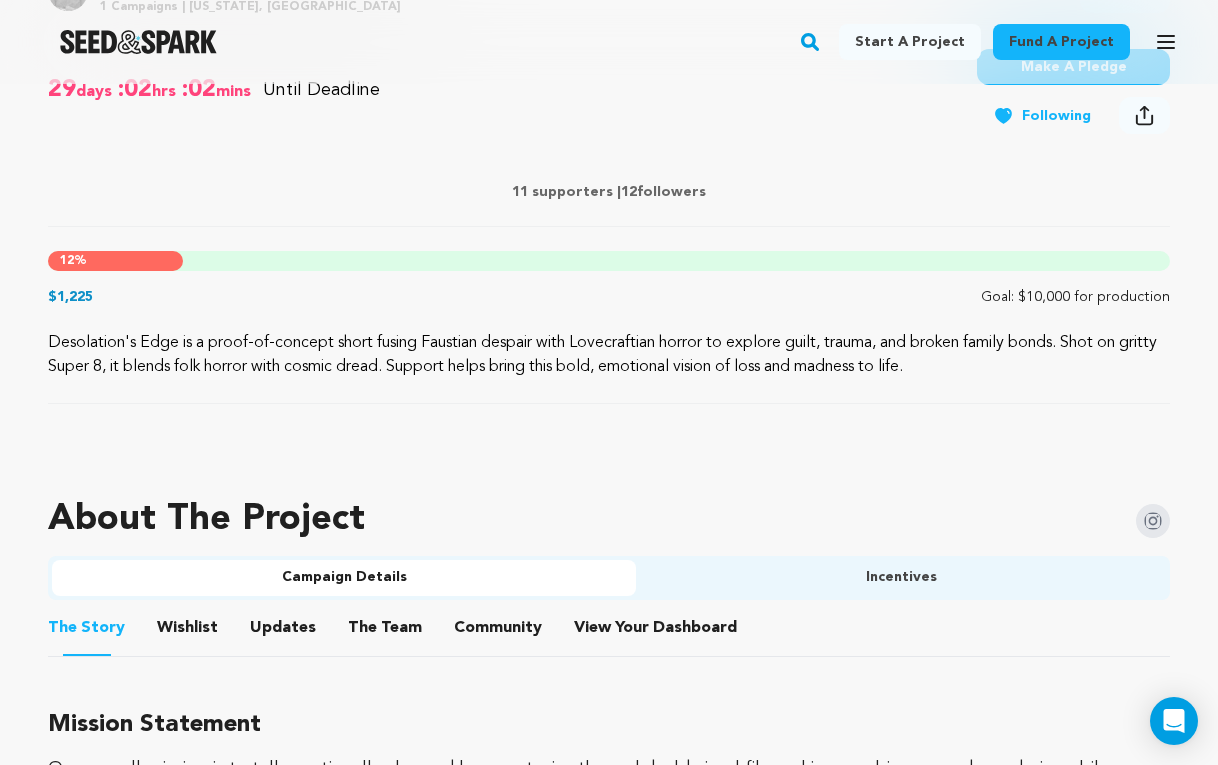 scroll, scrollTop: 827, scrollLeft: 0, axis: vertical 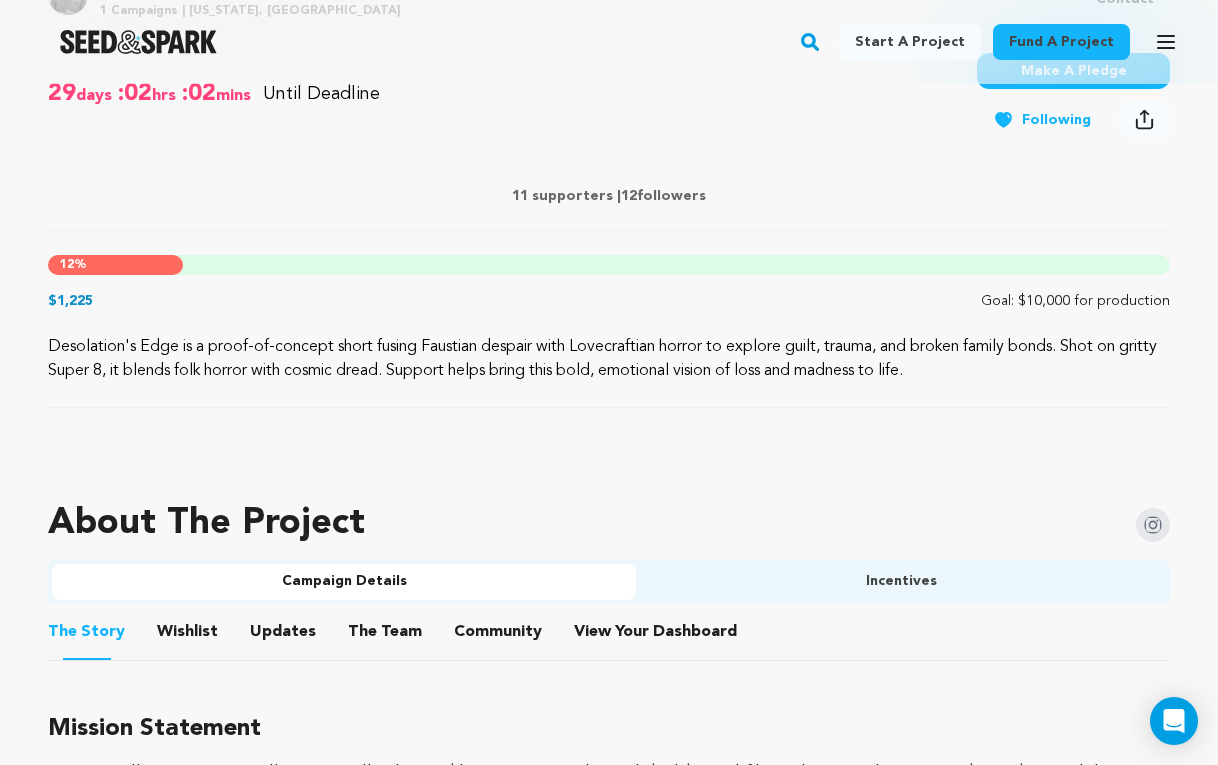 click on "Community" at bounding box center [498, 636] 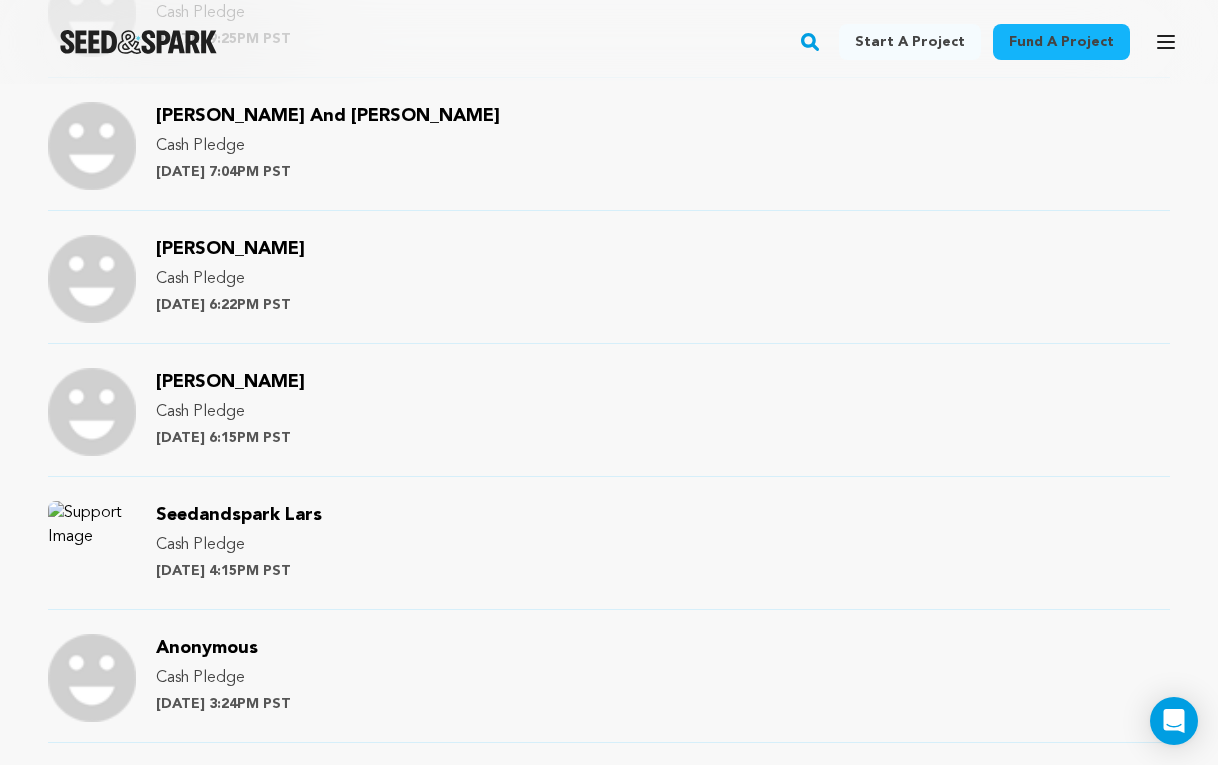 scroll, scrollTop: 2276, scrollLeft: 0, axis: vertical 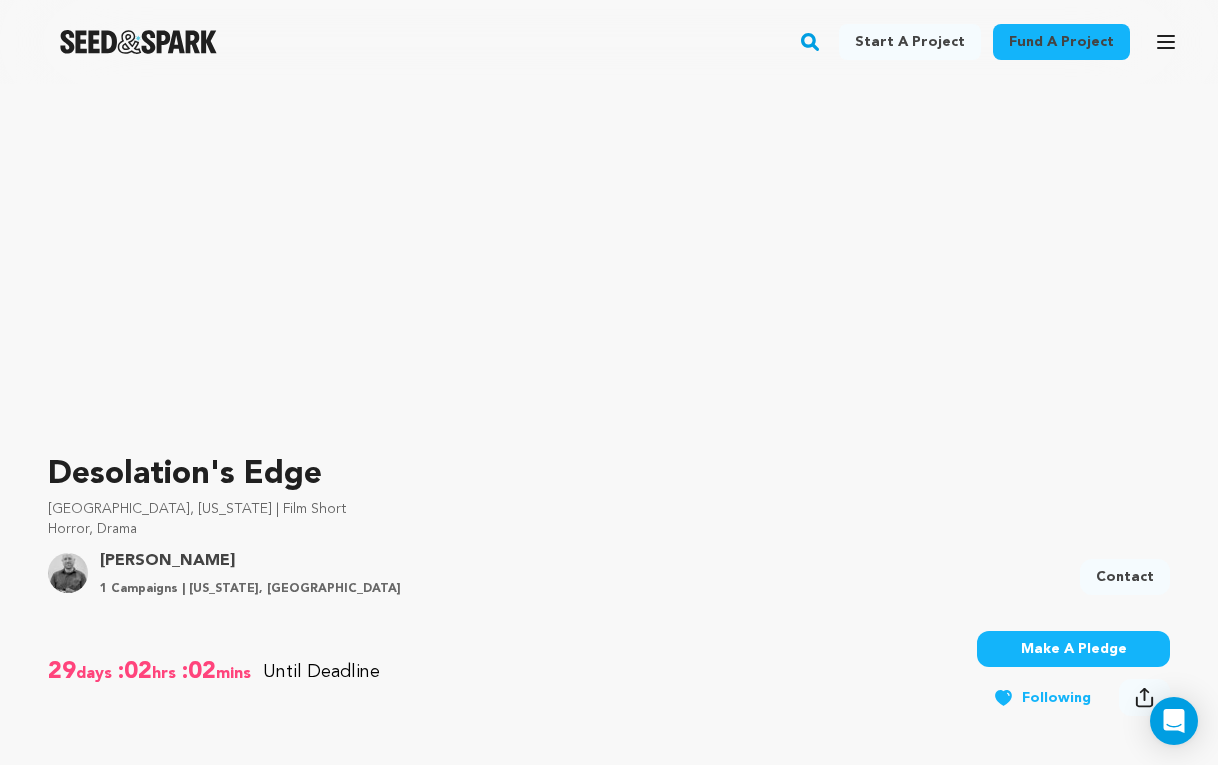 click 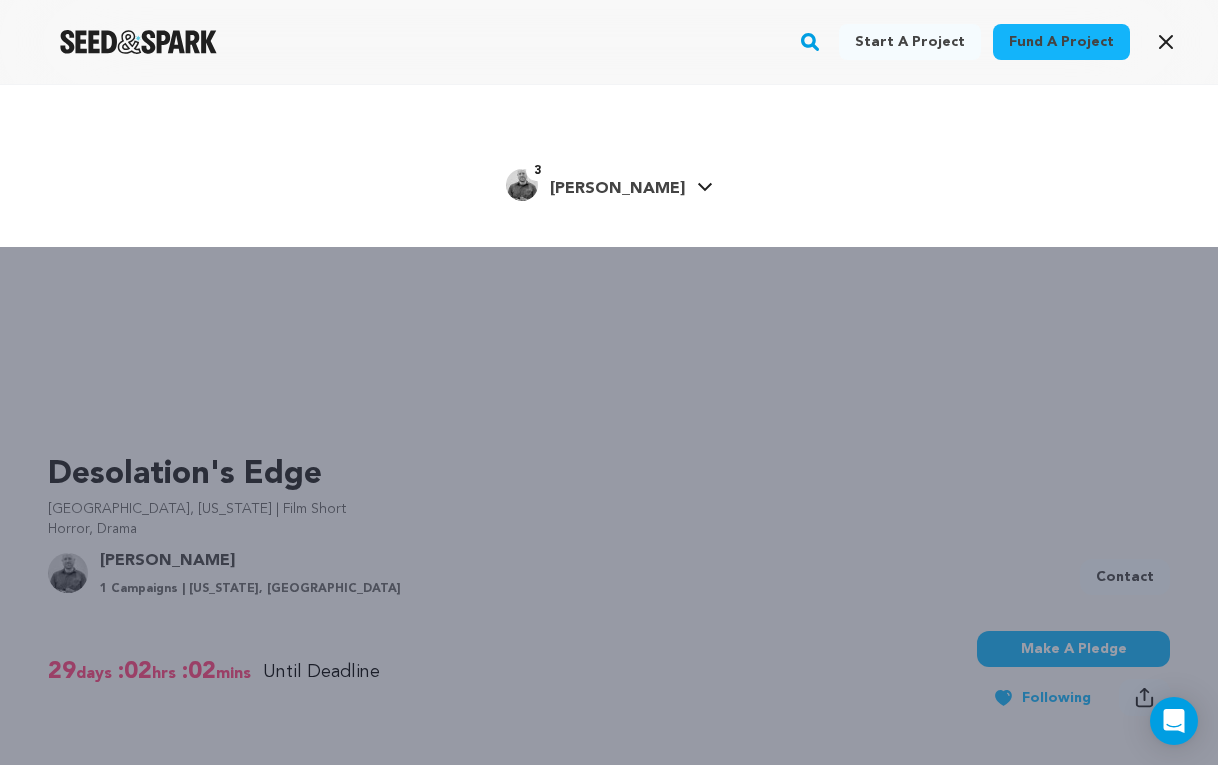 click on "[PERSON_NAME]" at bounding box center (617, 189) 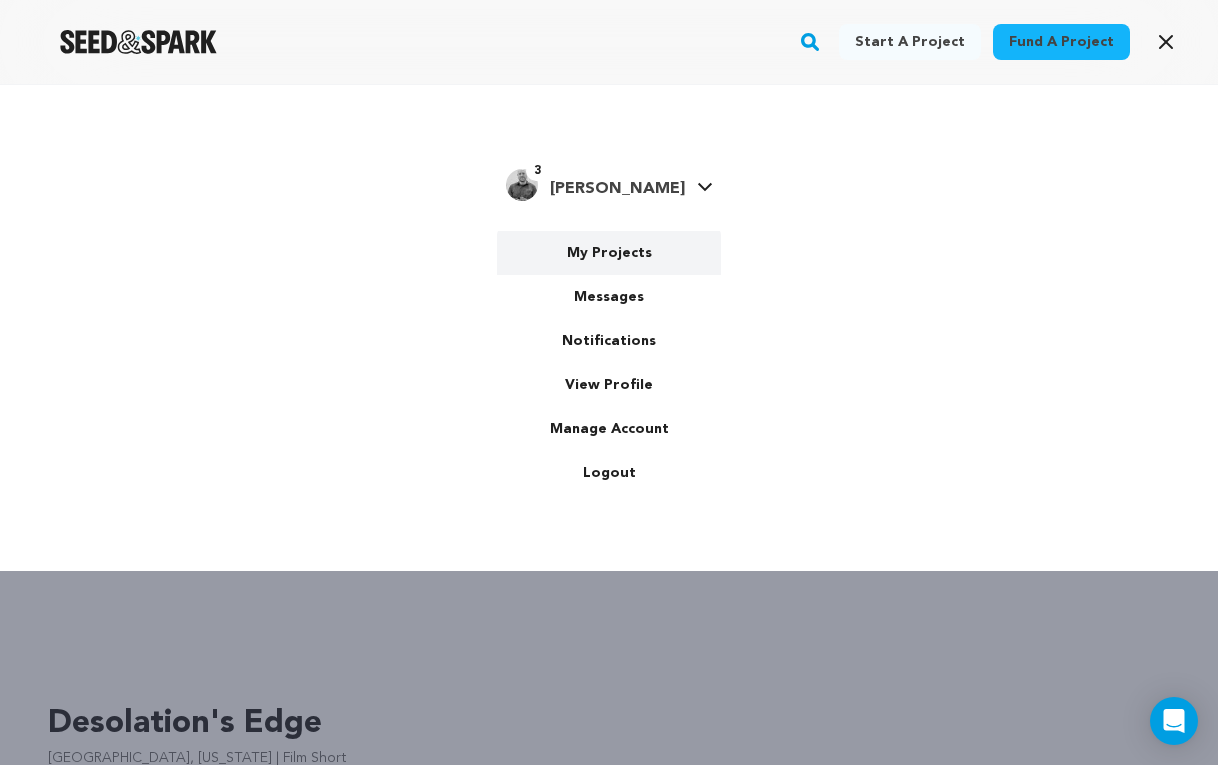 click on "My Projects" at bounding box center [609, 253] 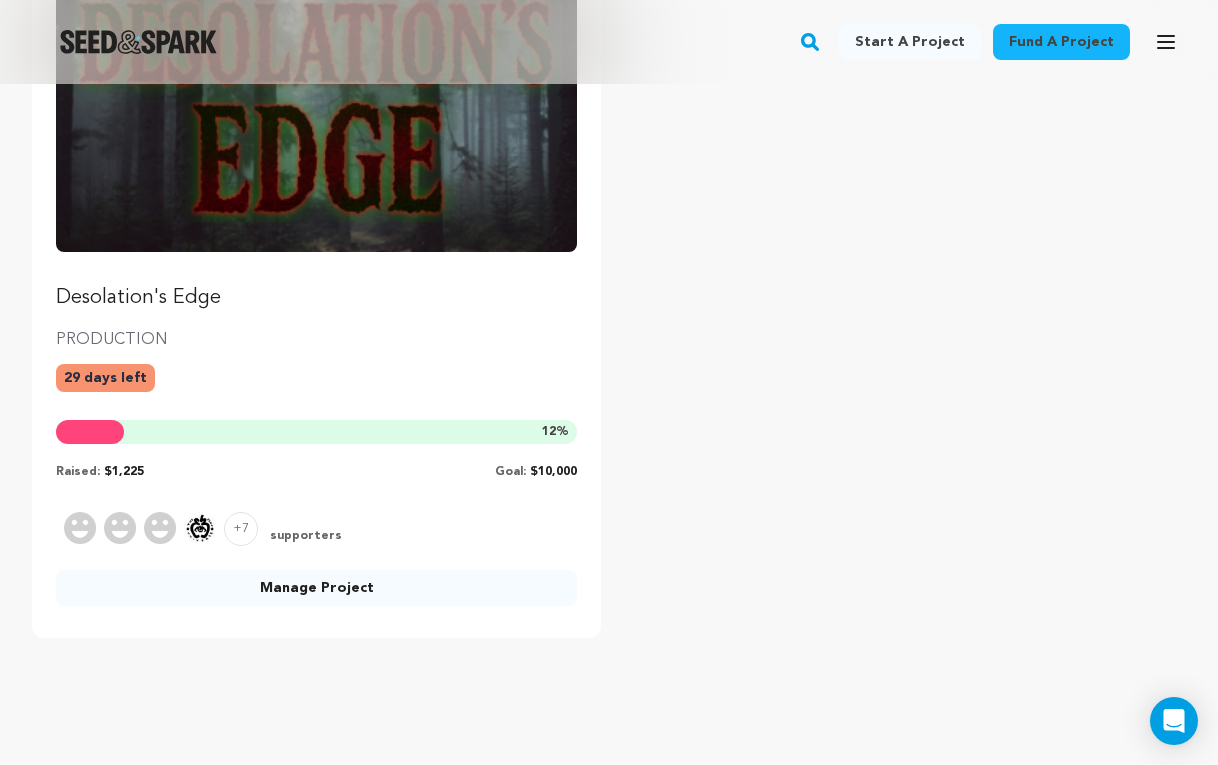 scroll, scrollTop: 403, scrollLeft: 0, axis: vertical 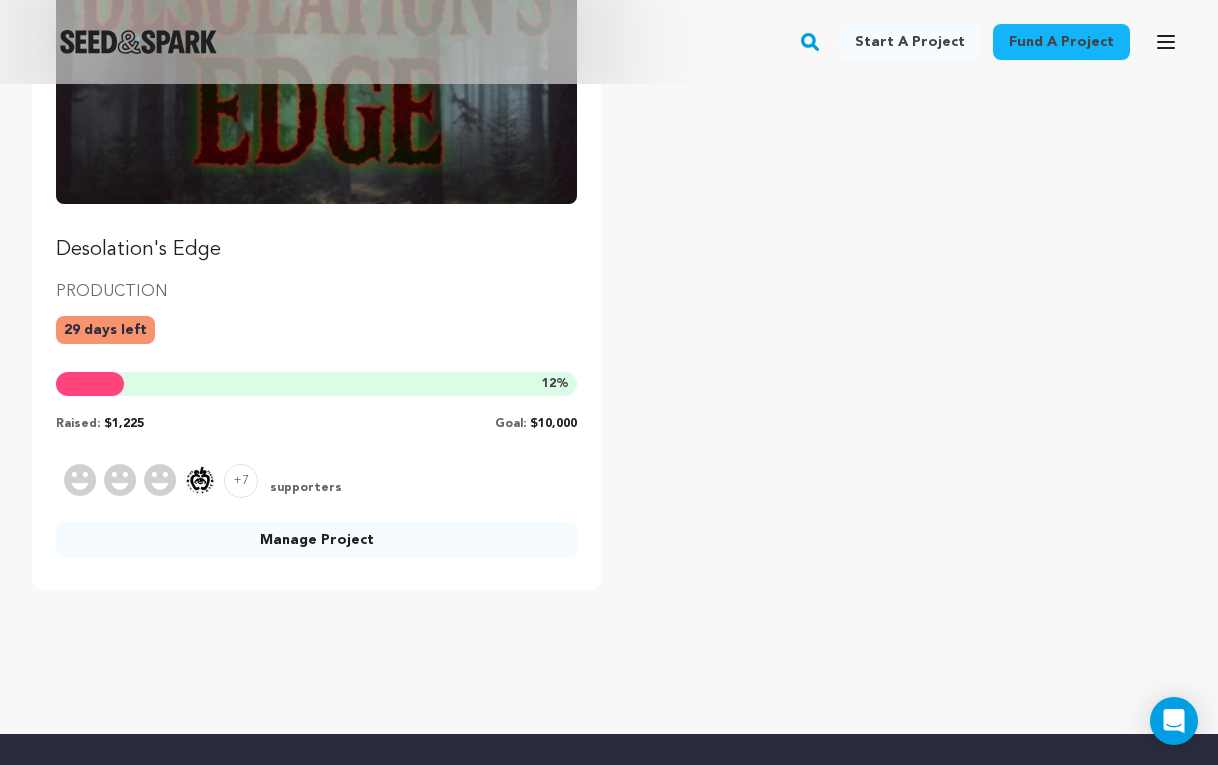 click on "Manage Project" at bounding box center (316, 540) 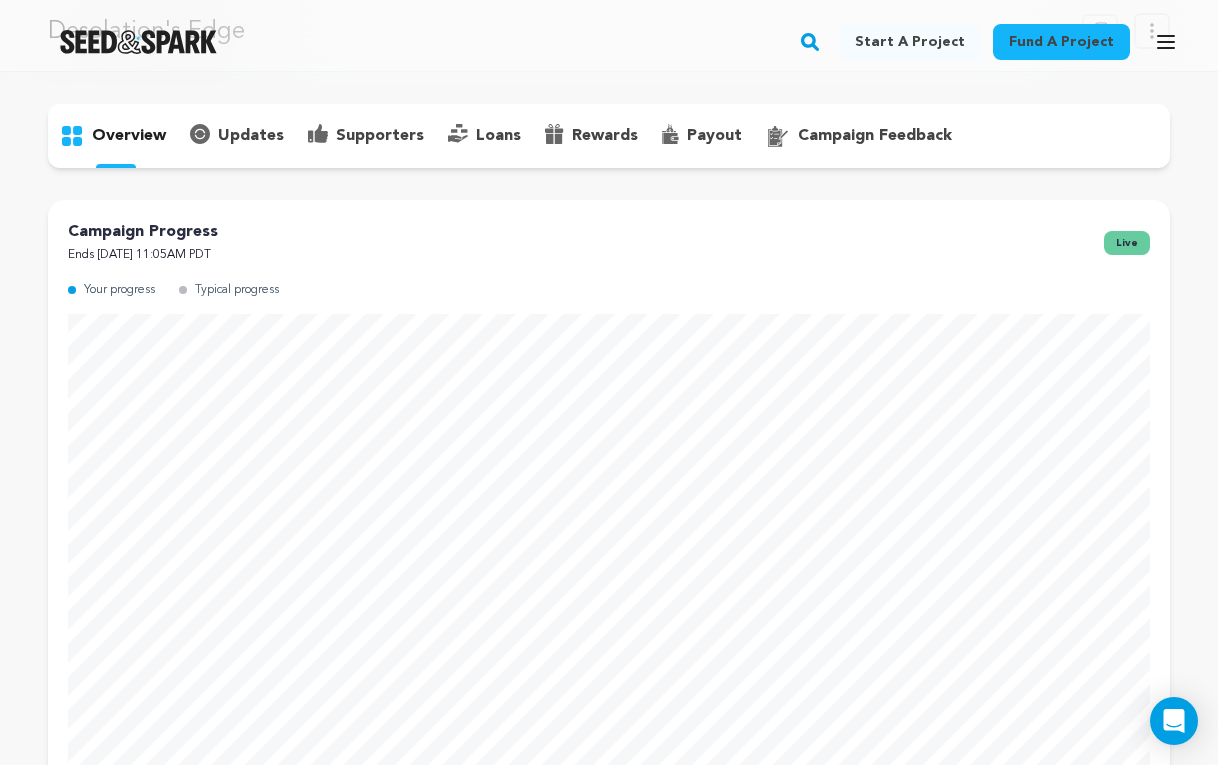 scroll, scrollTop: 95, scrollLeft: 0, axis: vertical 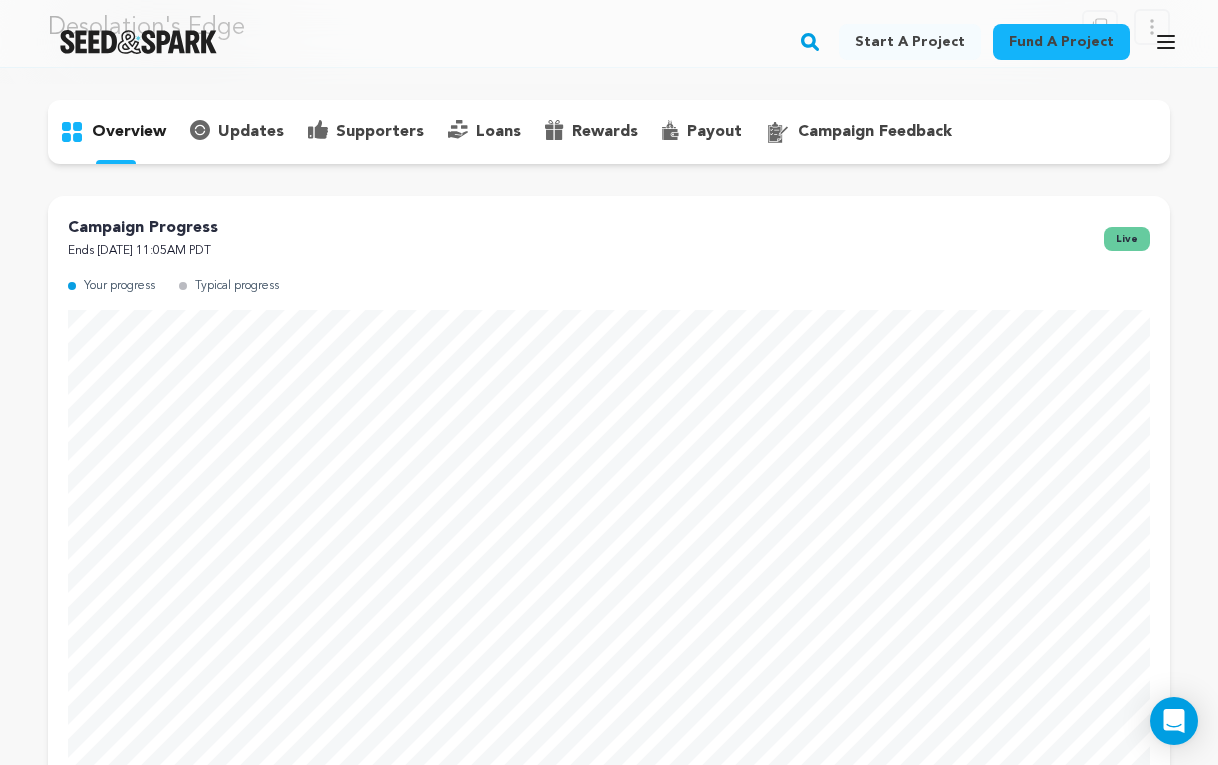 click on "supporters" at bounding box center [380, 132] 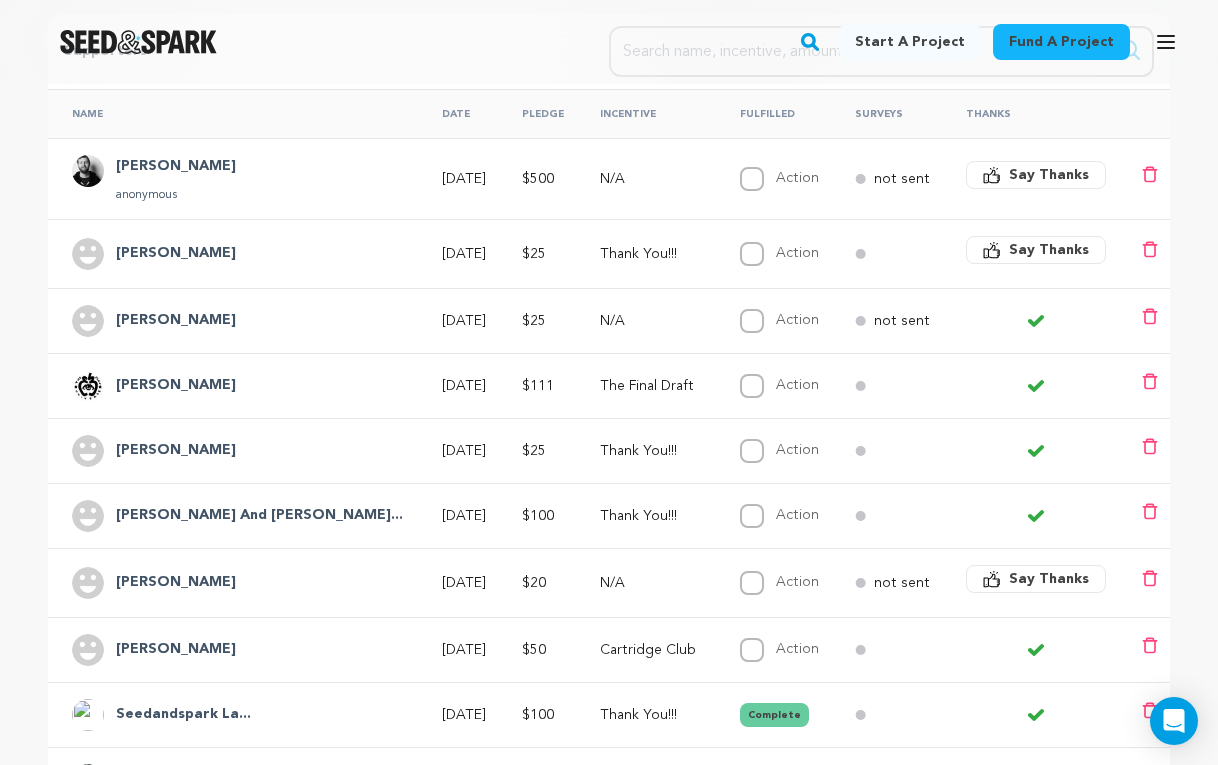 scroll, scrollTop: 442, scrollLeft: 0, axis: vertical 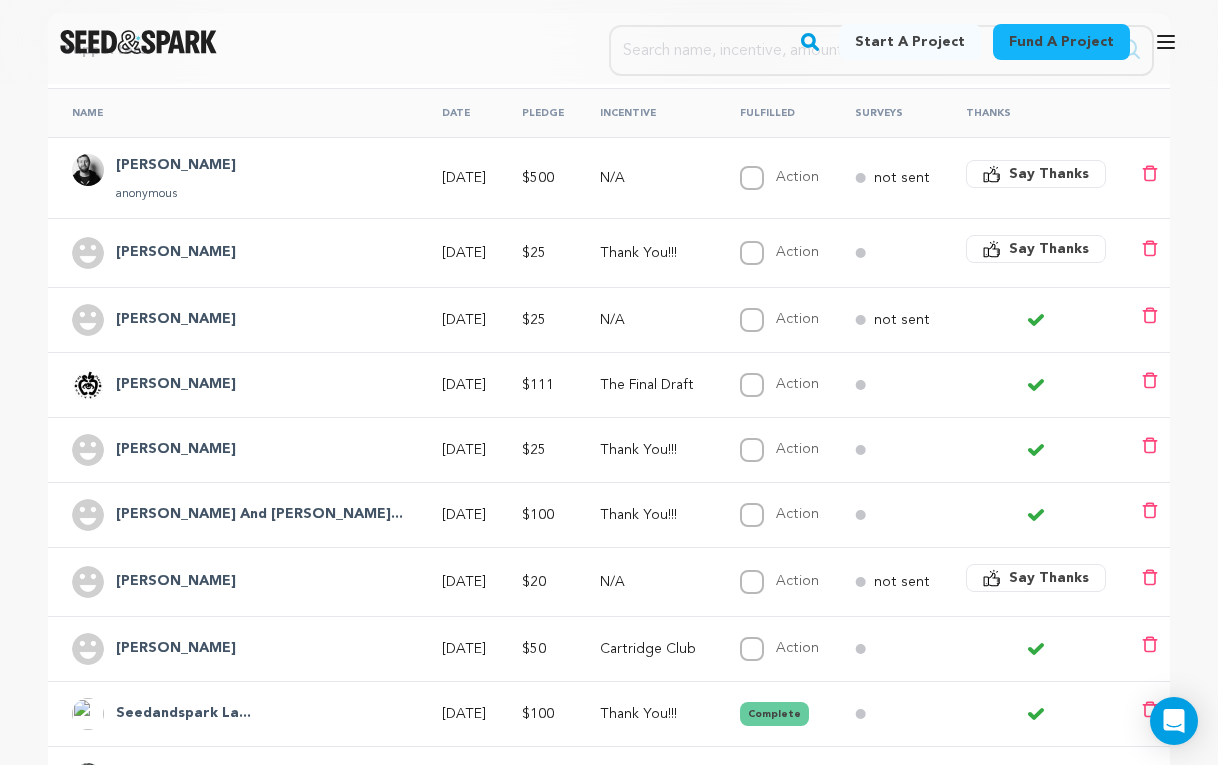 click on "Say Thanks" at bounding box center [1049, 578] 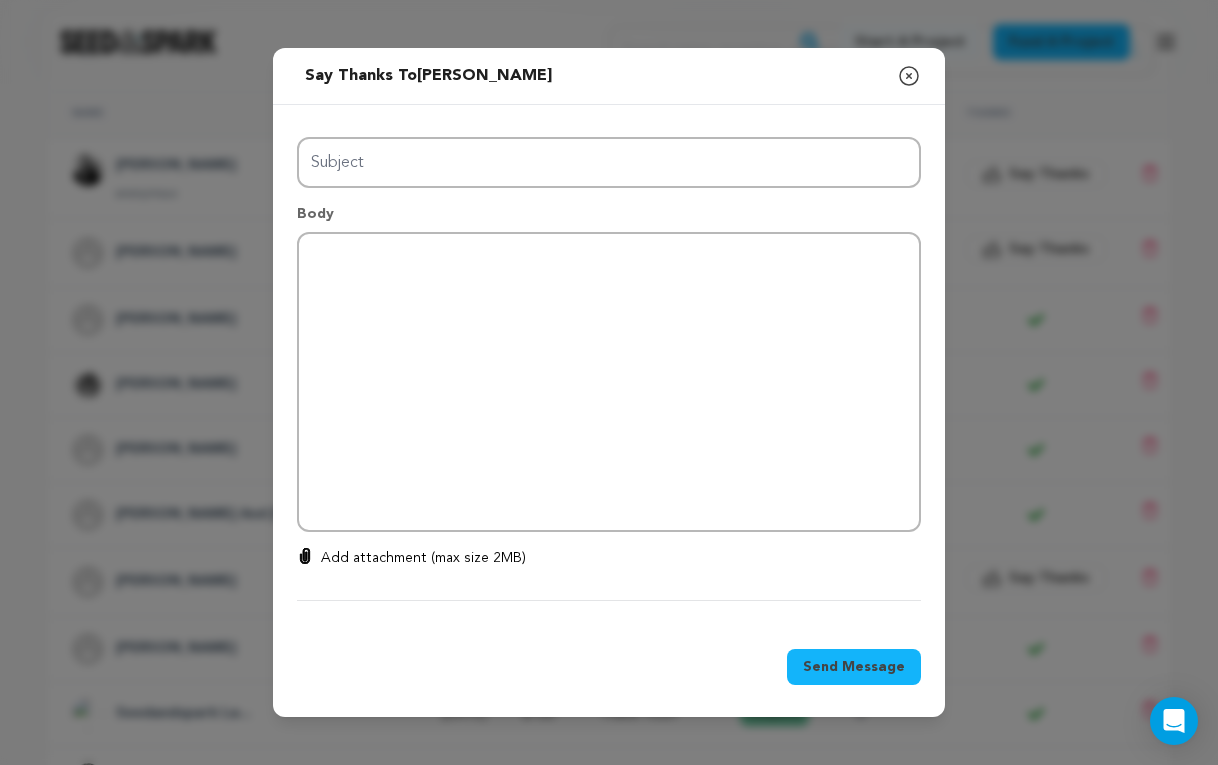 type on "Thanks for your support!" 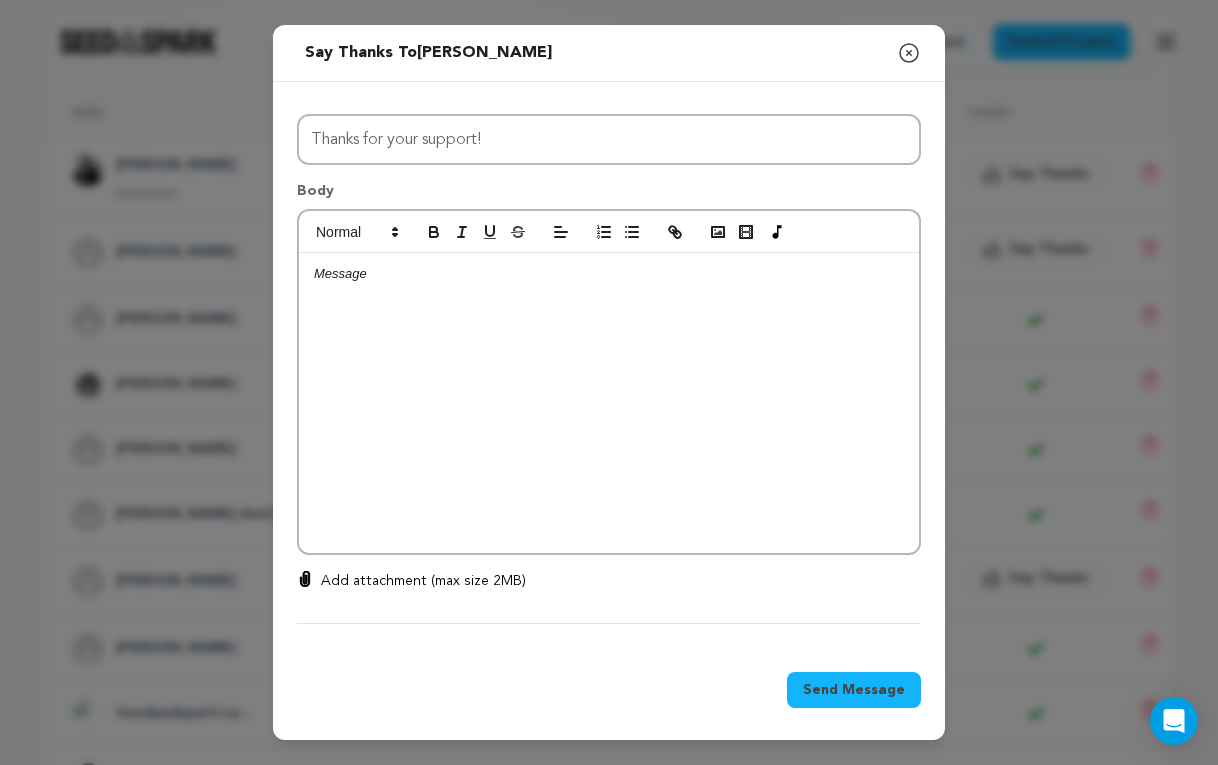 click on "Add attachment (max size 2MB)" at bounding box center (423, 581) 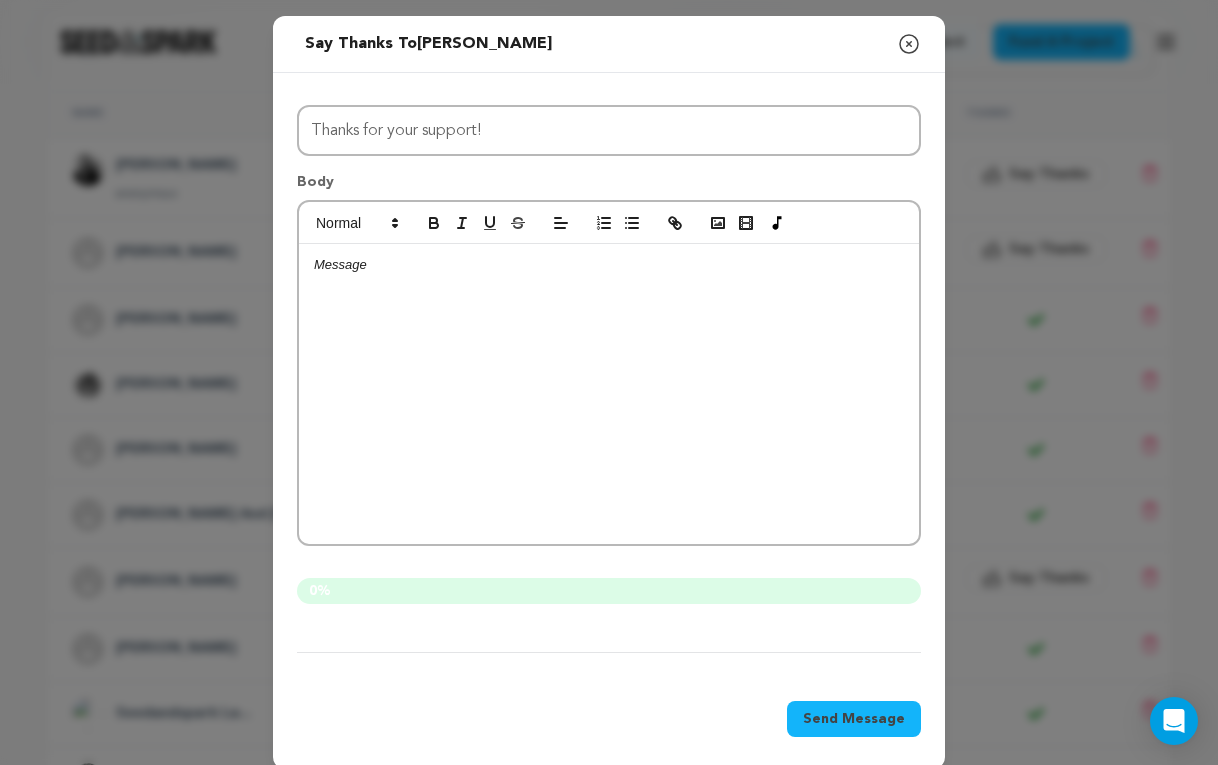 click at bounding box center [609, 394] 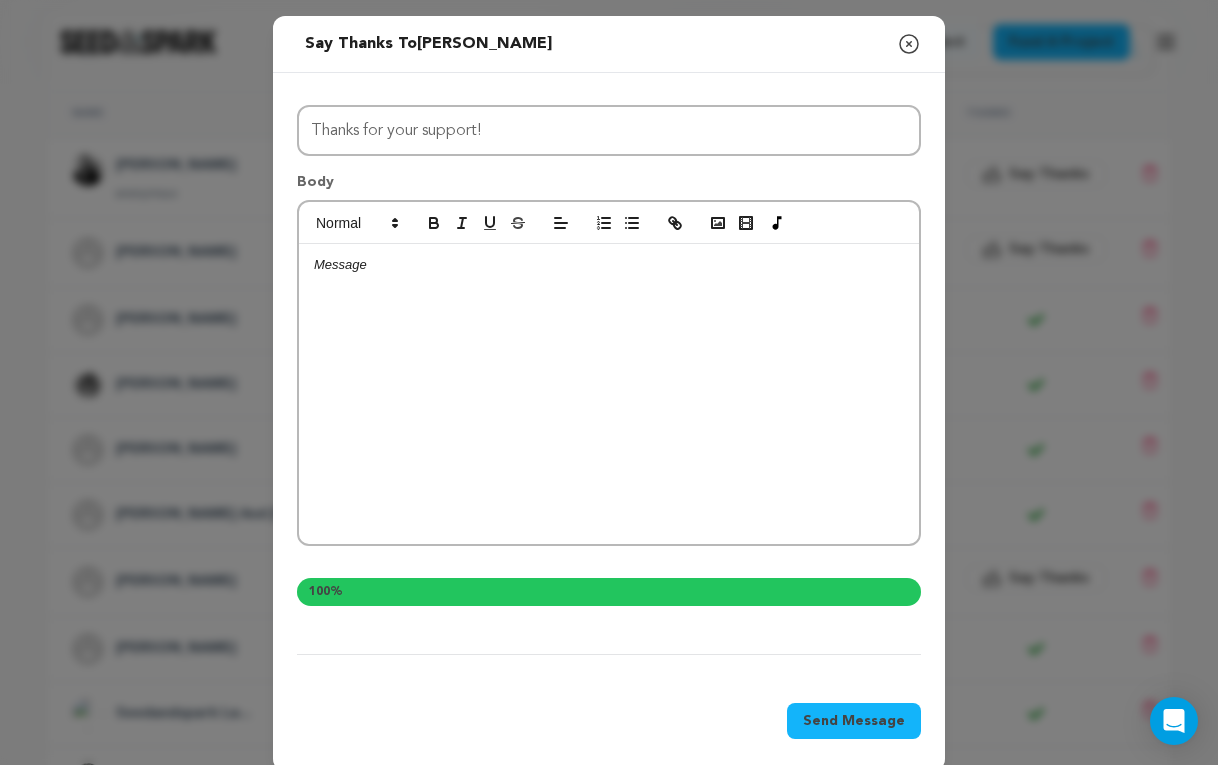 type 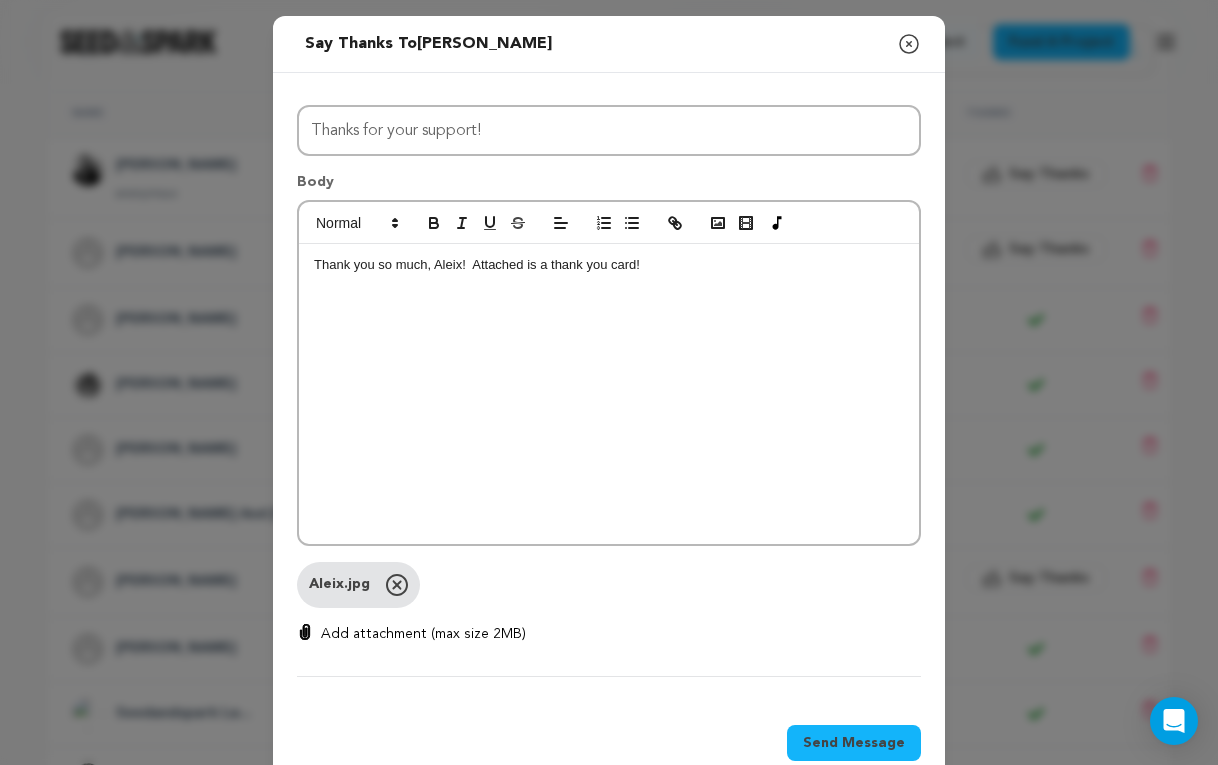 click on "Send Message" at bounding box center [854, 743] 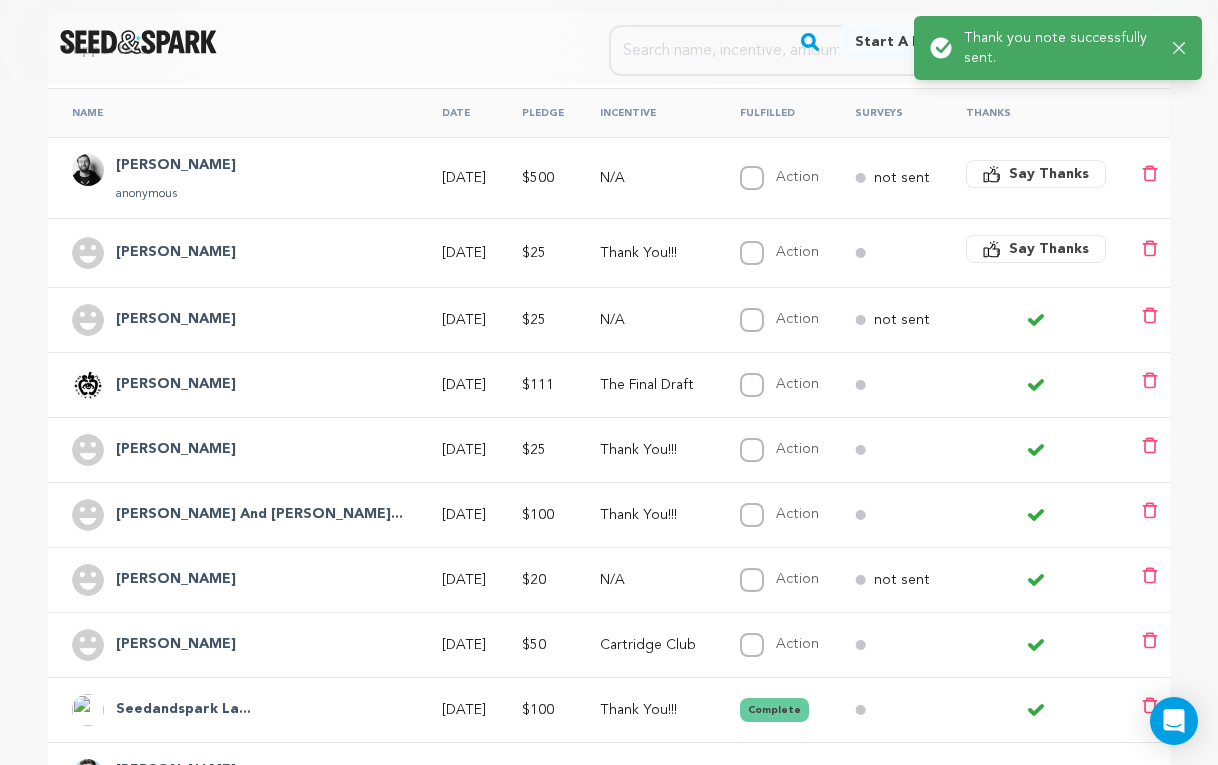click on "Say Thanks" at bounding box center [1049, 249] 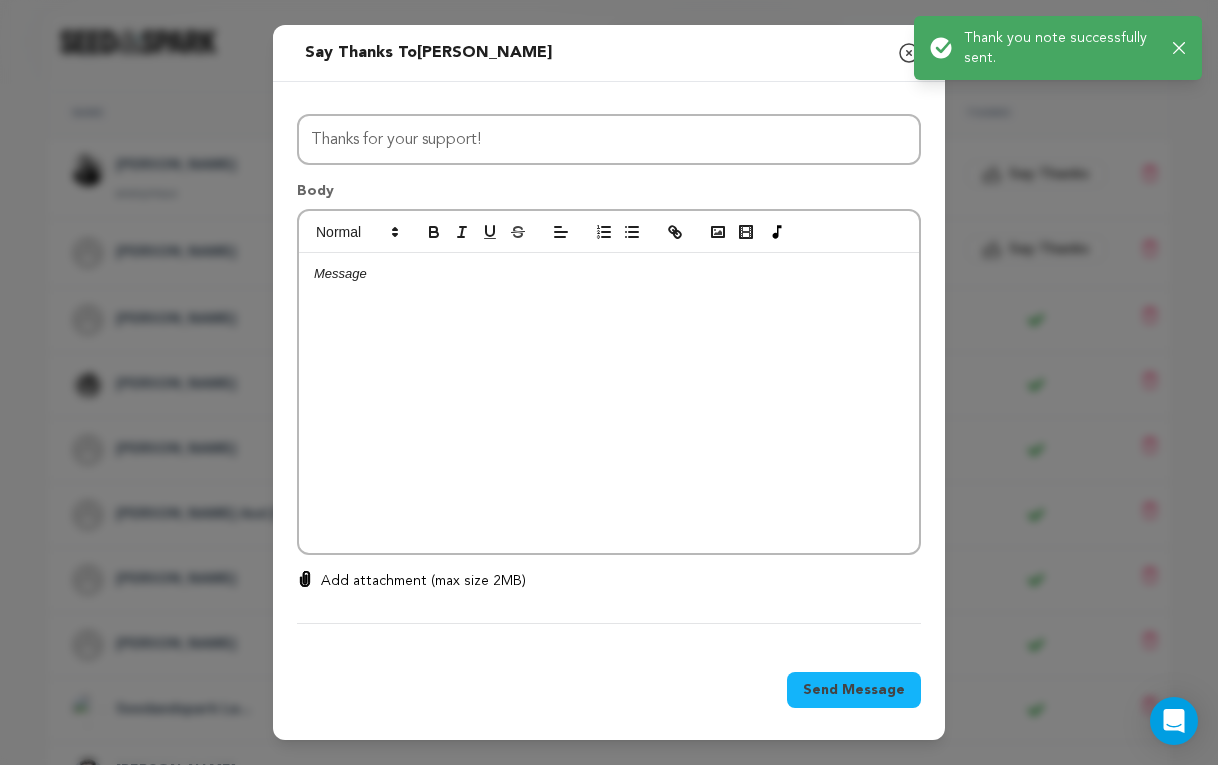 click at bounding box center (609, 403) 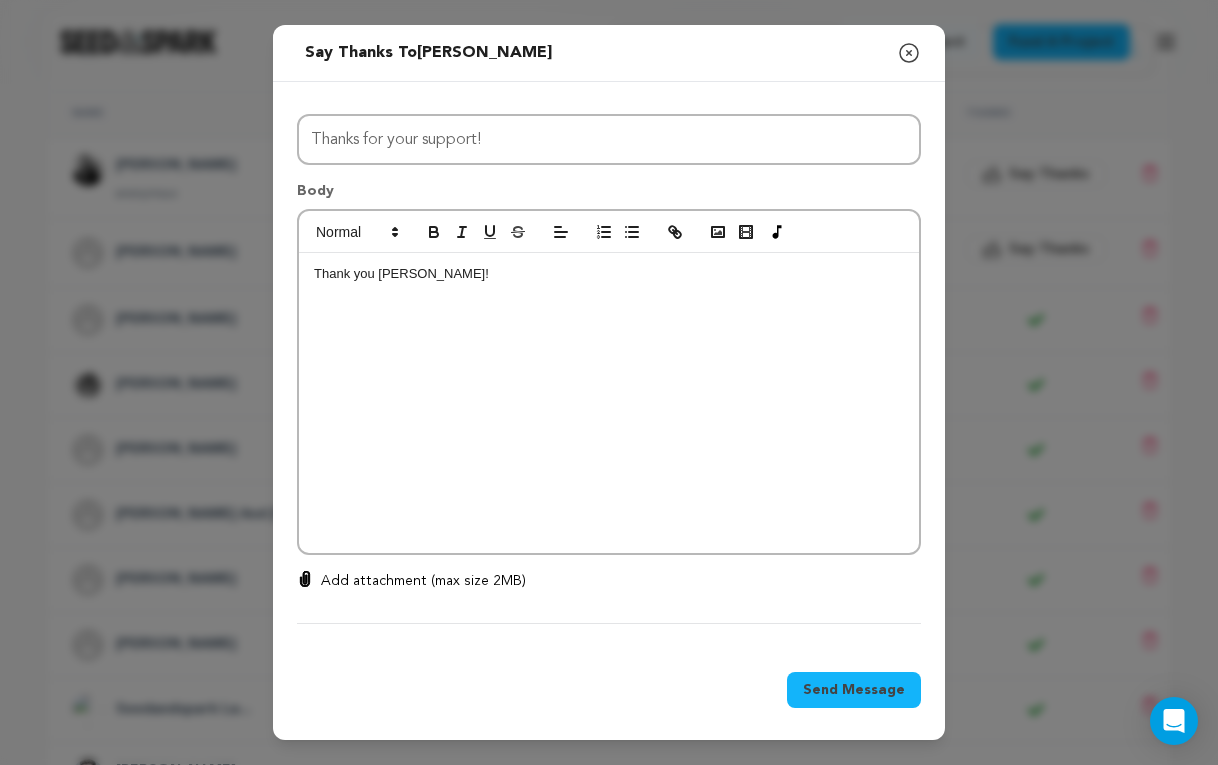 click on "Thank you Brandon!" at bounding box center [609, 274] 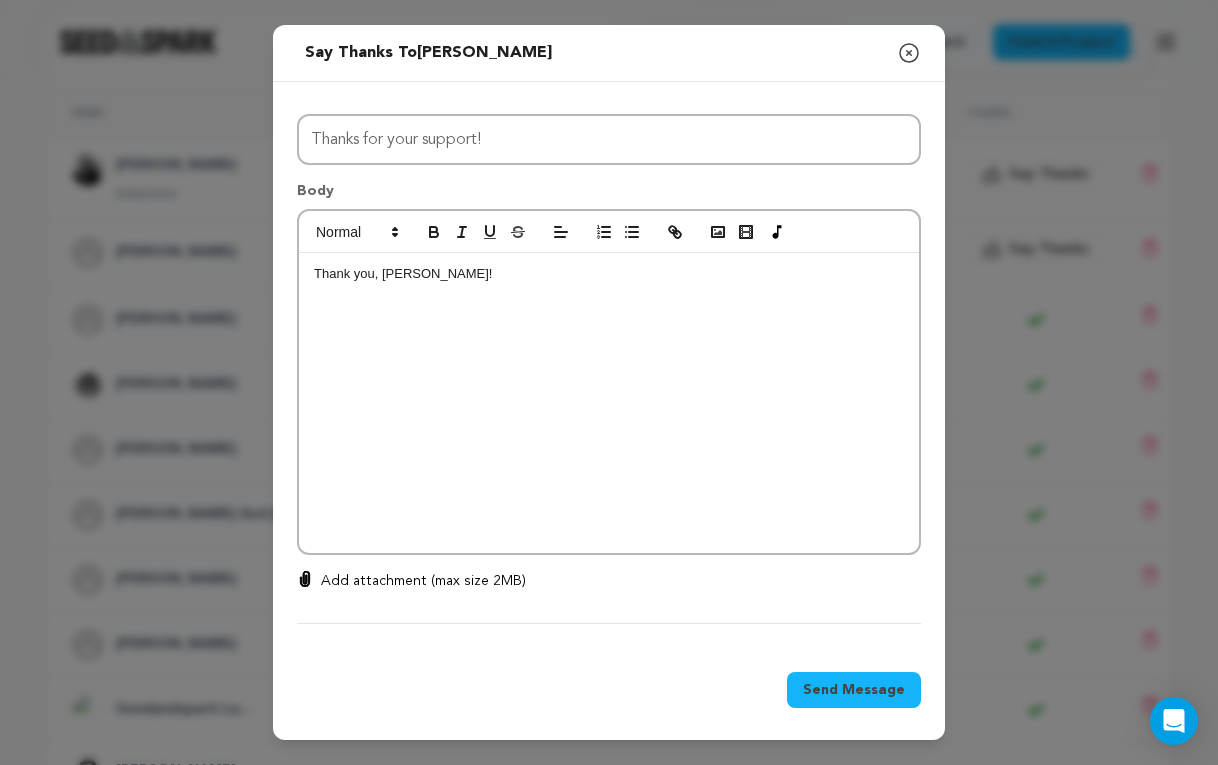click on "Thank you, Brandon!" at bounding box center [609, 403] 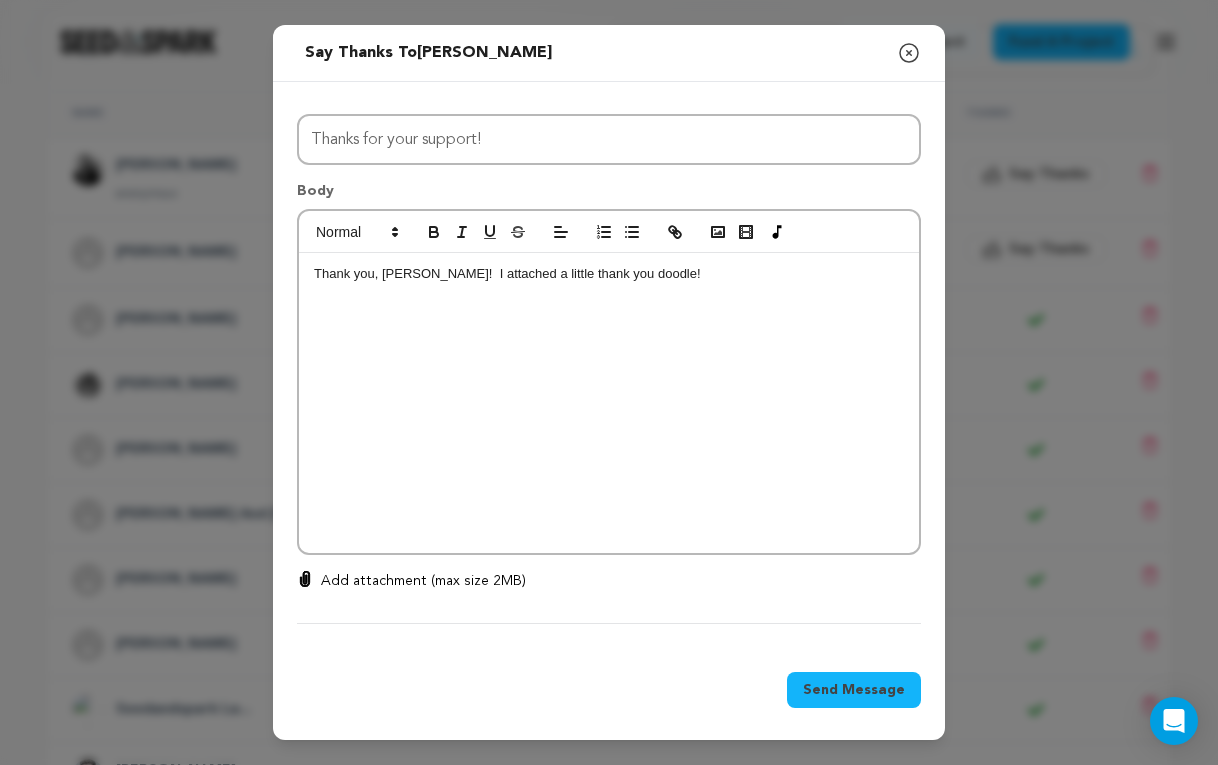 click on "Add attachment (max size 2MB)" at bounding box center (423, 581) 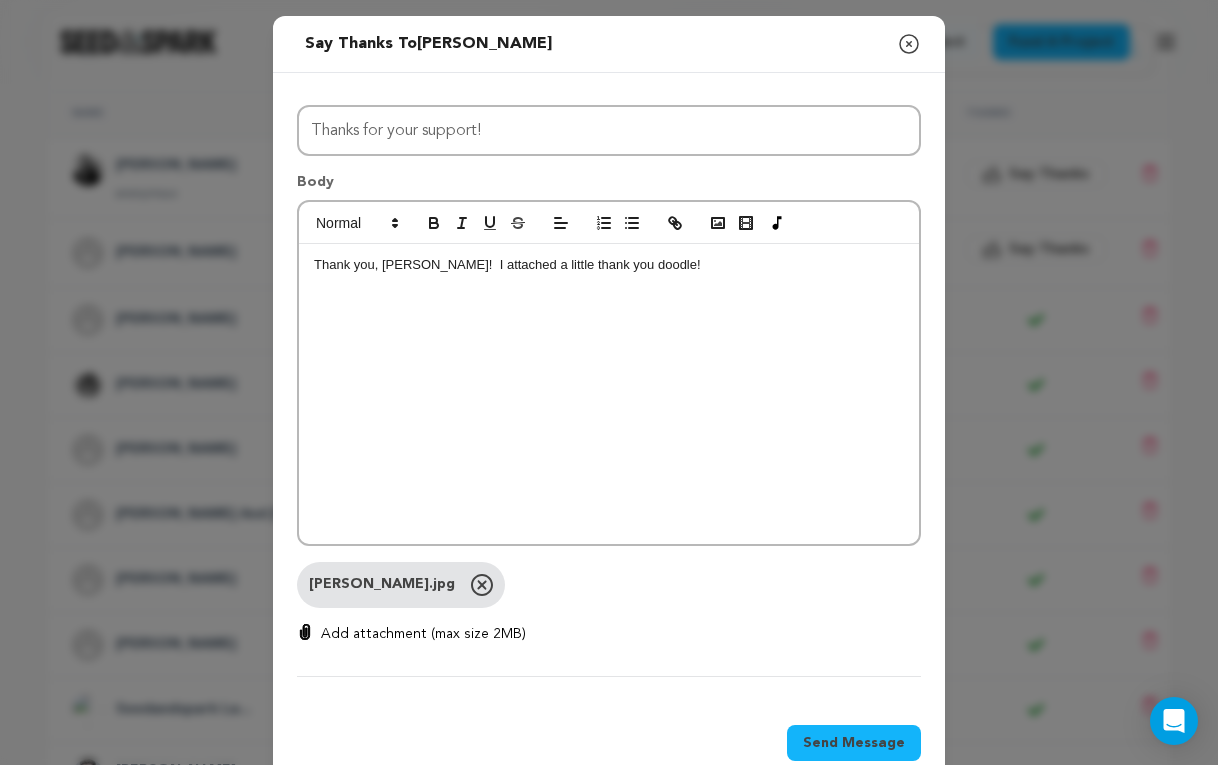 click on "Send Message" at bounding box center [854, 743] 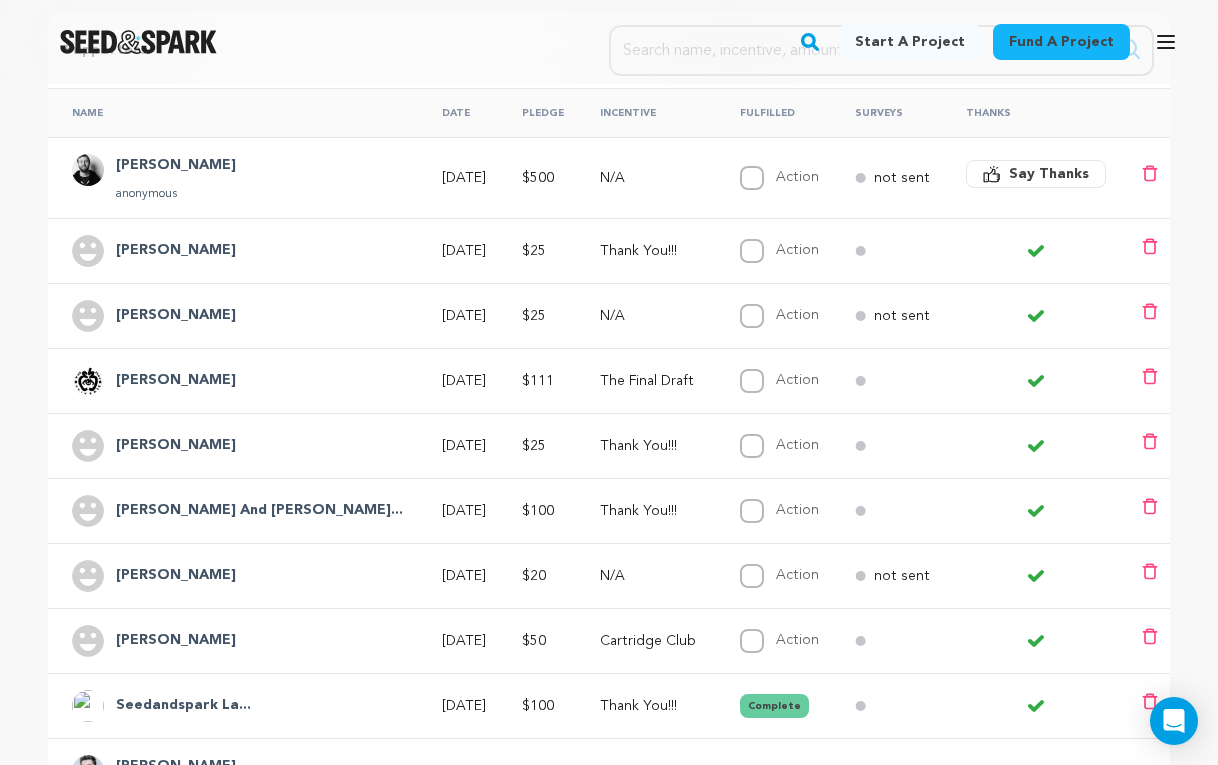 click on "Say Thanks" at bounding box center (1049, 174) 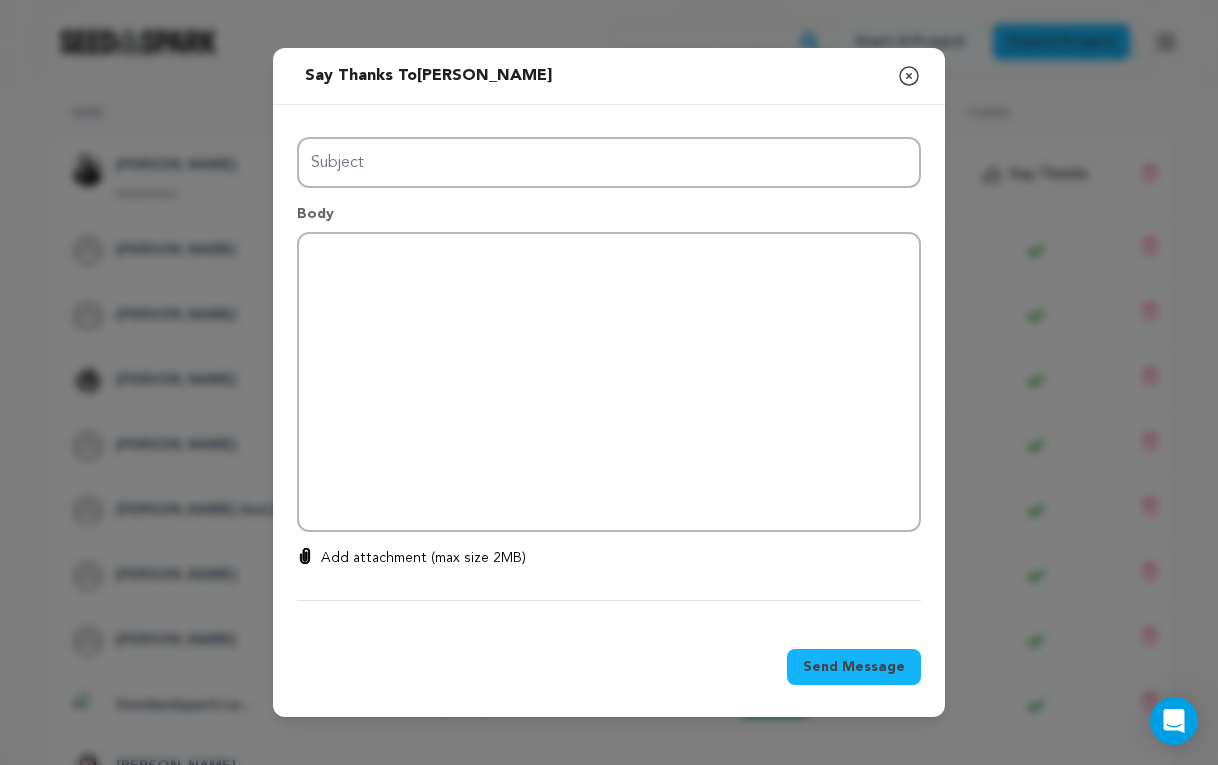 type on "Thanks for your support!" 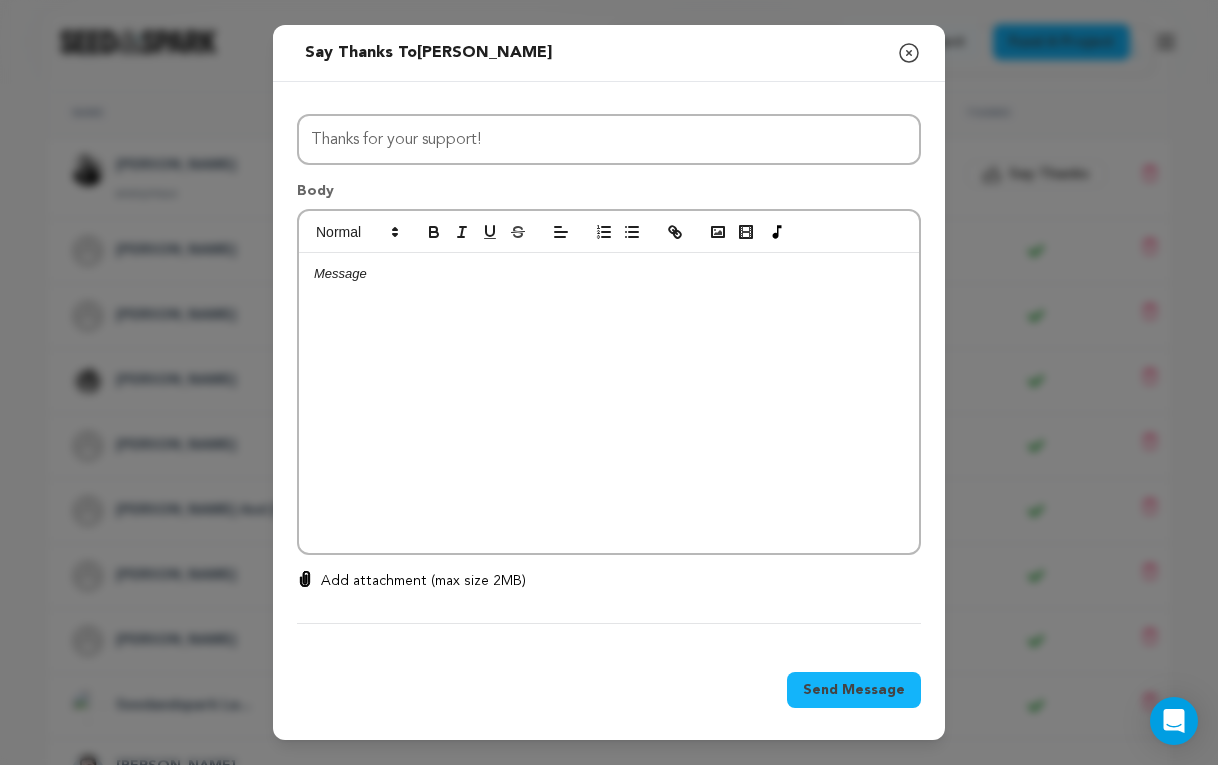 click at bounding box center (609, 403) 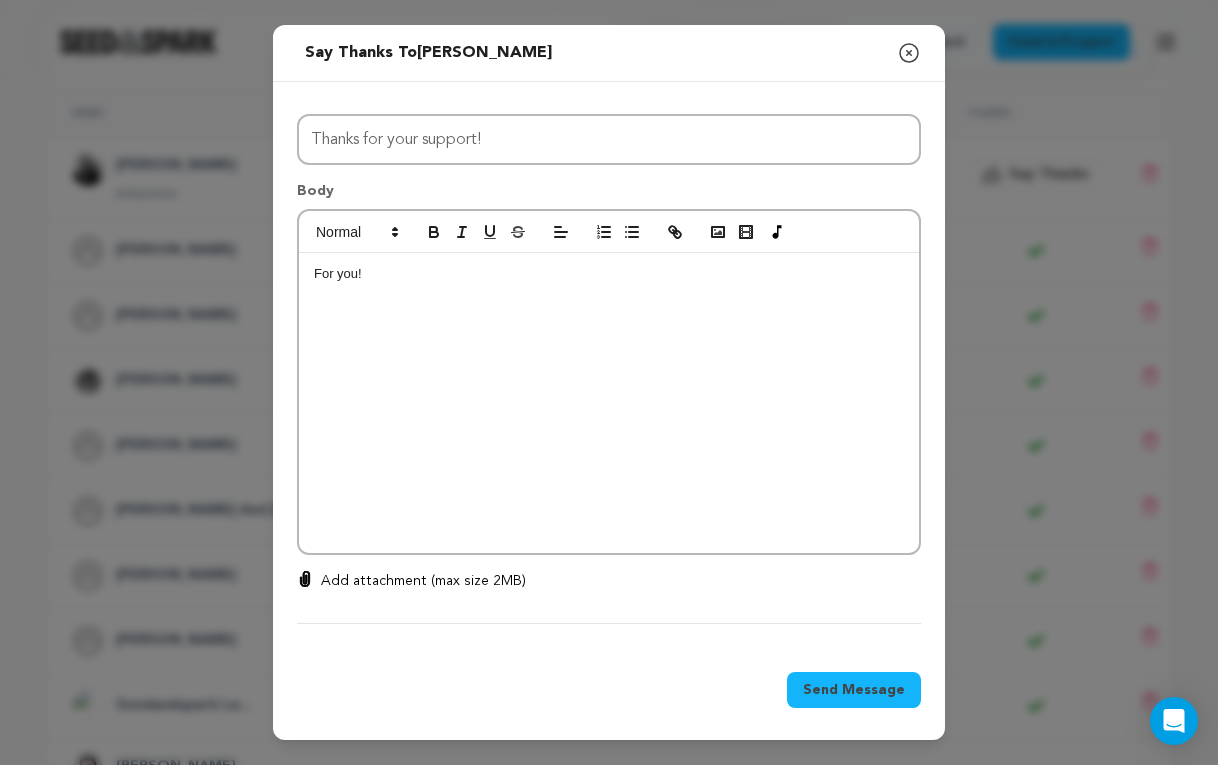click on "Add attachment (max size 2MB)" at bounding box center [609, 581] 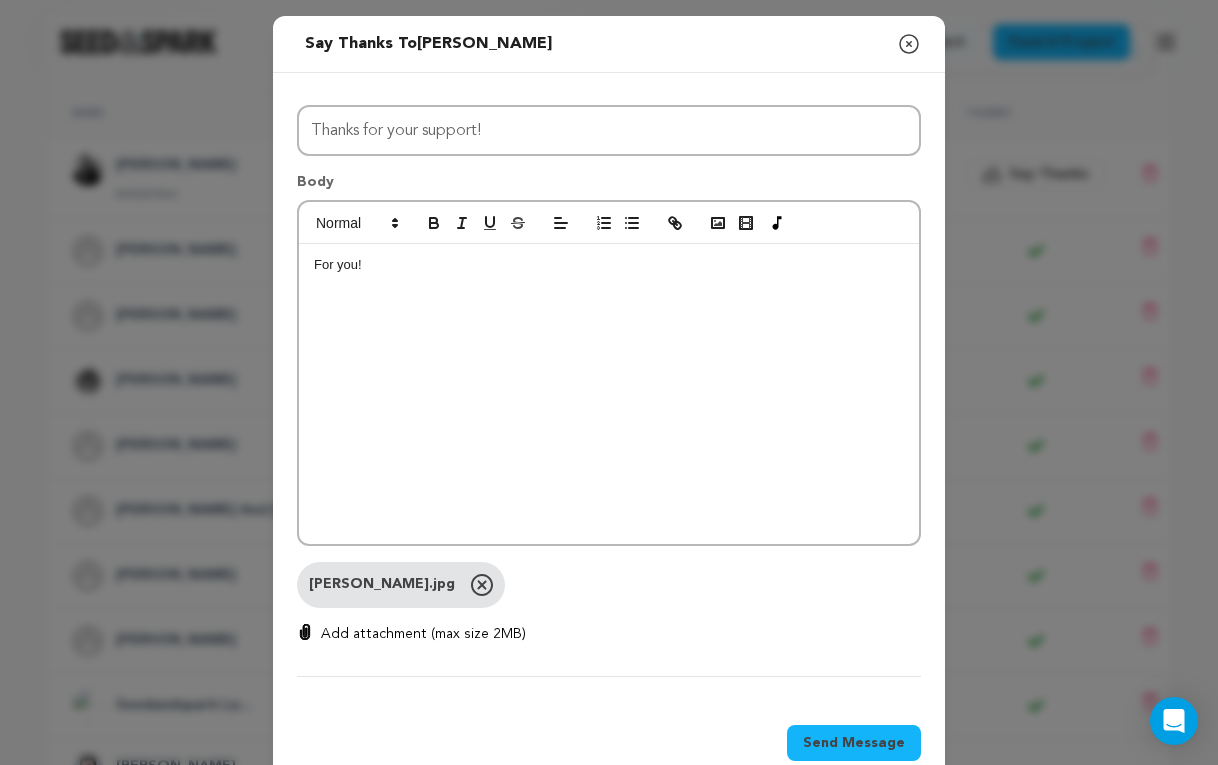 drag, startPoint x: 392, startPoint y: 275, endPoint x: 299, endPoint y: 273, distance: 93.0215 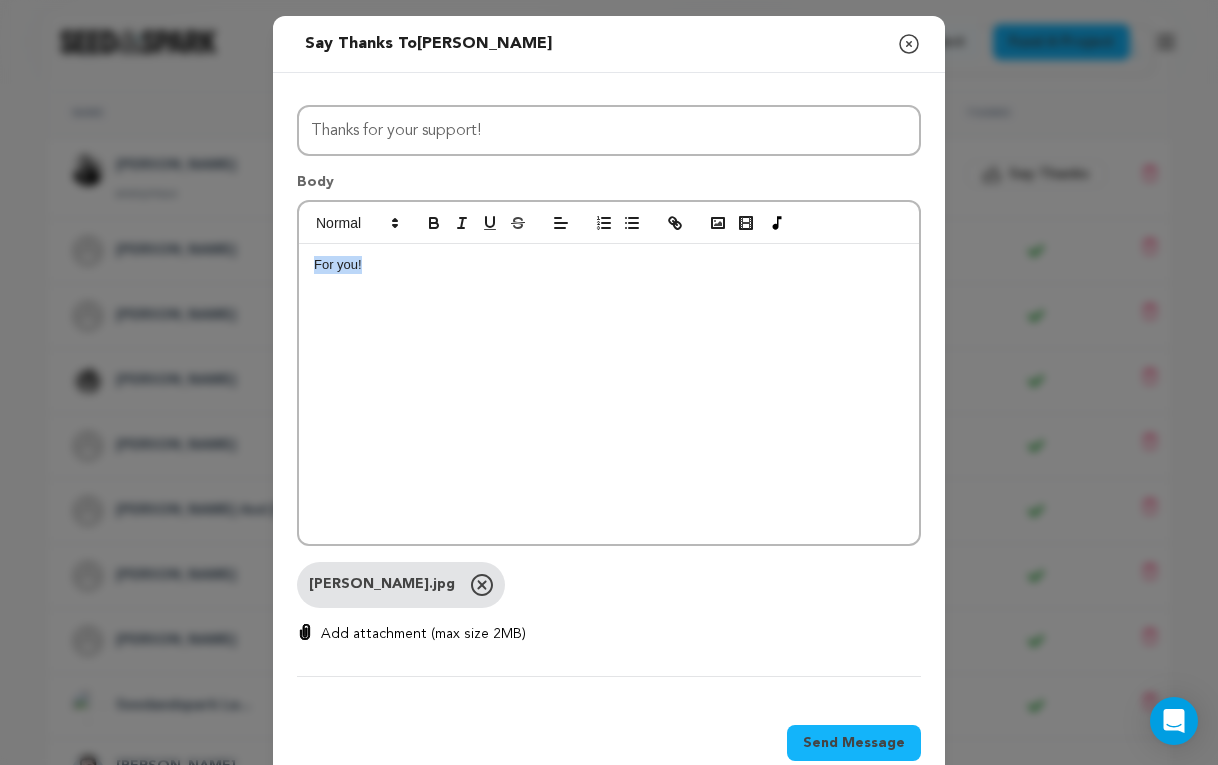 drag, startPoint x: 406, startPoint y: 268, endPoint x: 215, endPoint y: 268, distance: 191 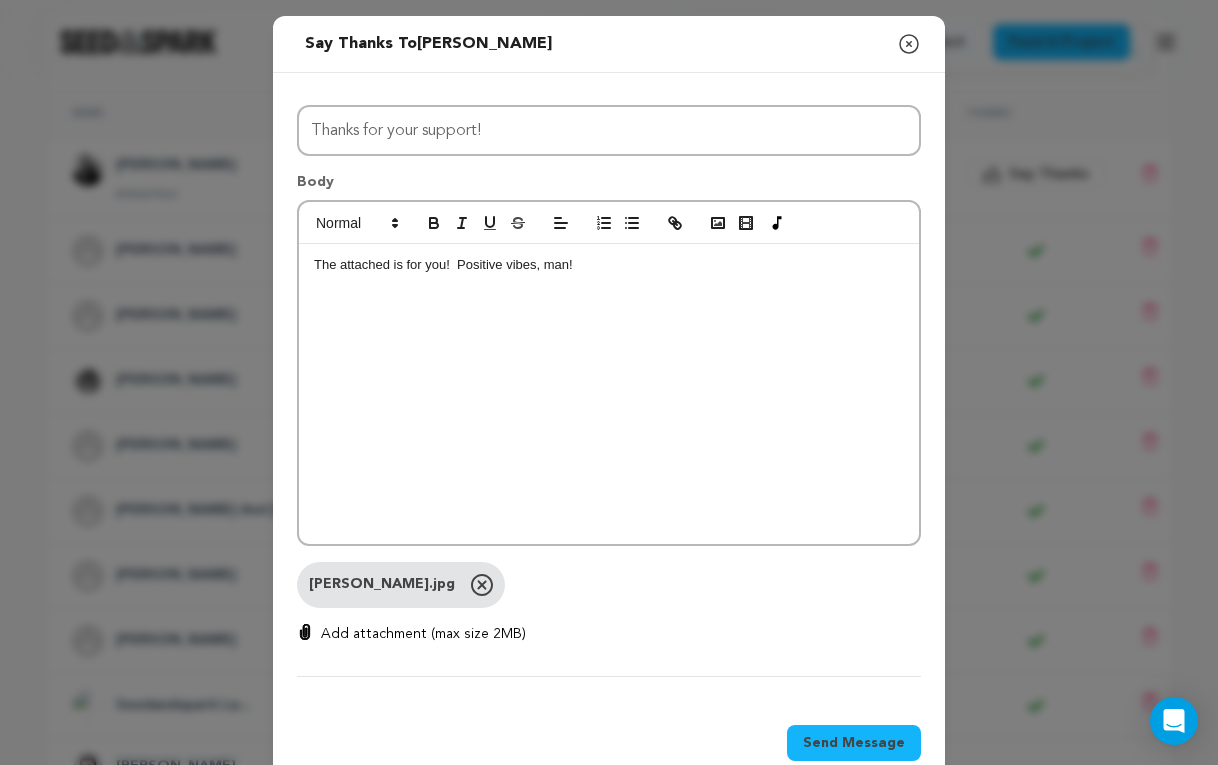 click on "Send Message" at bounding box center (854, 743) 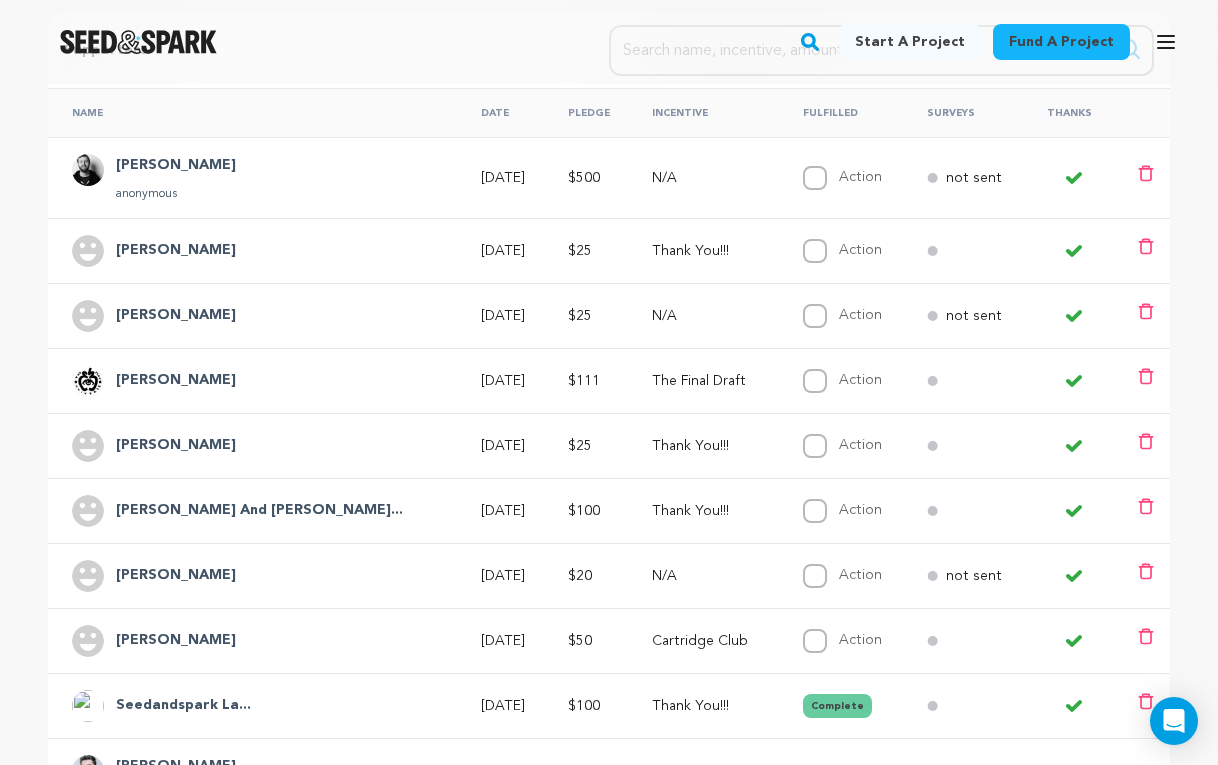click at bounding box center [138, 42] 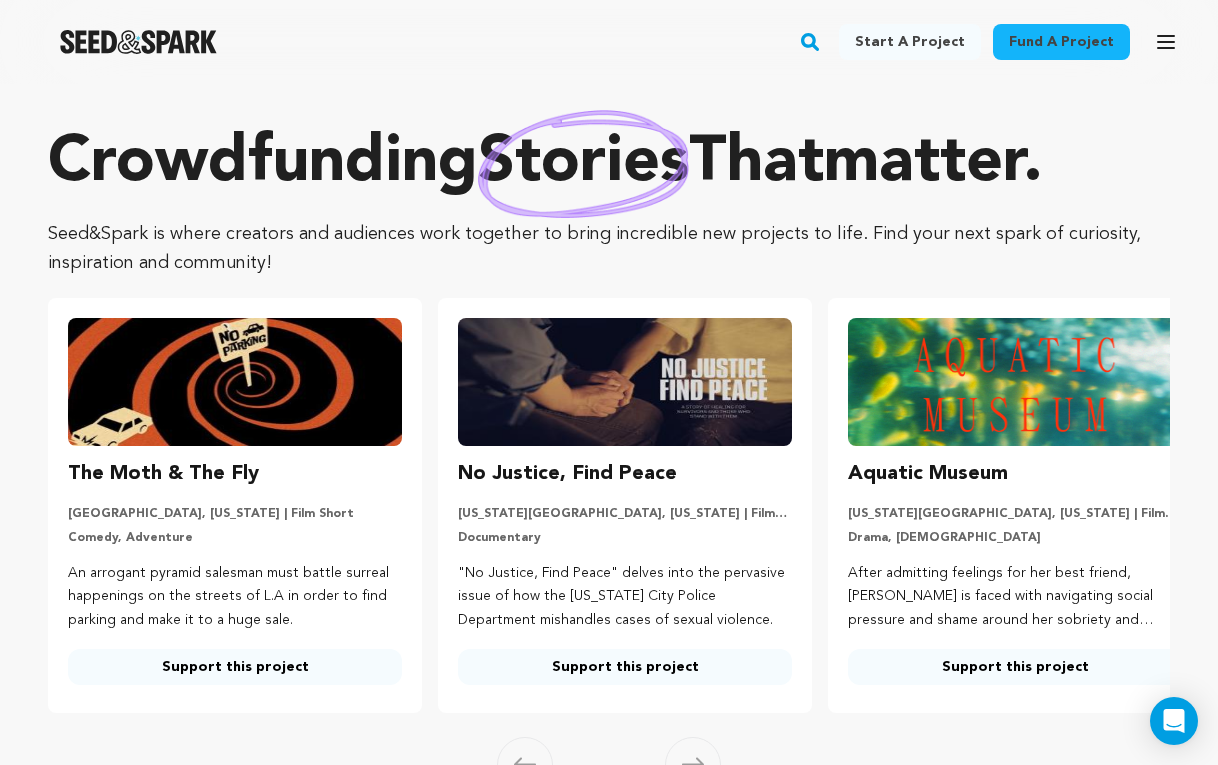 scroll, scrollTop: 0, scrollLeft: 0, axis: both 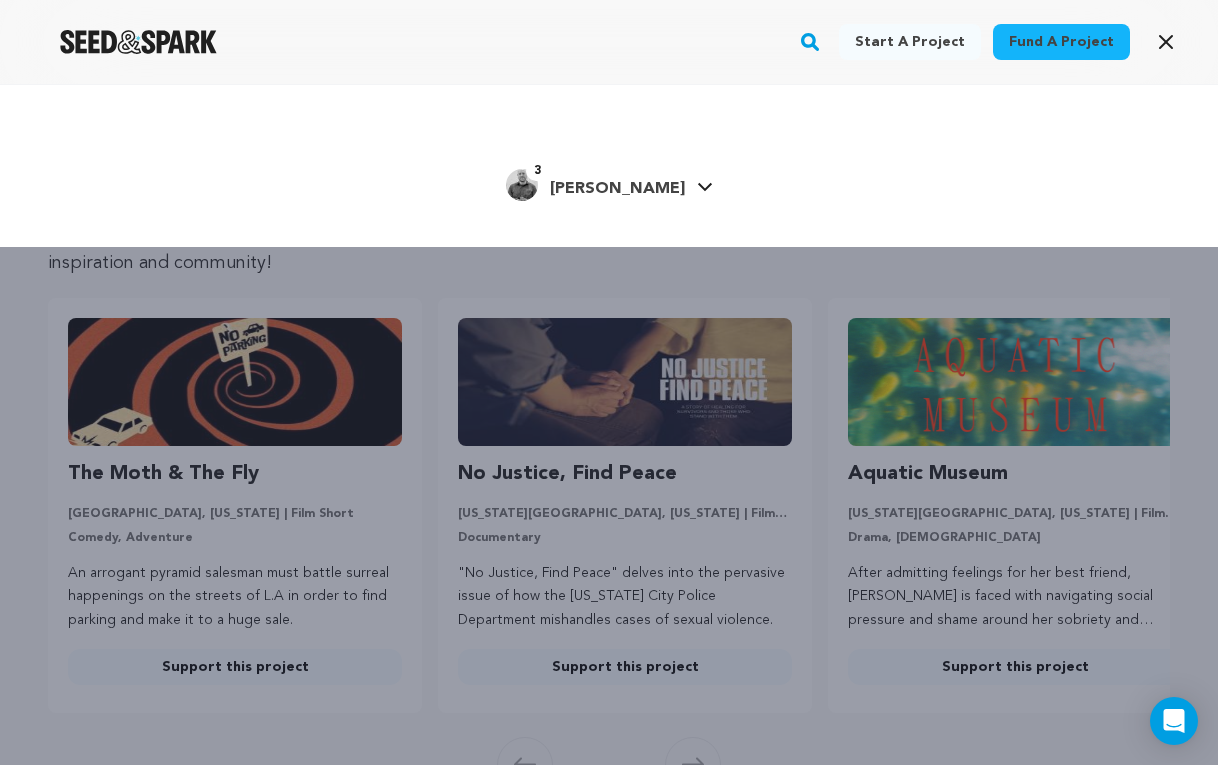 click on "[PERSON_NAME]" at bounding box center (617, 189) 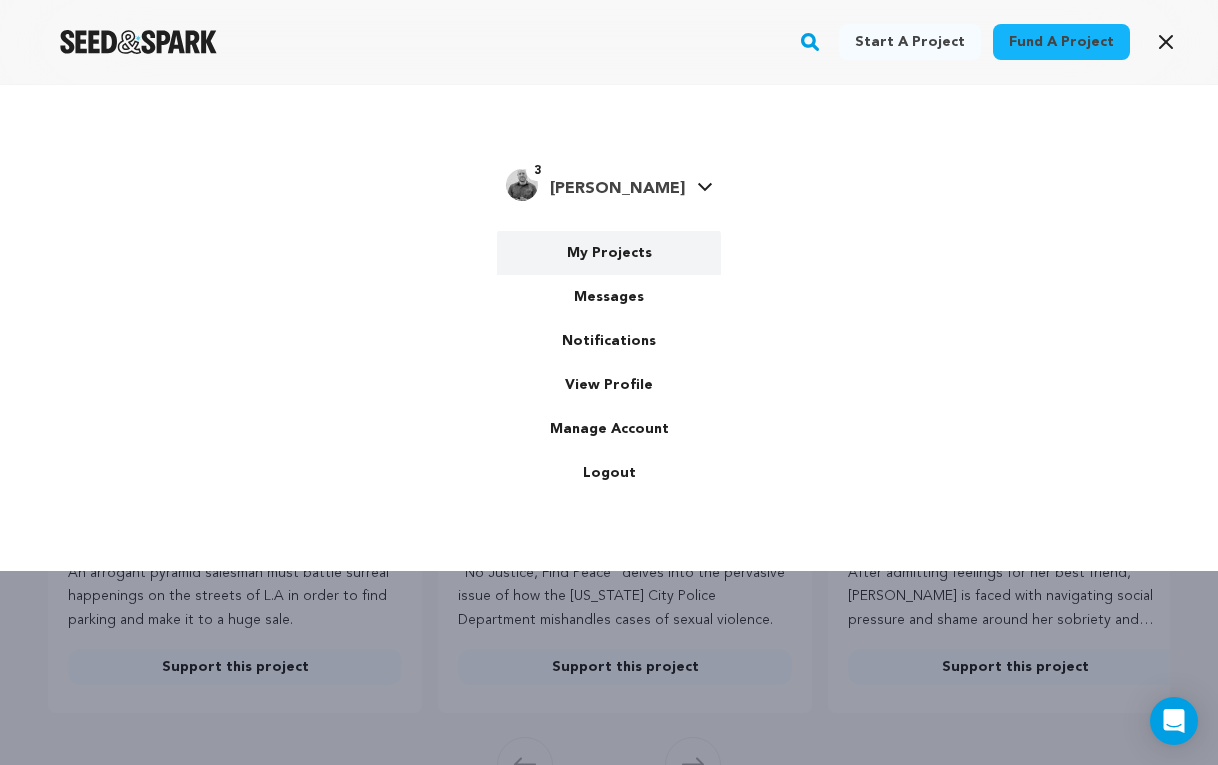 click on "My Projects" at bounding box center [609, 253] 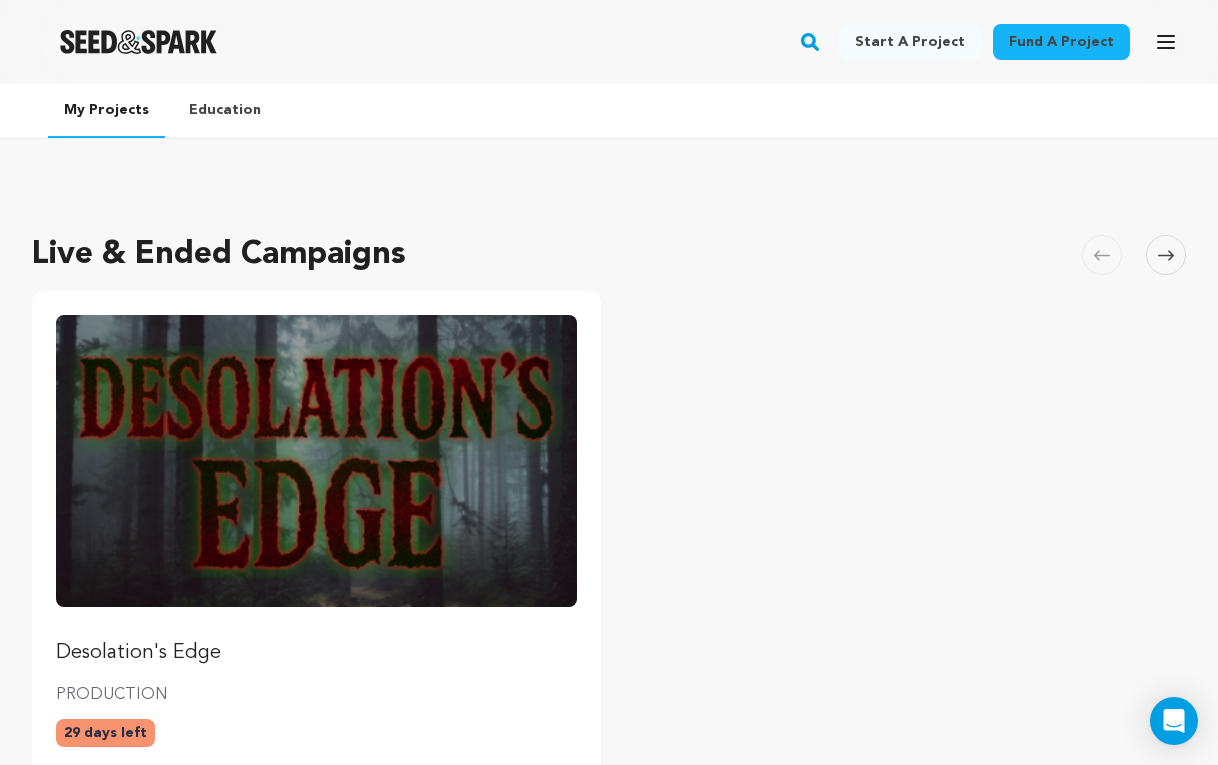 scroll, scrollTop: 0, scrollLeft: 0, axis: both 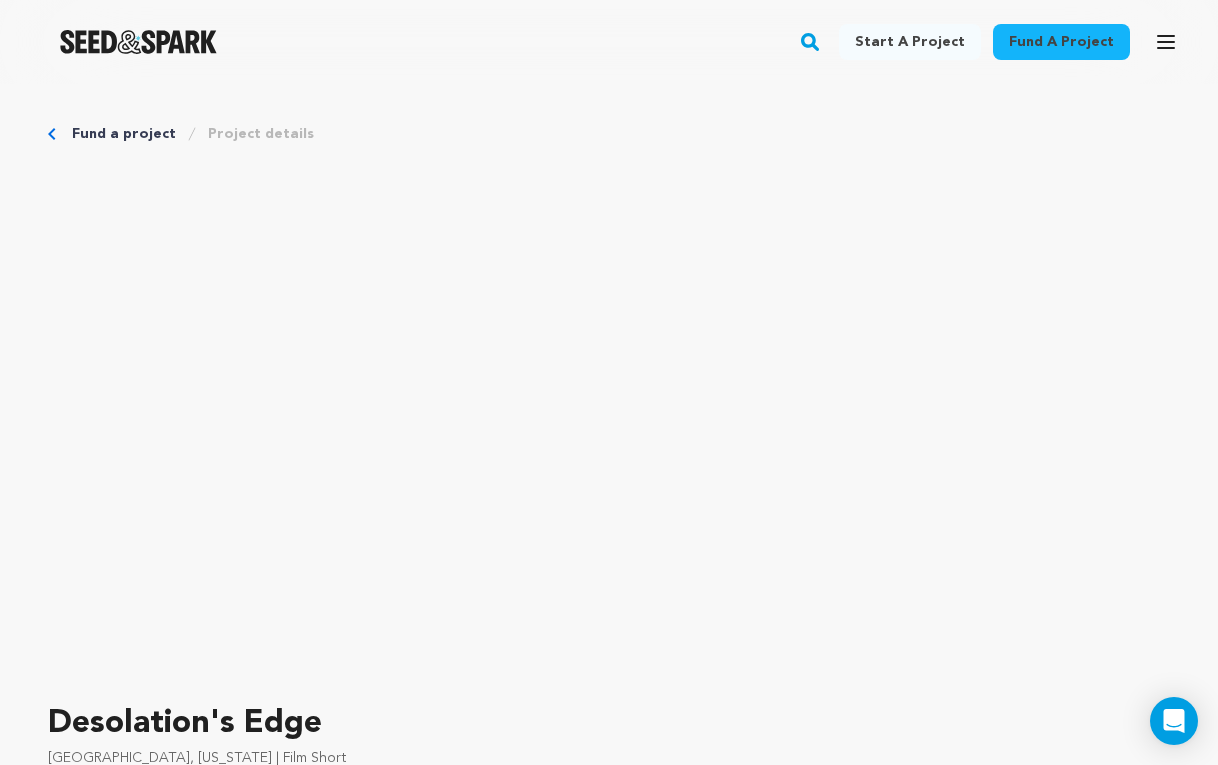 click 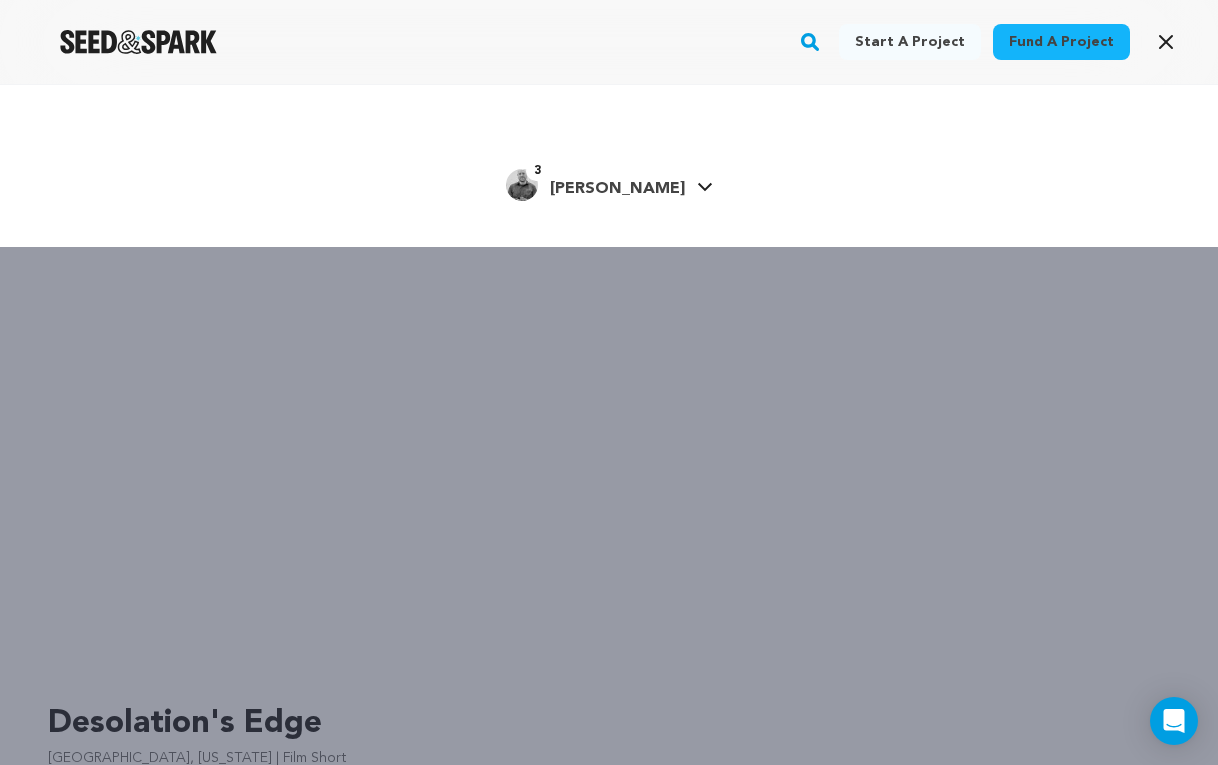 click on "[PERSON_NAME]" at bounding box center [617, 189] 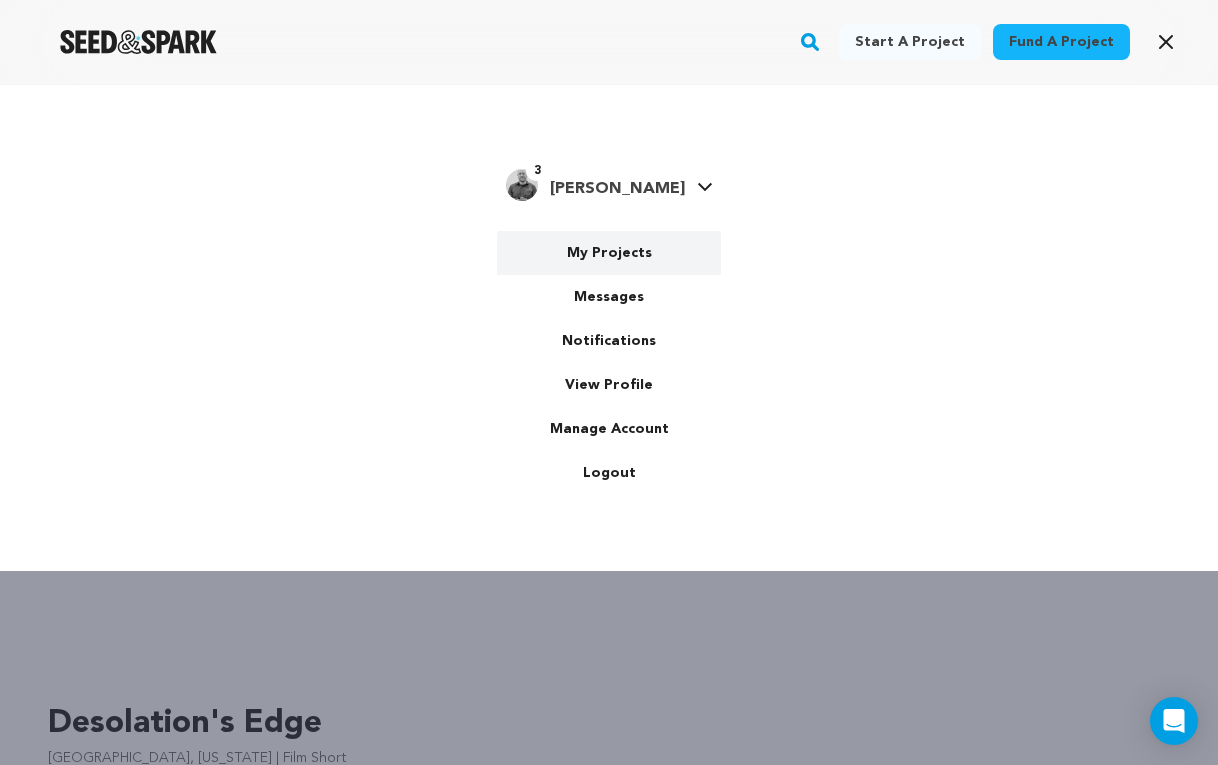 click on "My Projects" at bounding box center (609, 253) 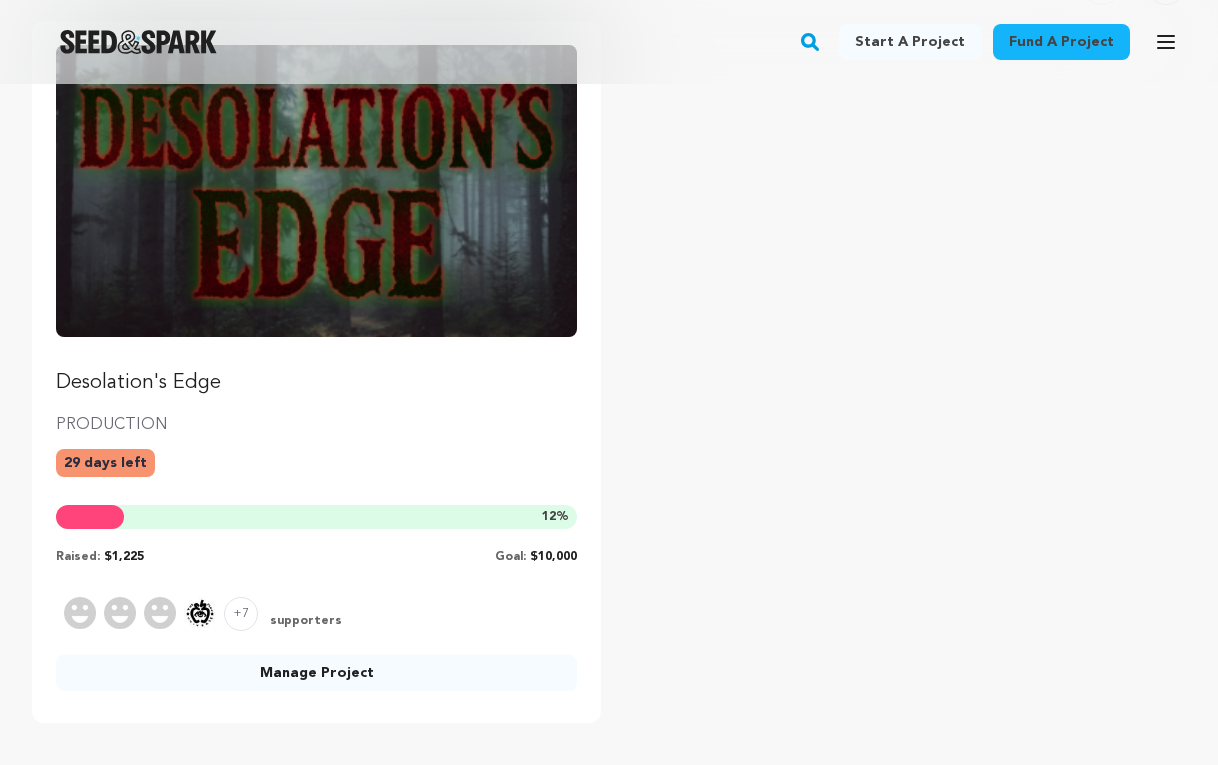 scroll, scrollTop: 270, scrollLeft: 0, axis: vertical 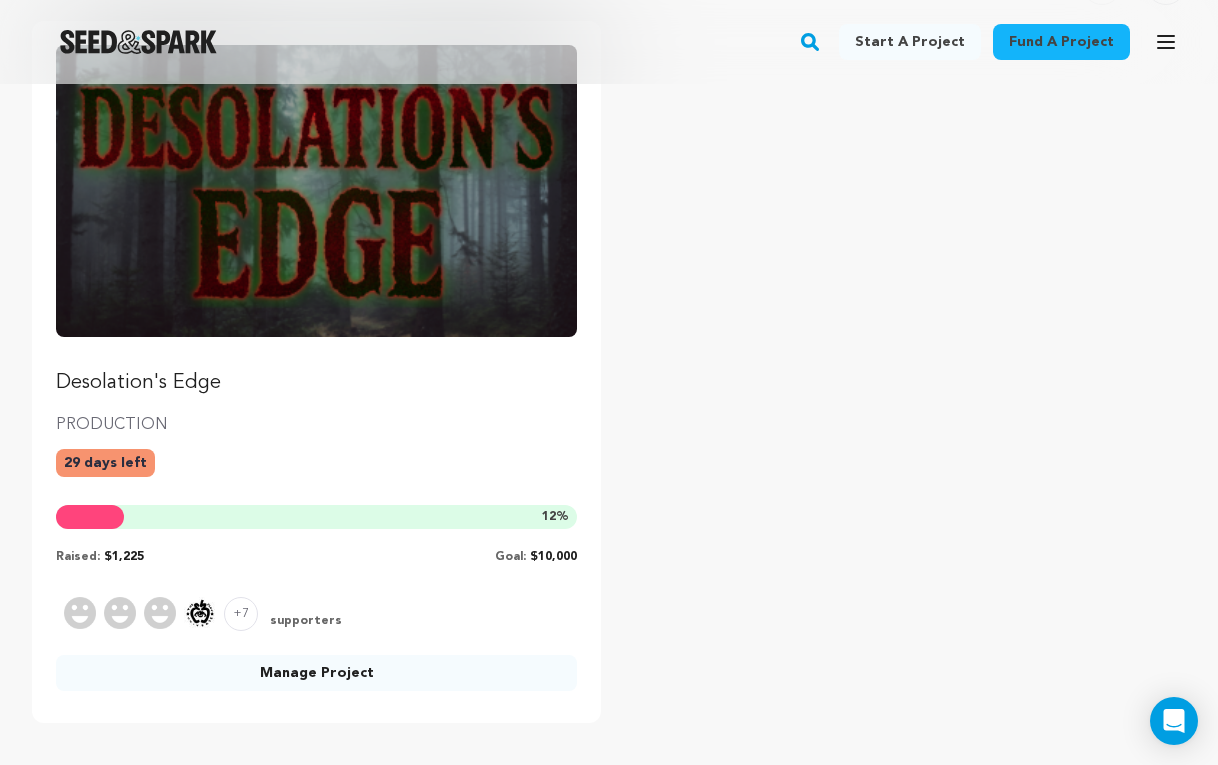 click on "Manage Project" at bounding box center (316, 673) 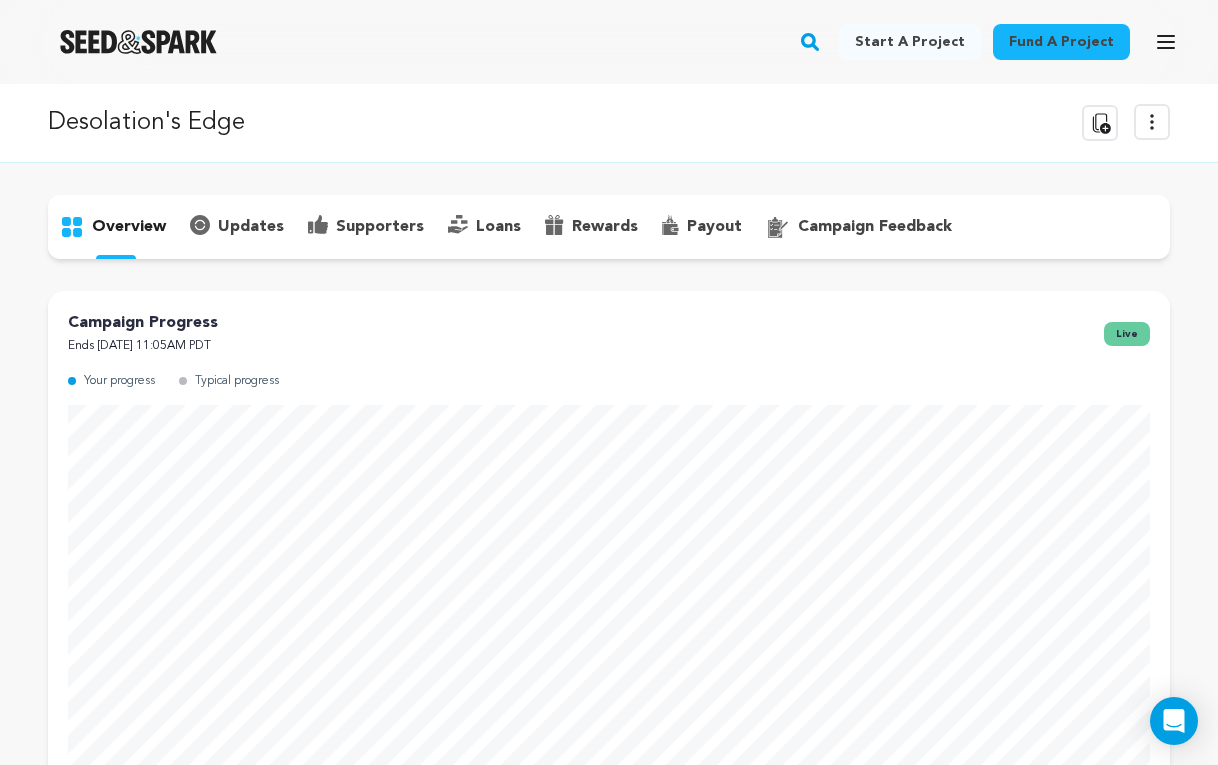 scroll, scrollTop: 0, scrollLeft: 0, axis: both 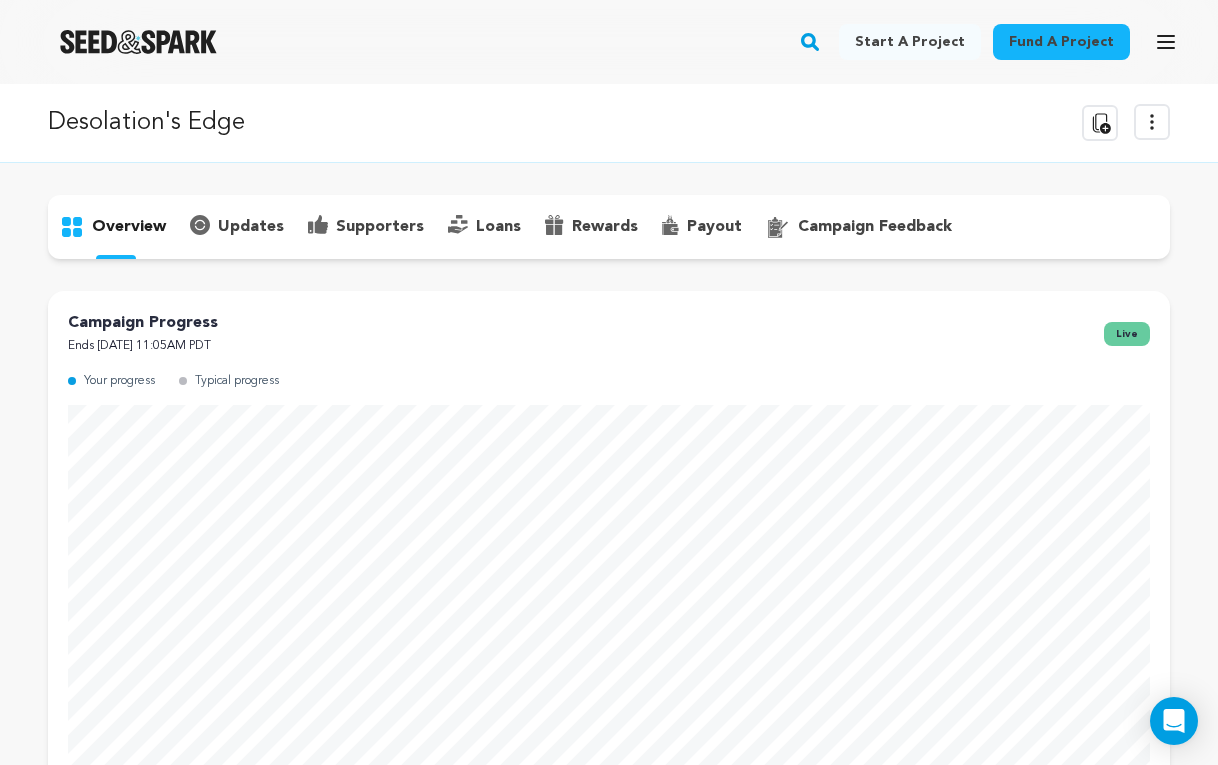 click 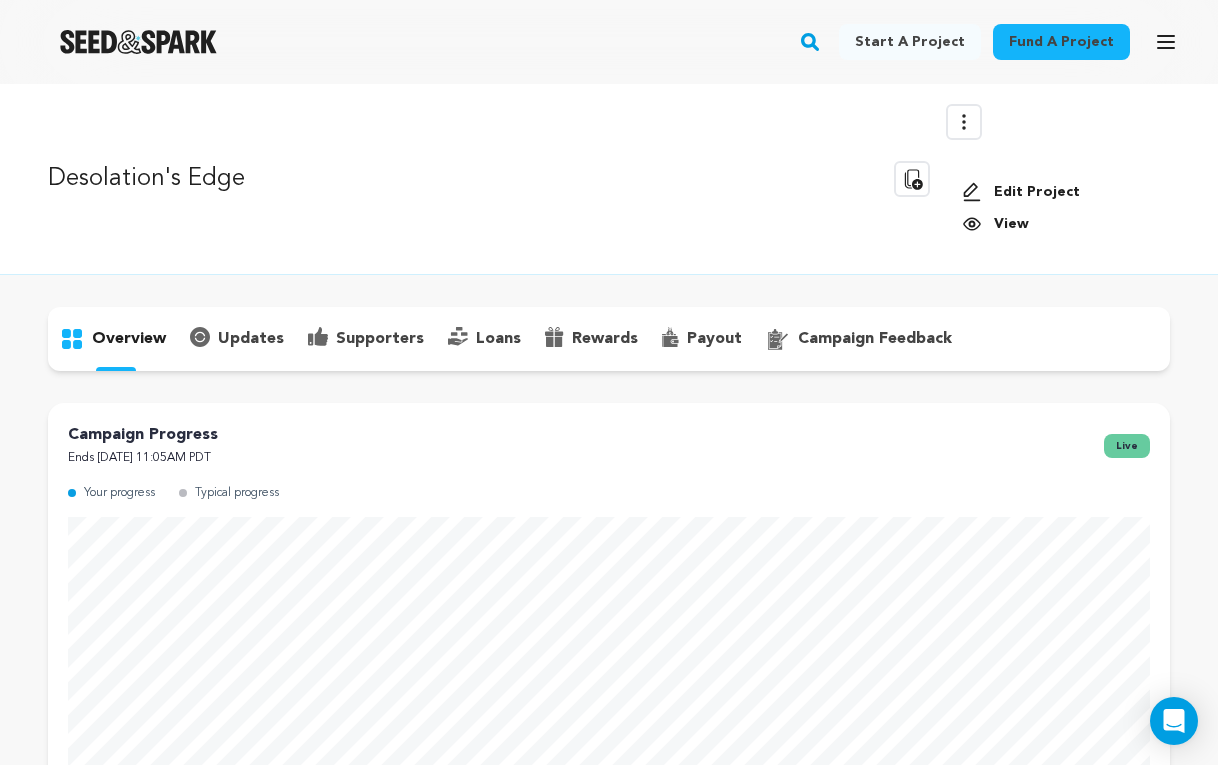 click on "Edit Project" at bounding box center (1058, 192) 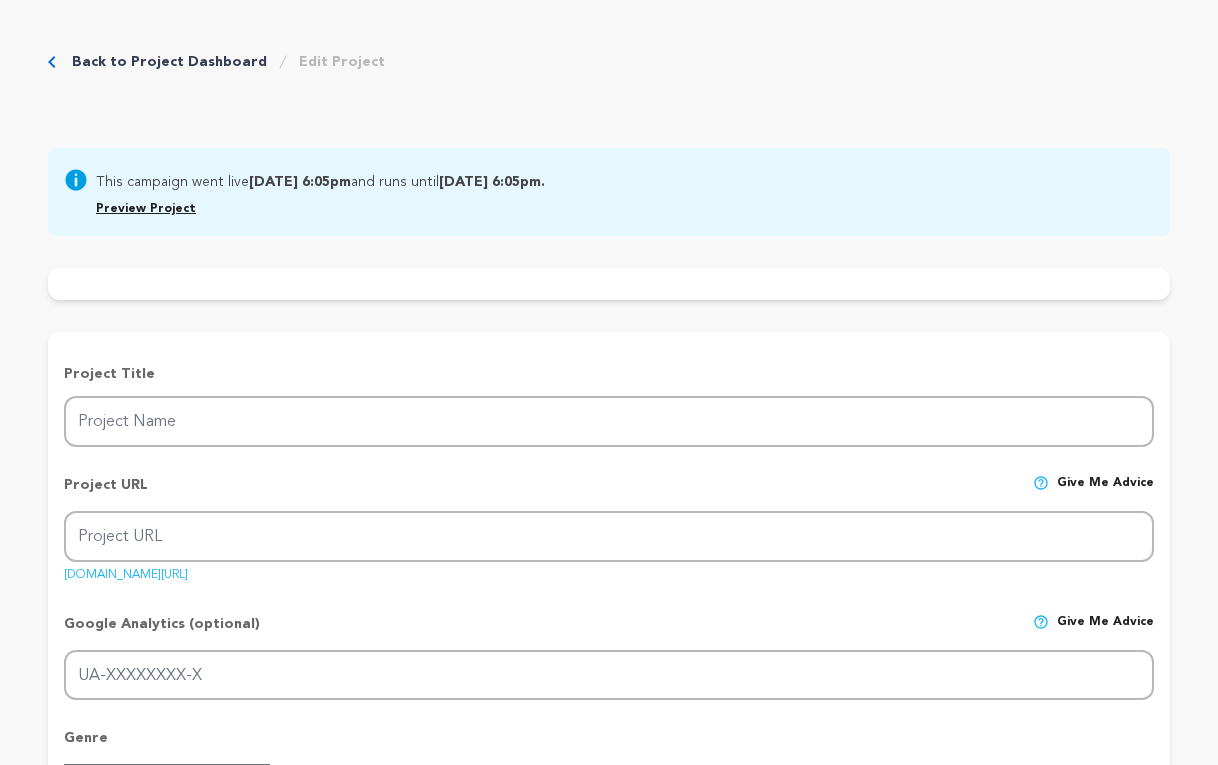 type on "Desolation's Edge" 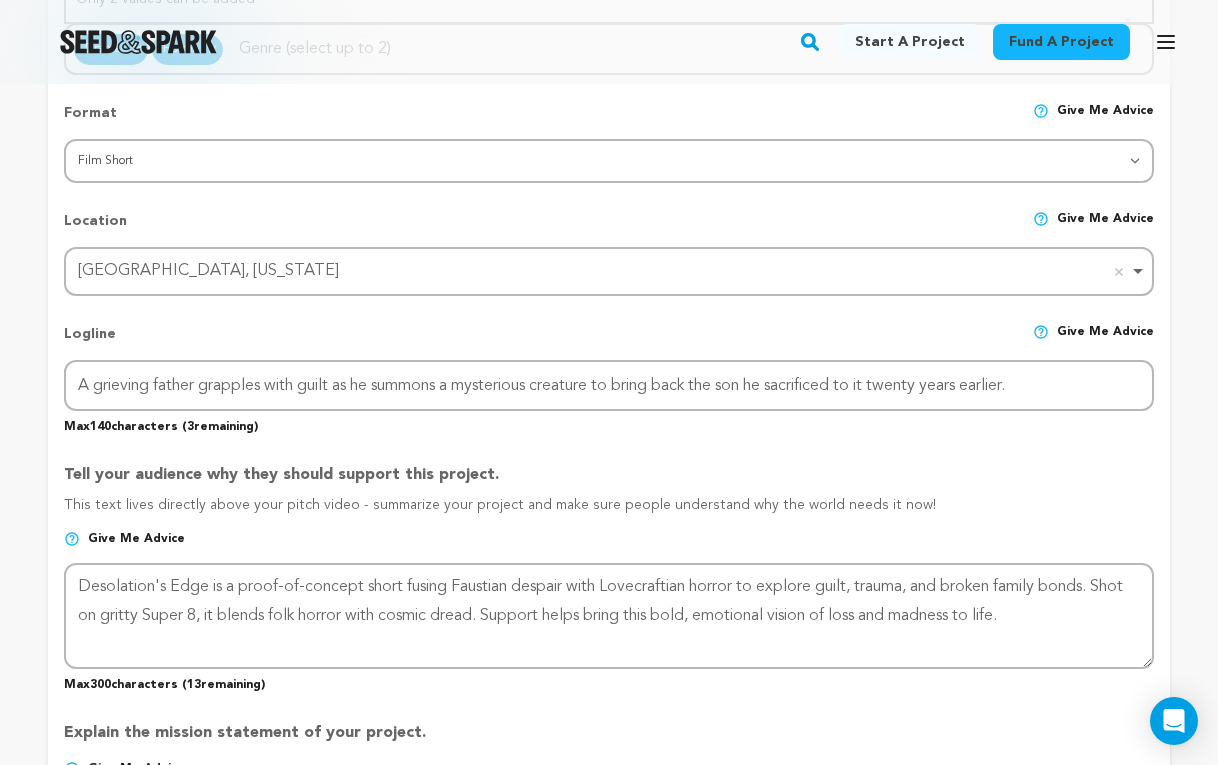 scroll, scrollTop: 865, scrollLeft: 0, axis: vertical 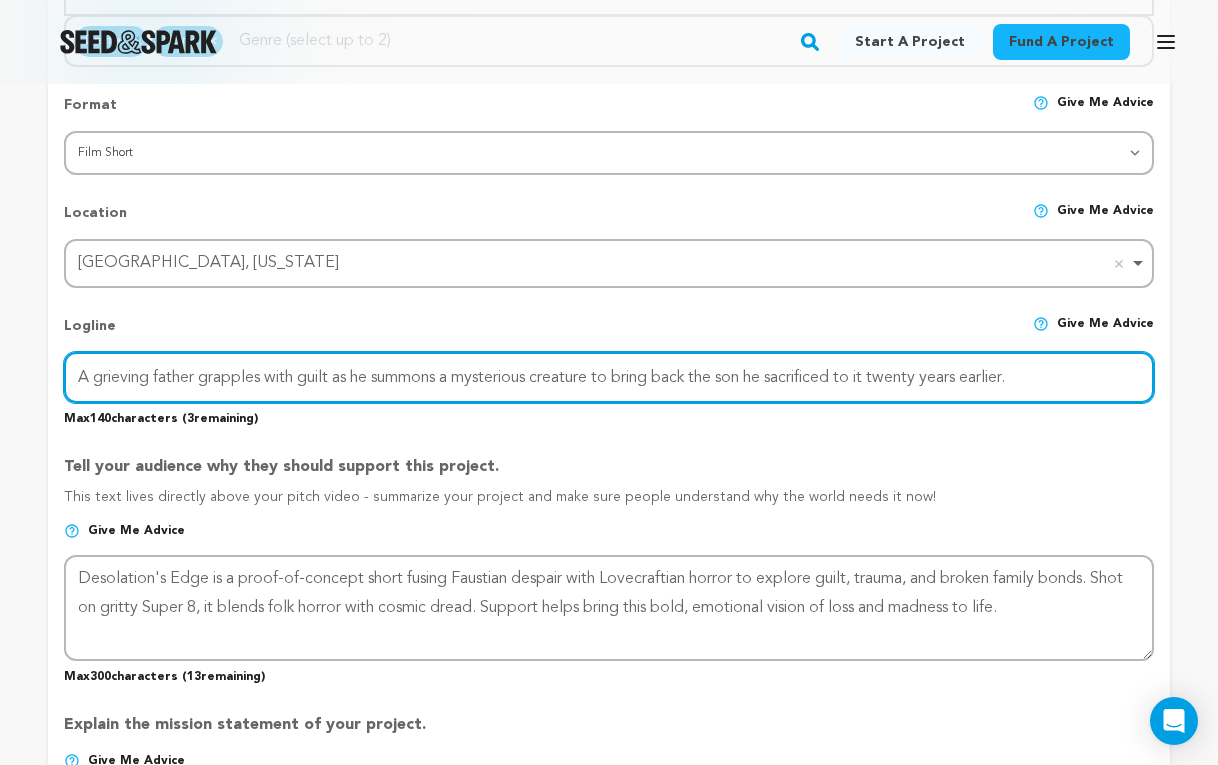 drag, startPoint x: 96, startPoint y: 375, endPoint x: 489, endPoint y: 377, distance: 393.0051 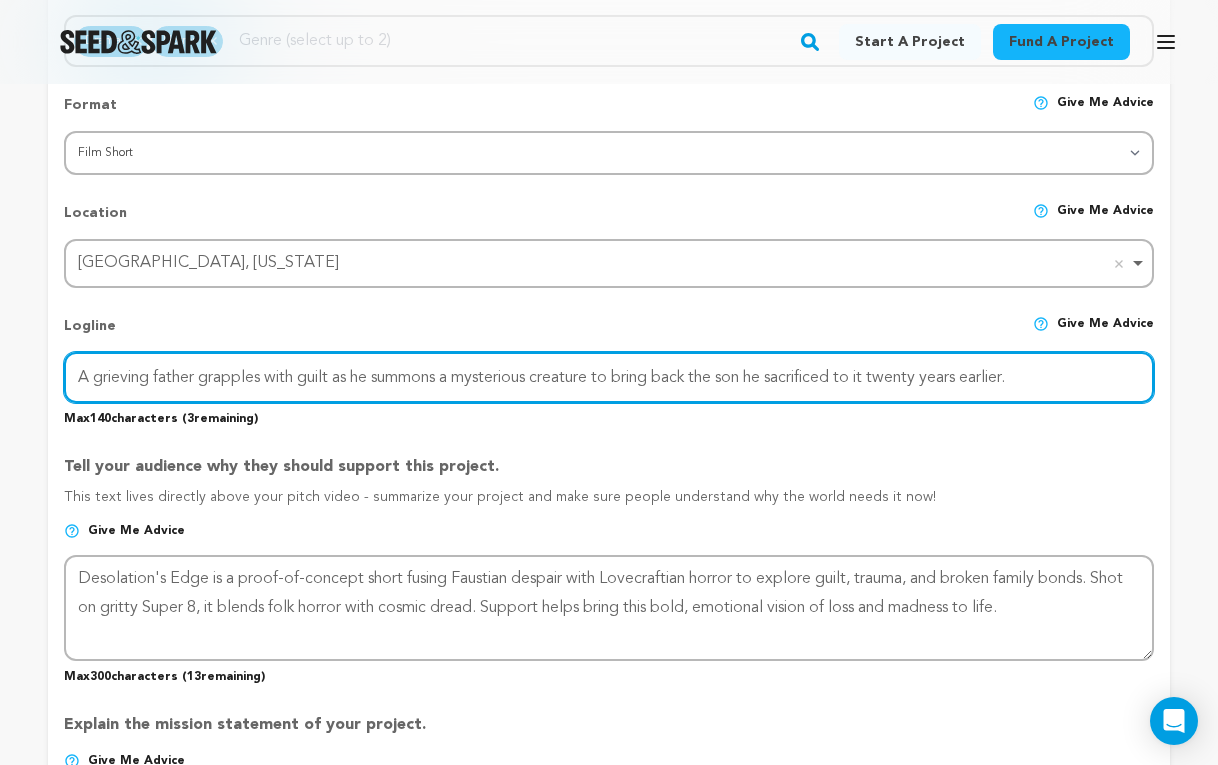 click on "A grieving father grapples with guilt as he summons a mysterious creature to bring back the son he sacrificed to it twenty years earlier." at bounding box center [609, 377] 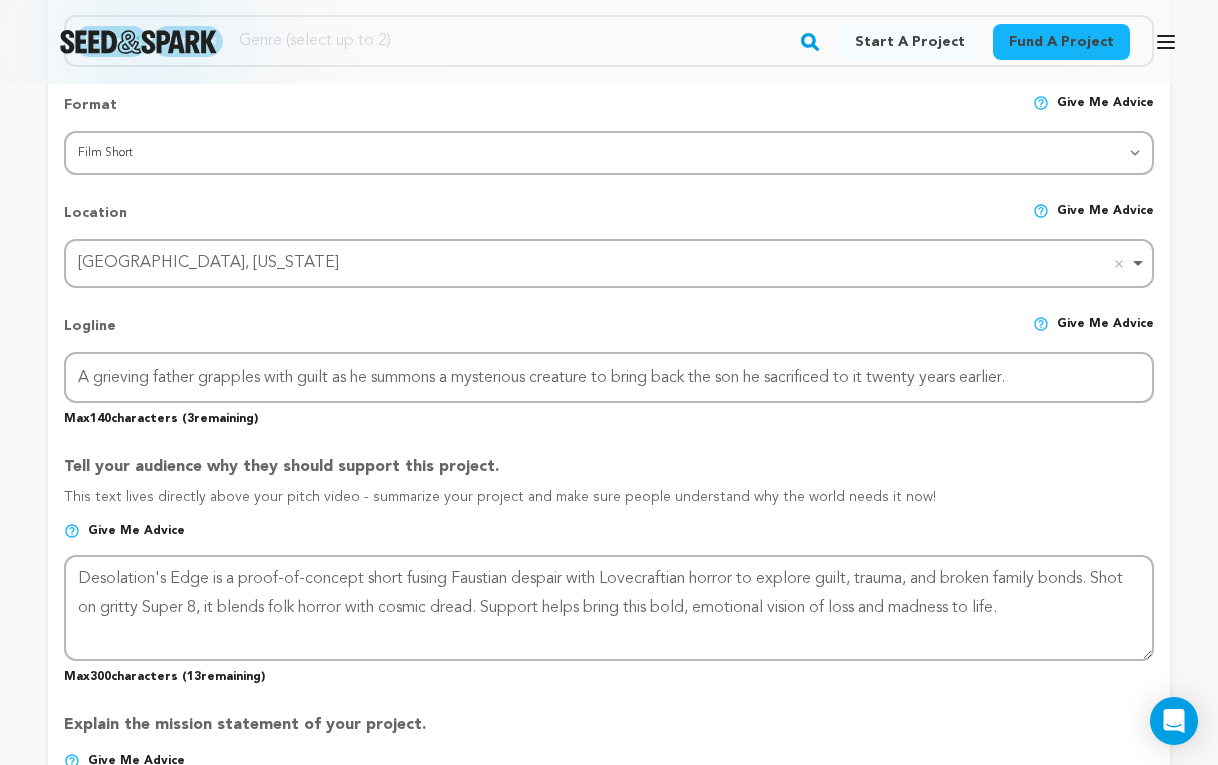 click on "Fund a project
Start a project
Search
3" at bounding box center (609, 42) 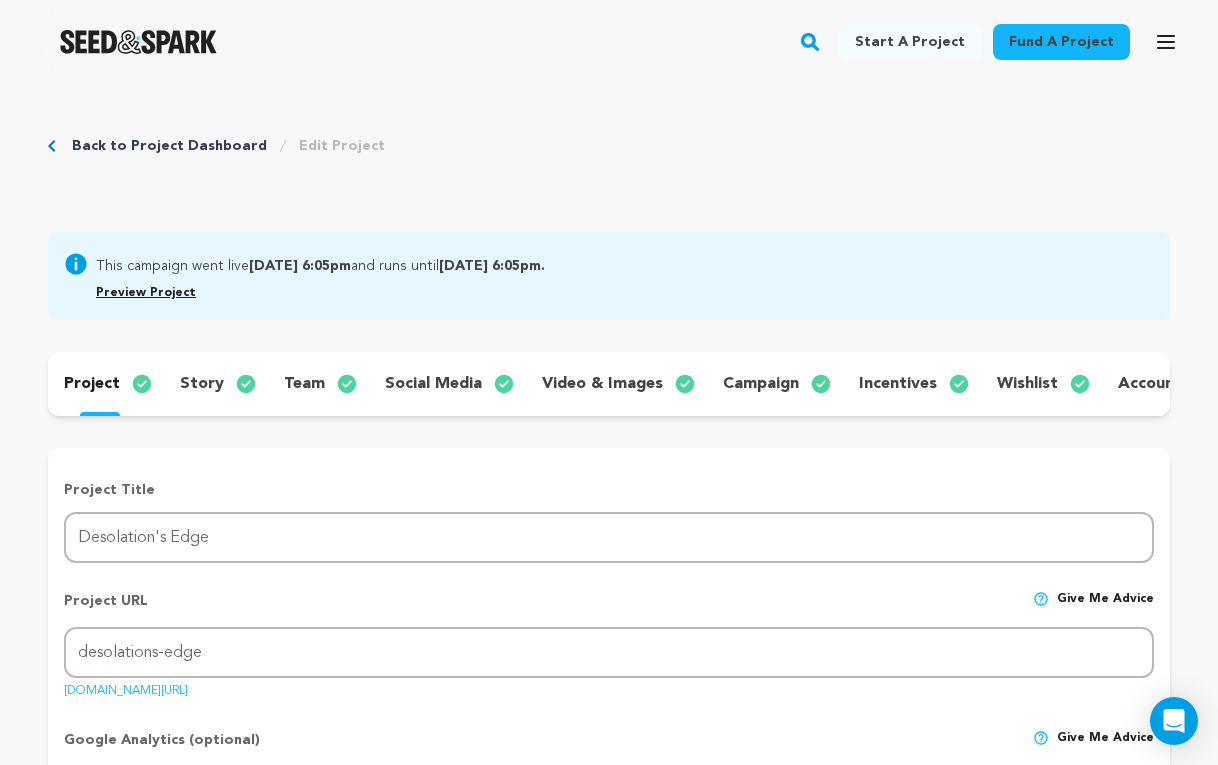 scroll, scrollTop: 0, scrollLeft: 0, axis: both 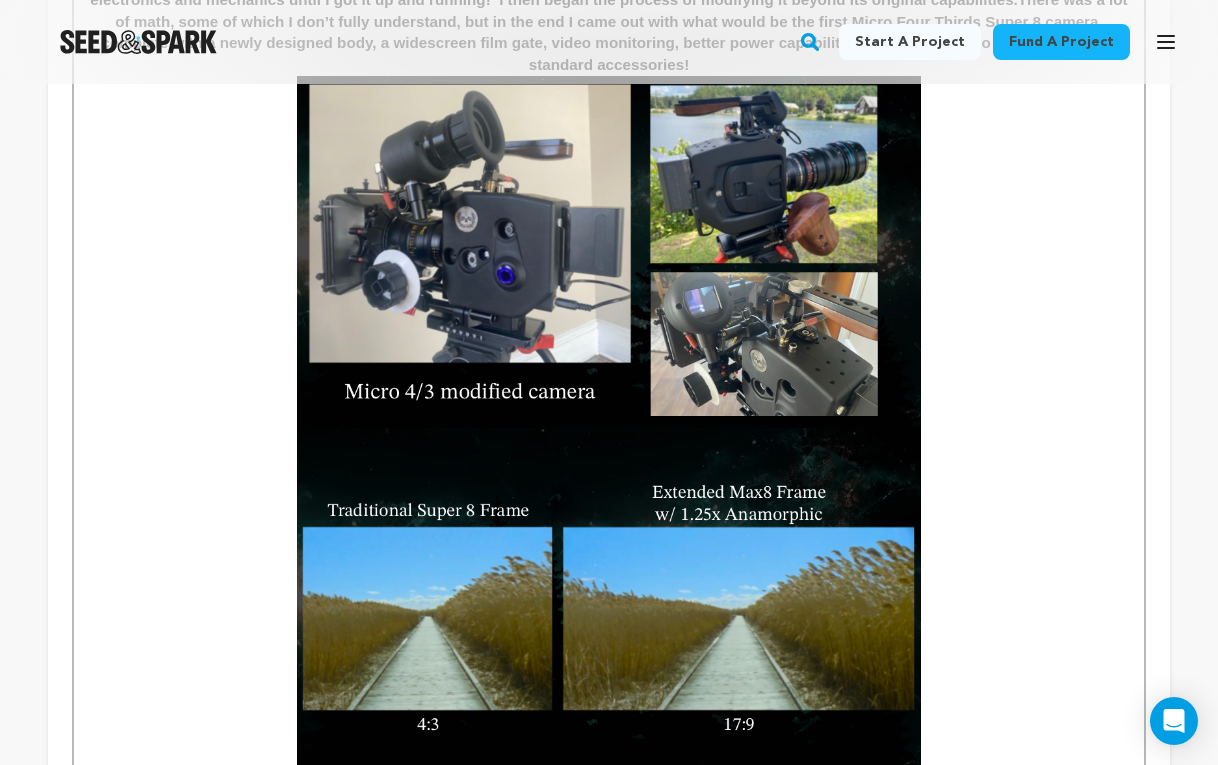 click at bounding box center [609, 251] 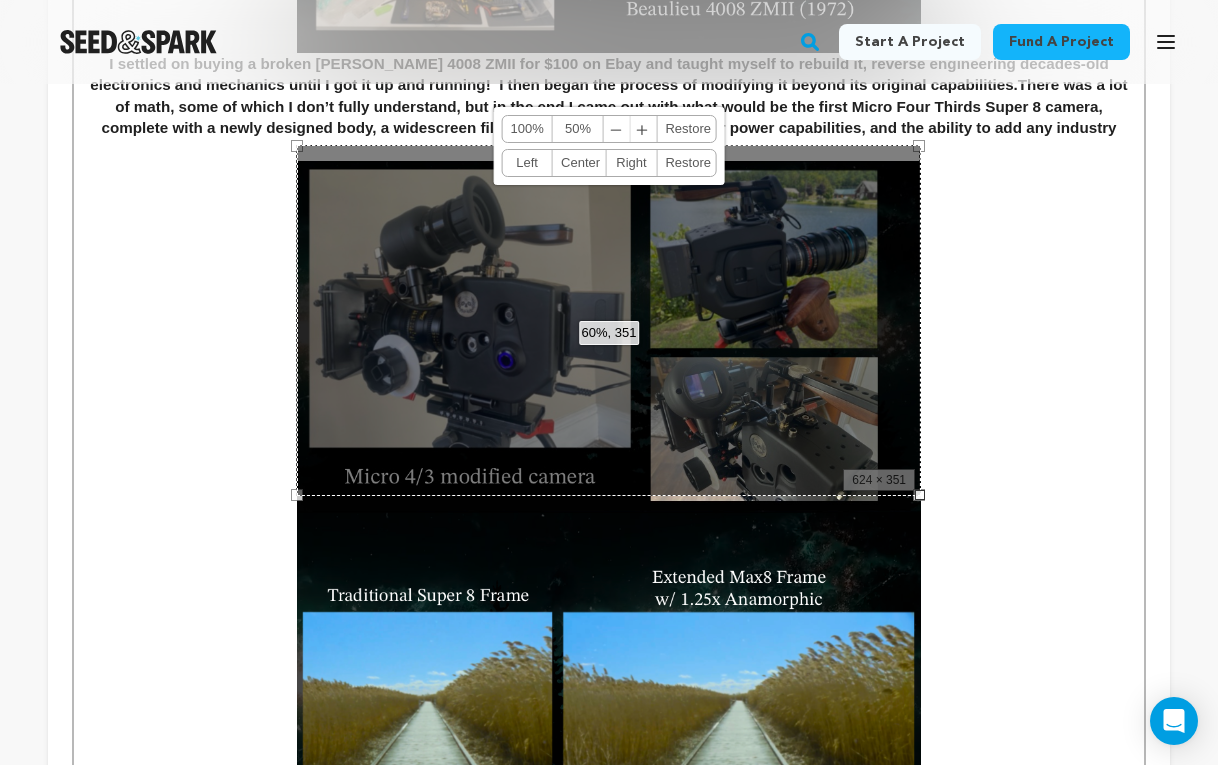 scroll, scrollTop: 1933, scrollLeft: 0, axis: vertical 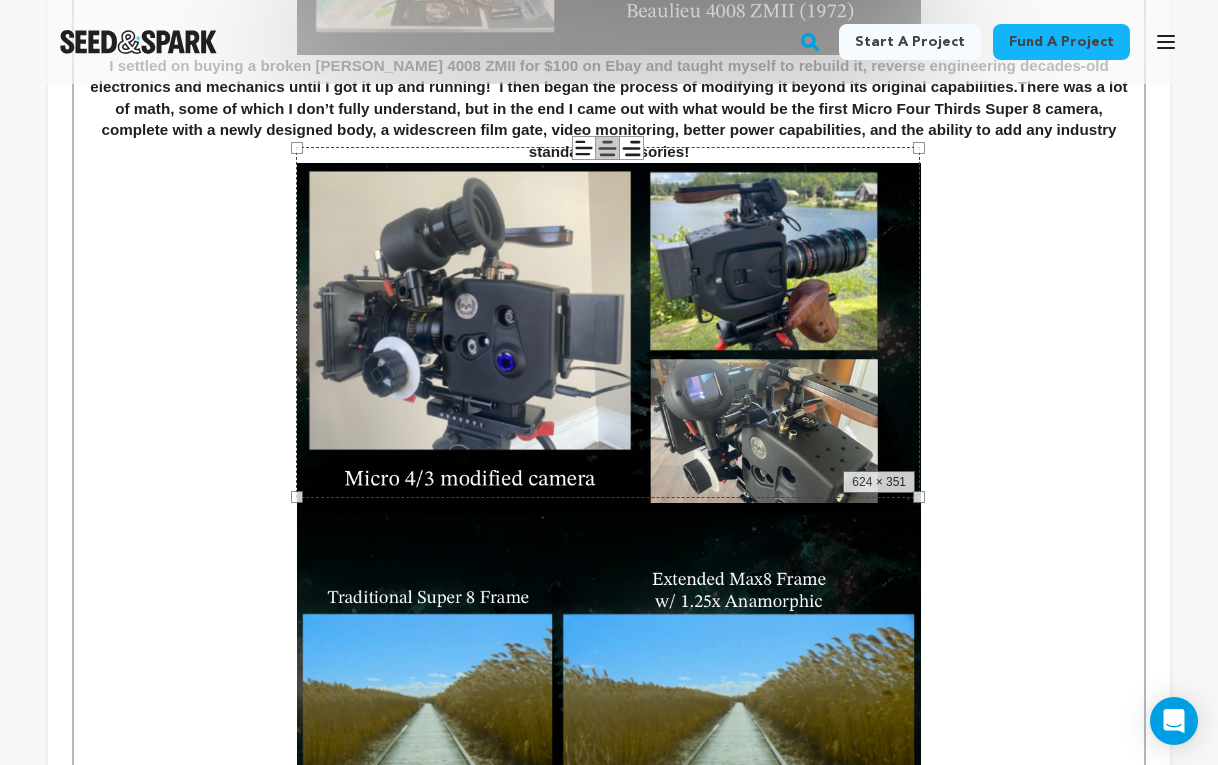 click at bounding box center (609, 338) 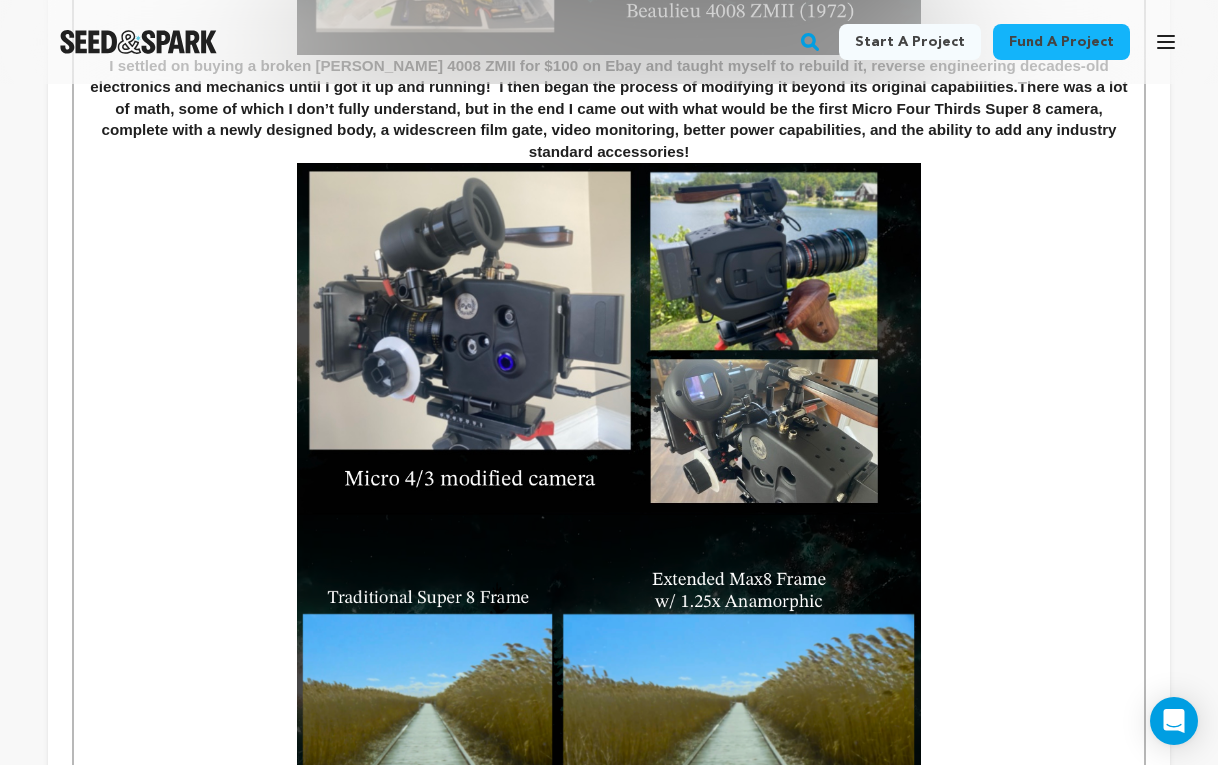 click at bounding box center [609, 338] 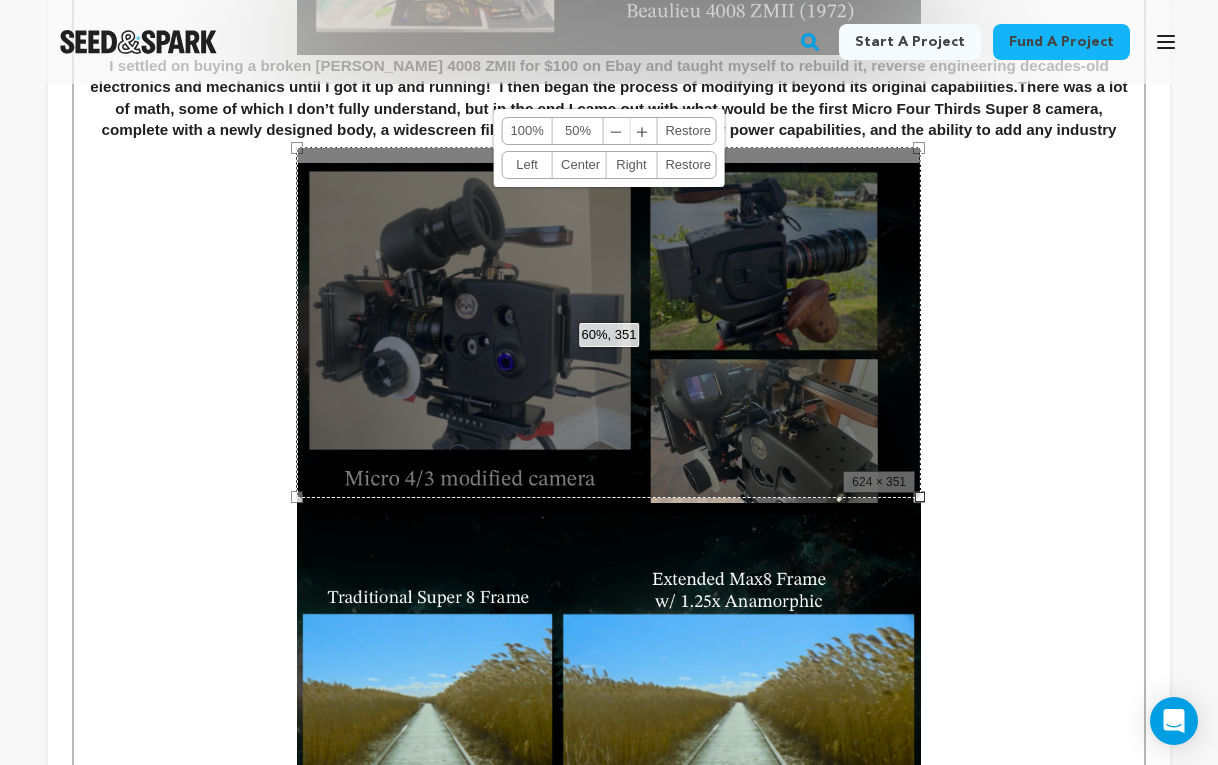 drag, startPoint x: 1024, startPoint y: 329, endPoint x: 944, endPoint y: 329, distance: 80 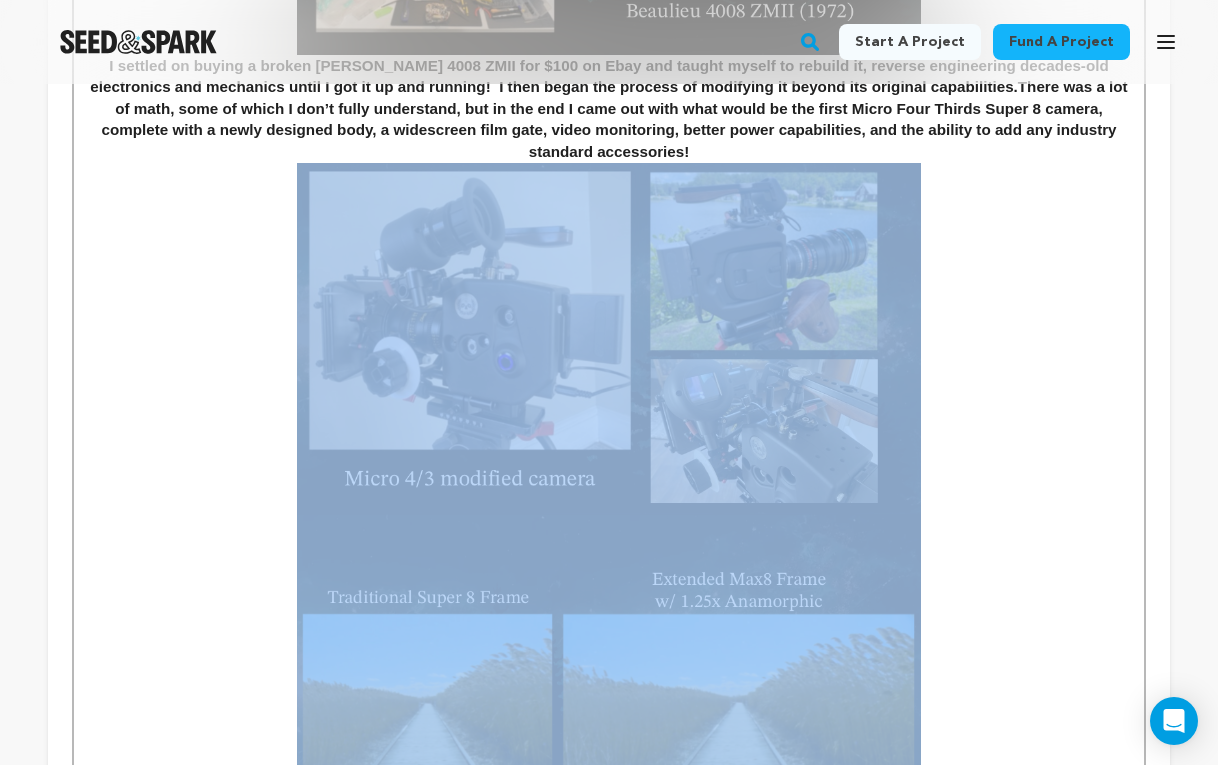 click at bounding box center (609, 338) 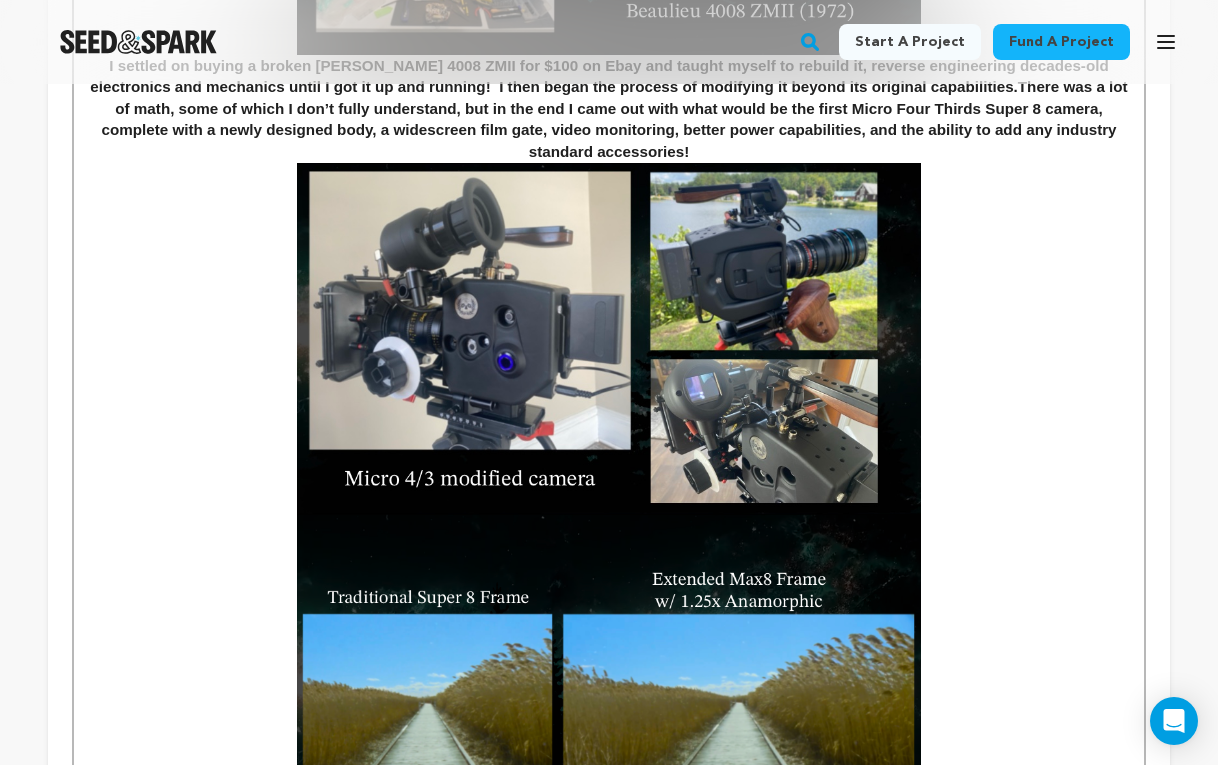 click on "This project is not just about making a horror film, it’s about pushing boundaries in both storytelling and format.  Your support will help us create this bold cinematic experiment and bring a deeply personal, emotionally driven story to life in a way that’s never been seen before." at bounding box center [609, 711] 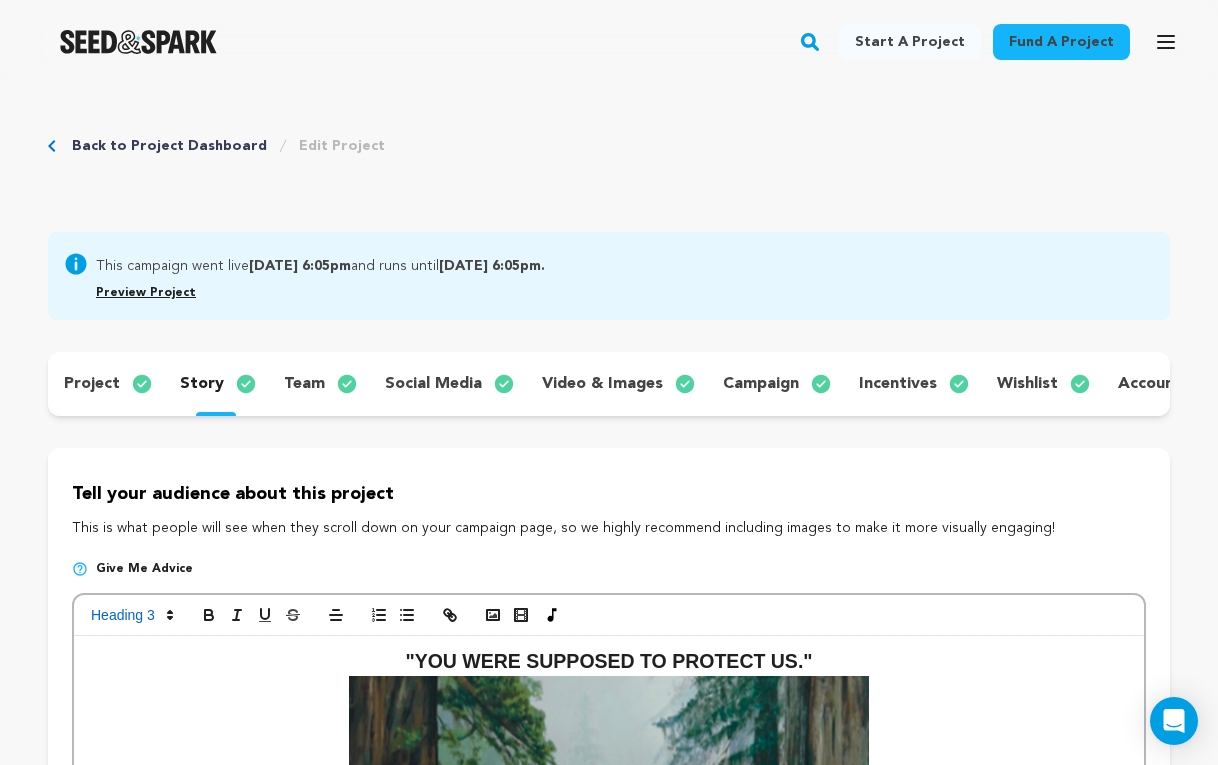 scroll, scrollTop: 0, scrollLeft: 0, axis: both 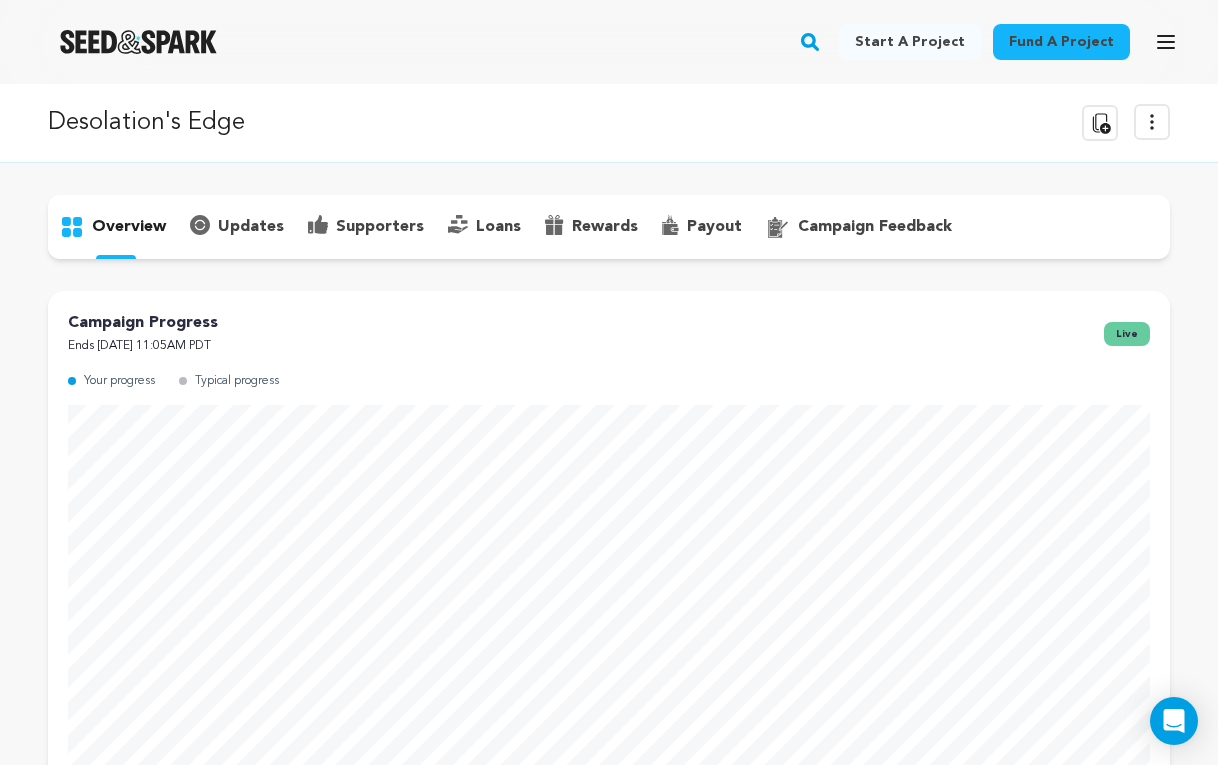 click 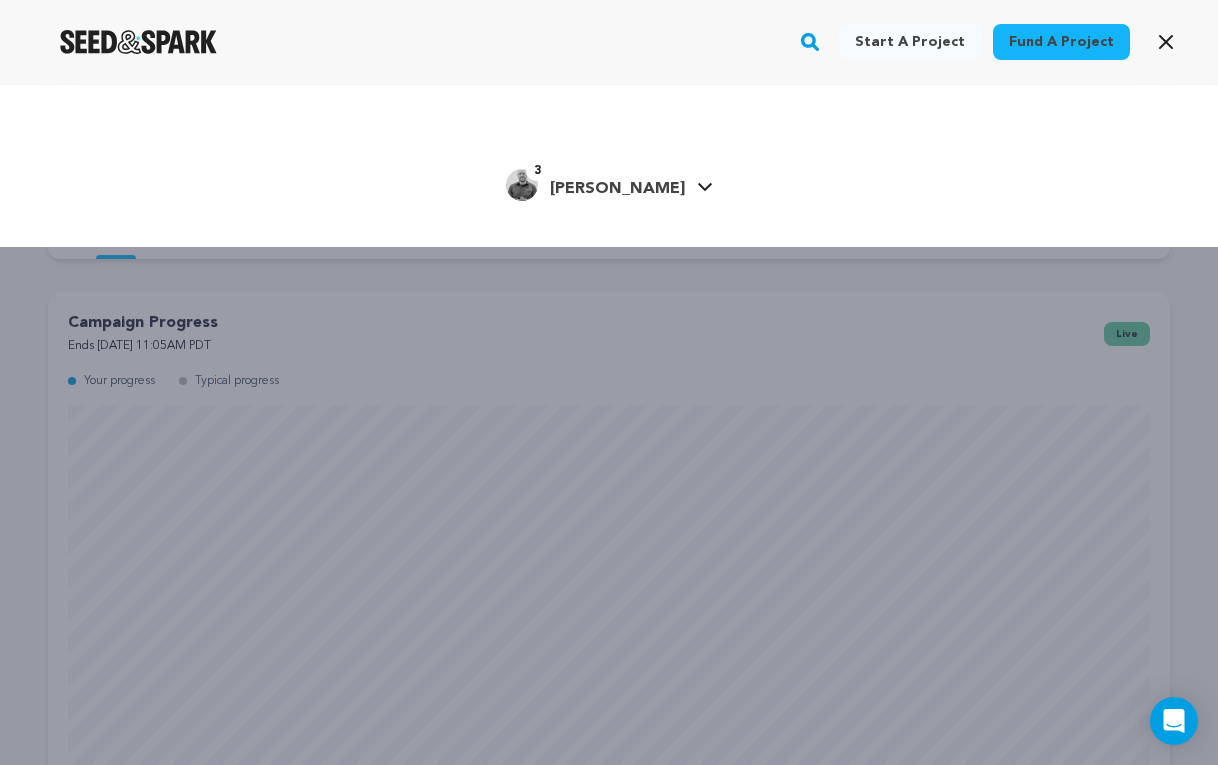 click on "3
Michael C." at bounding box center [595, 185] 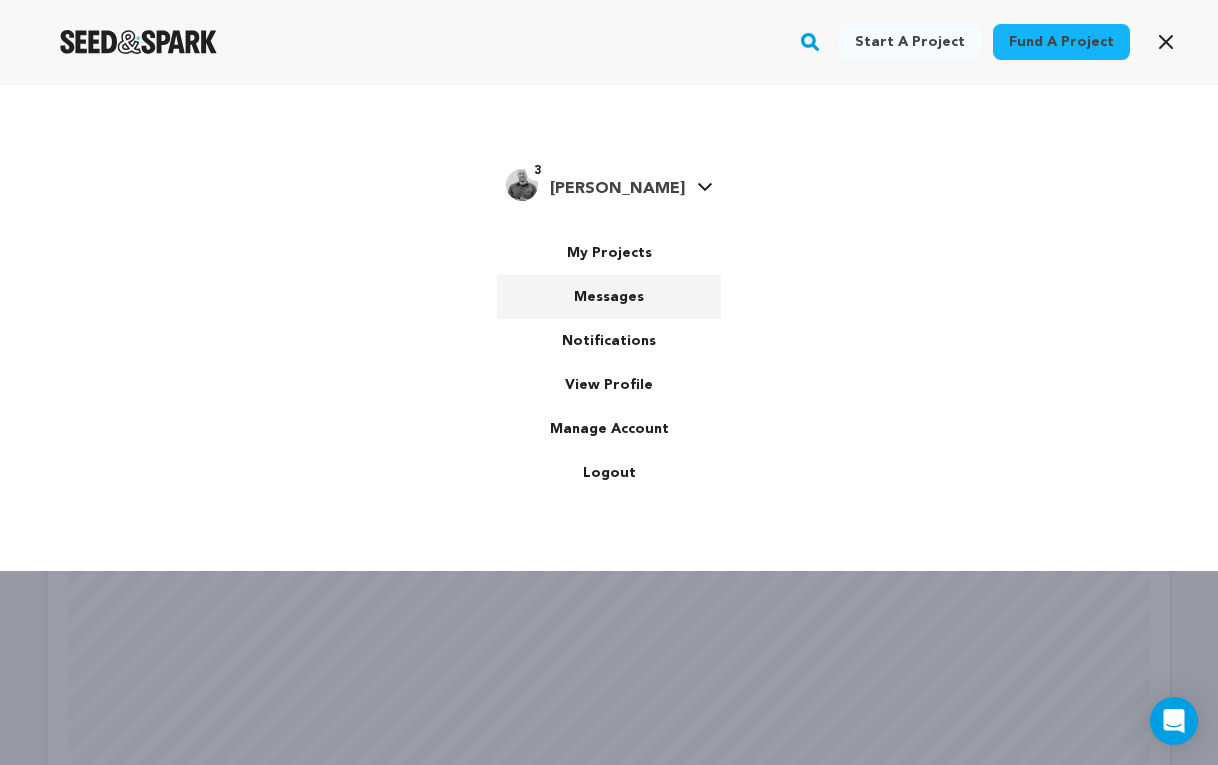 click on "Messages" at bounding box center (609, 297) 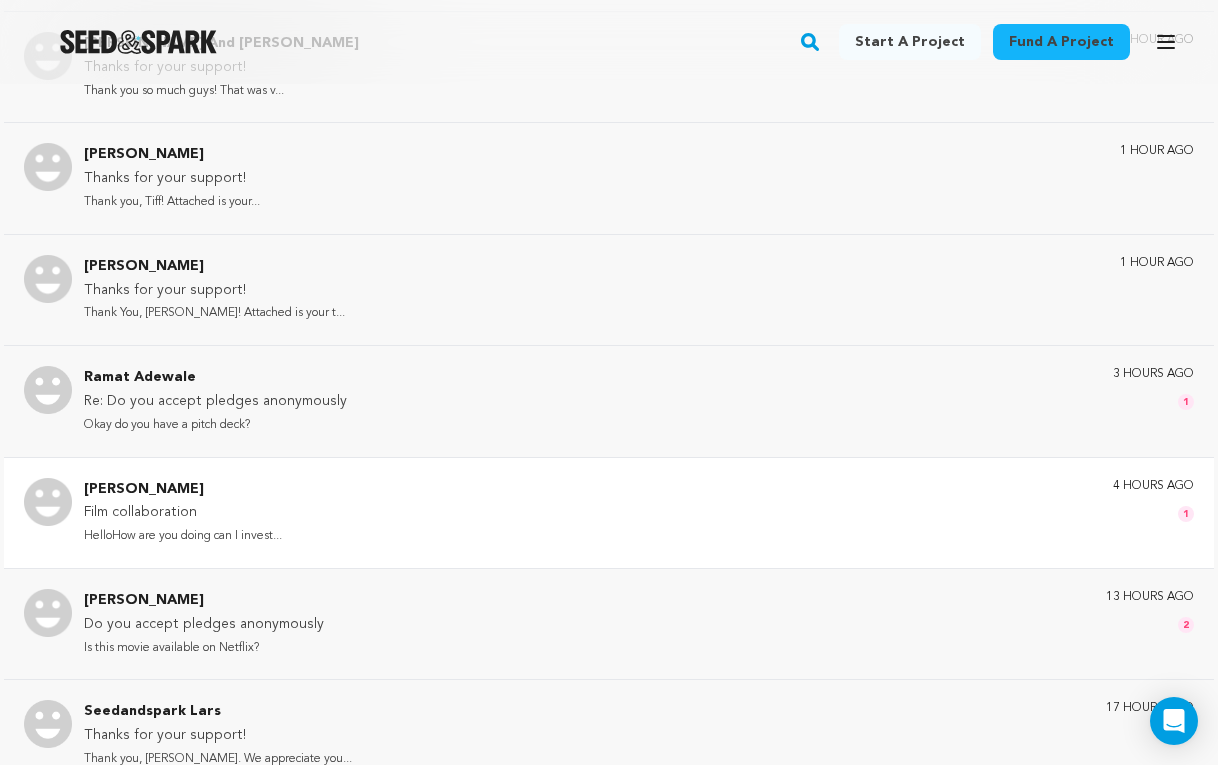 scroll, scrollTop: 701, scrollLeft: 0, axis: vertical 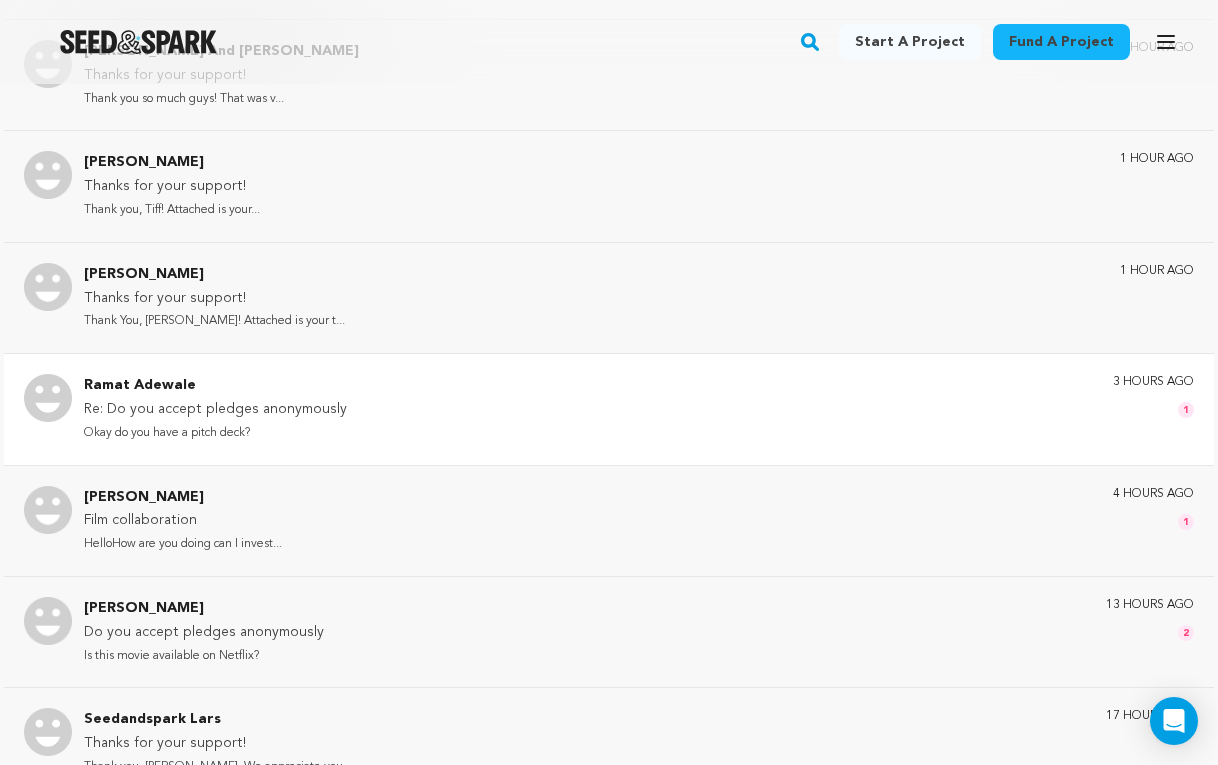 click on "Ramat Adewale
Re: Do you accept pledges anonymously
Okay do you have a pitch deck?
3 hours ago
1" at bounding box center [639, 409] 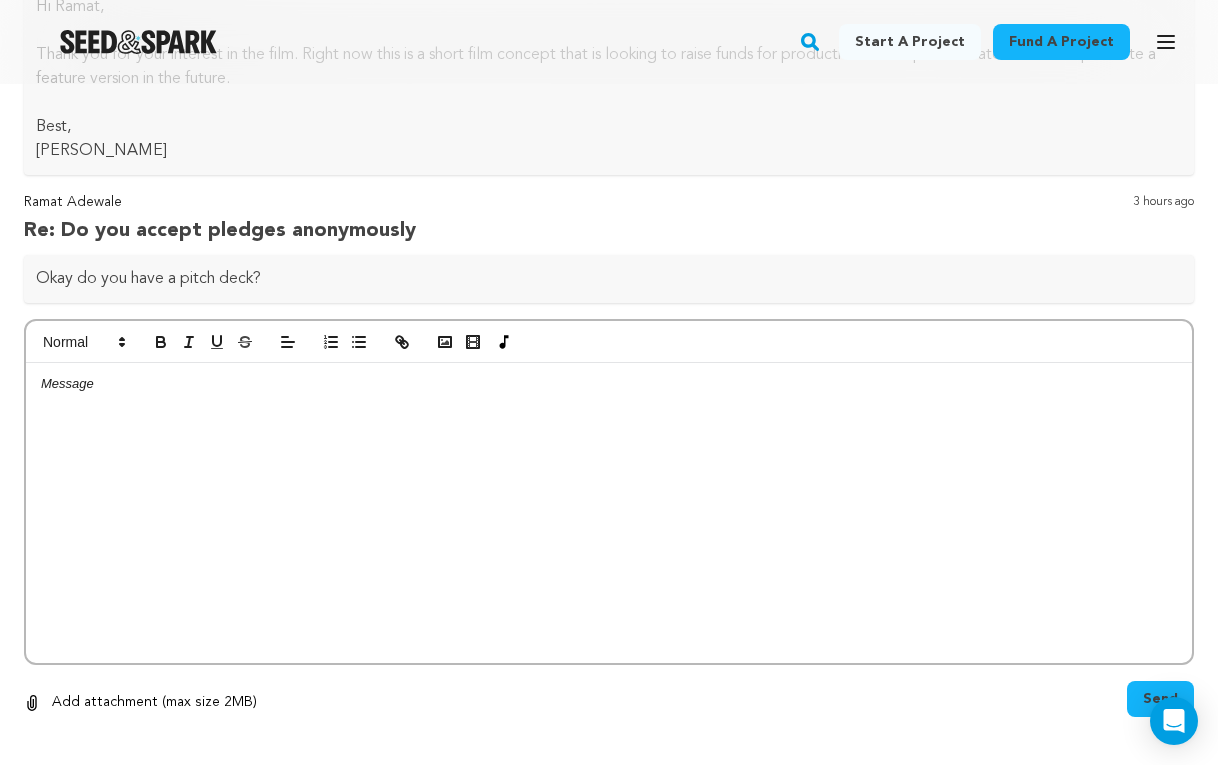 scroll, scrollTop: 593, scrollLeft: 0, axis: vertical 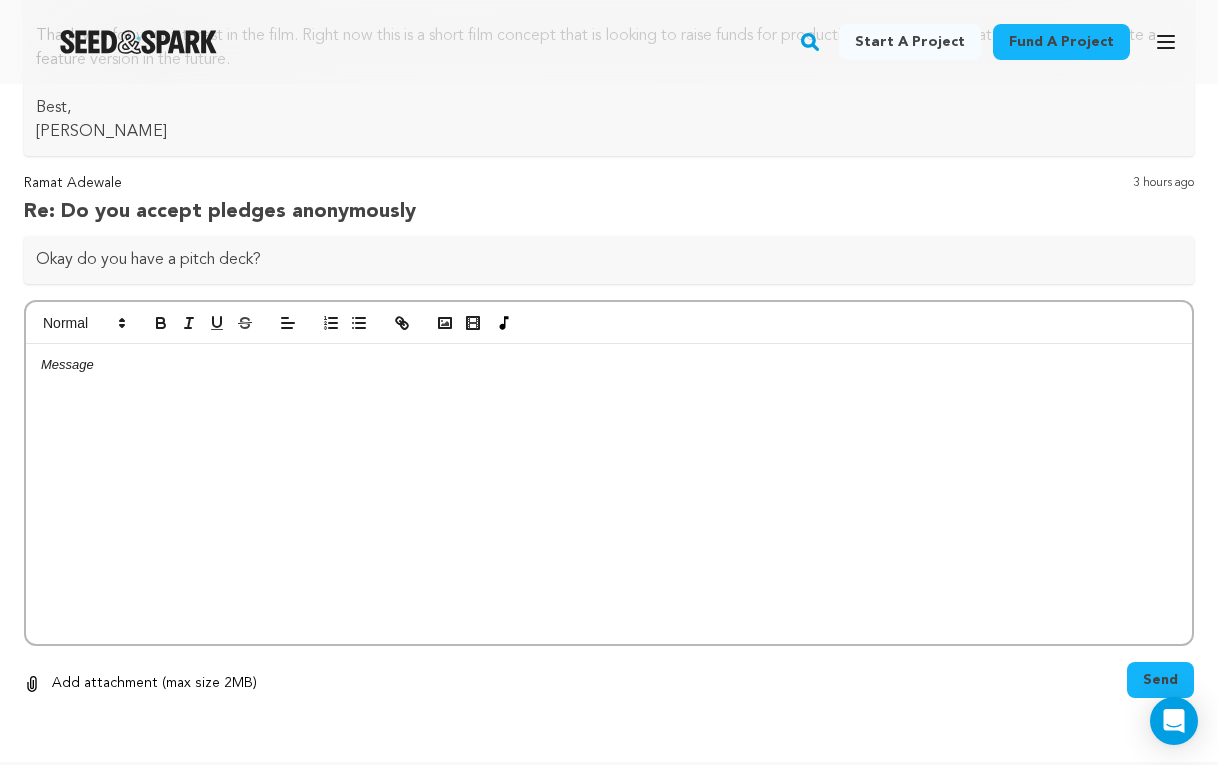 drag, startPoint x: 120, startPoint y: 182, endPoint x: 10, endPoint y: 182, distance: 110 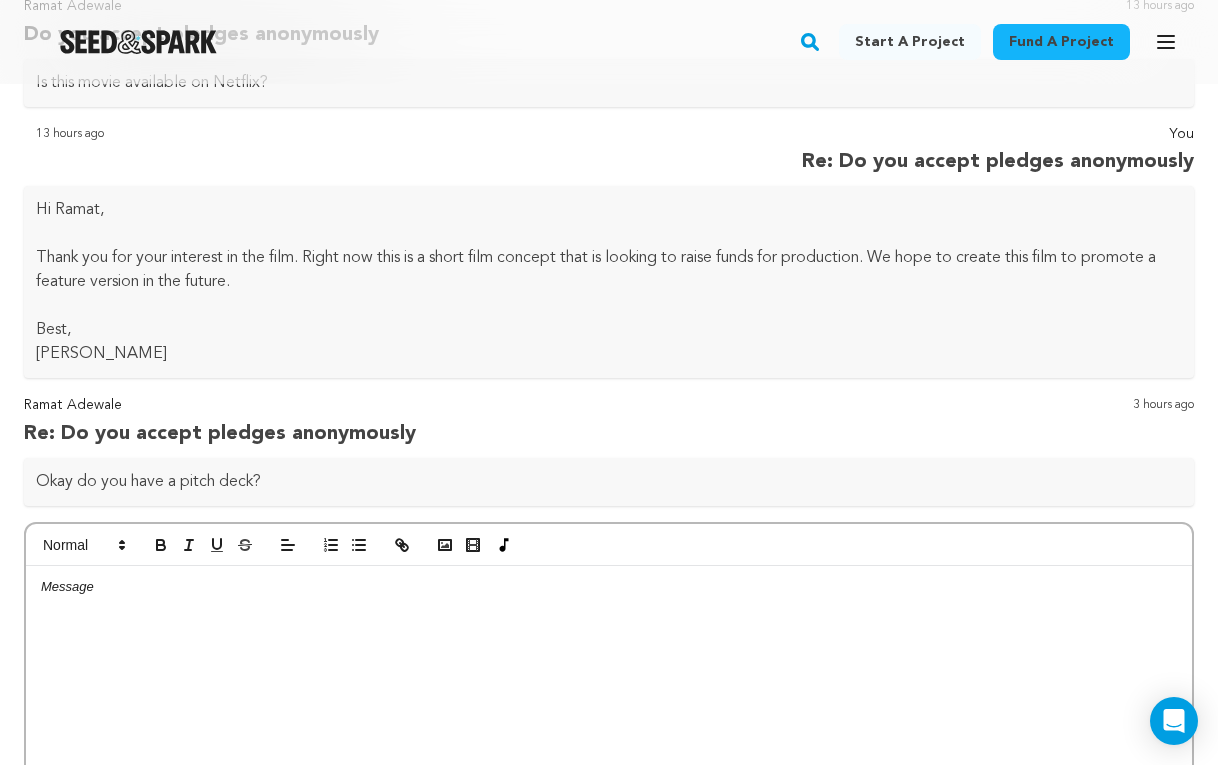 scroll, scrollTop: 377, scrollLeft: 0, axis: vertical 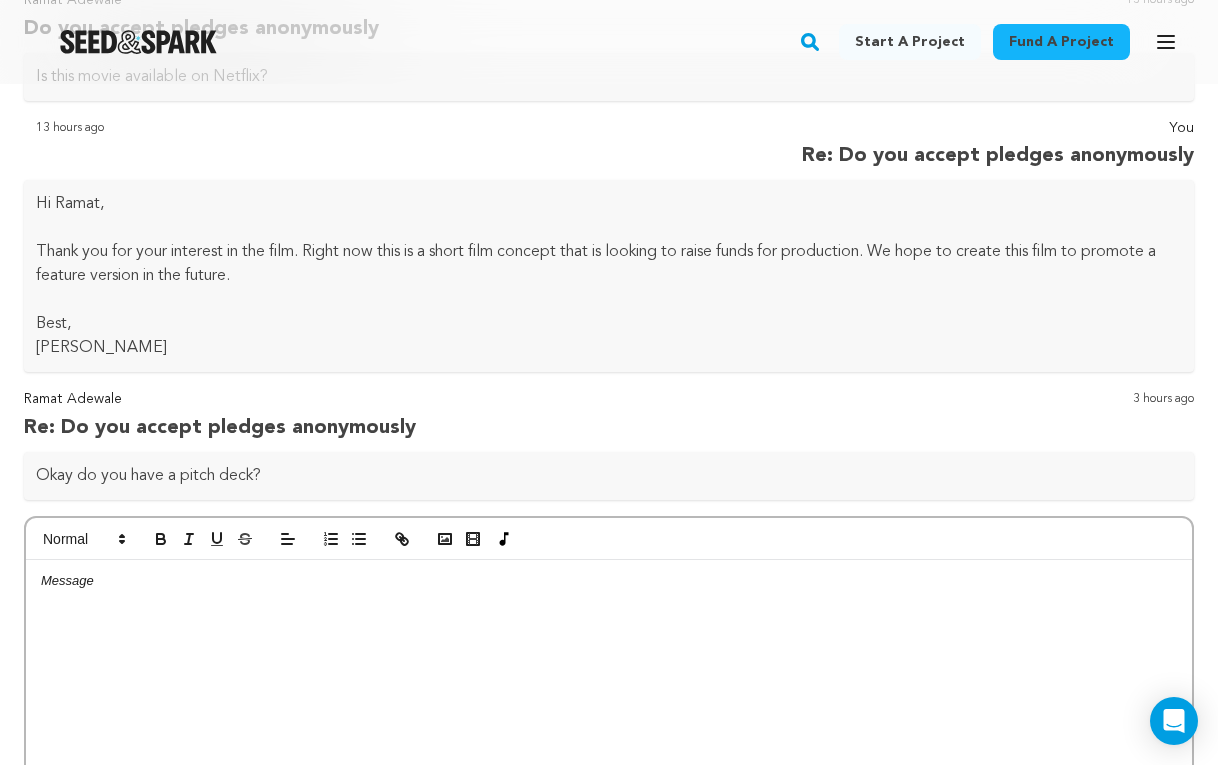 type 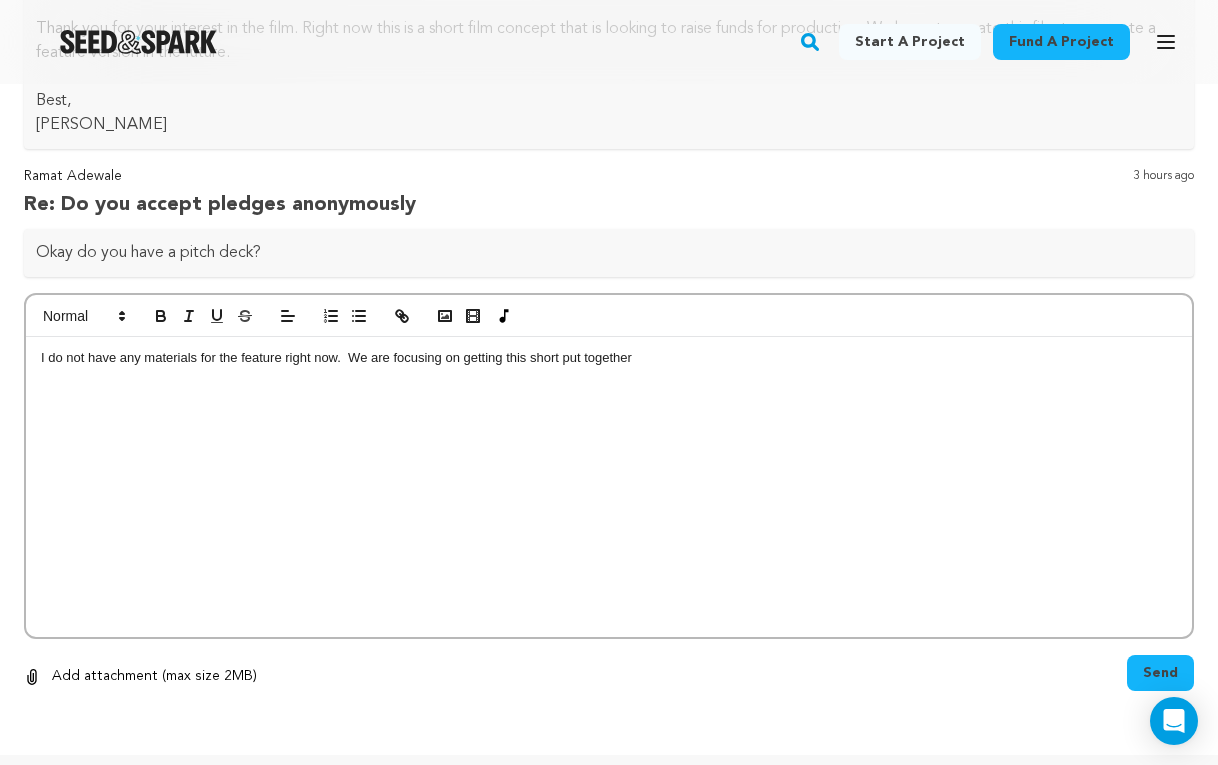 scroll, scrollTop: 602, scrollLeft: 0, axis: vertical 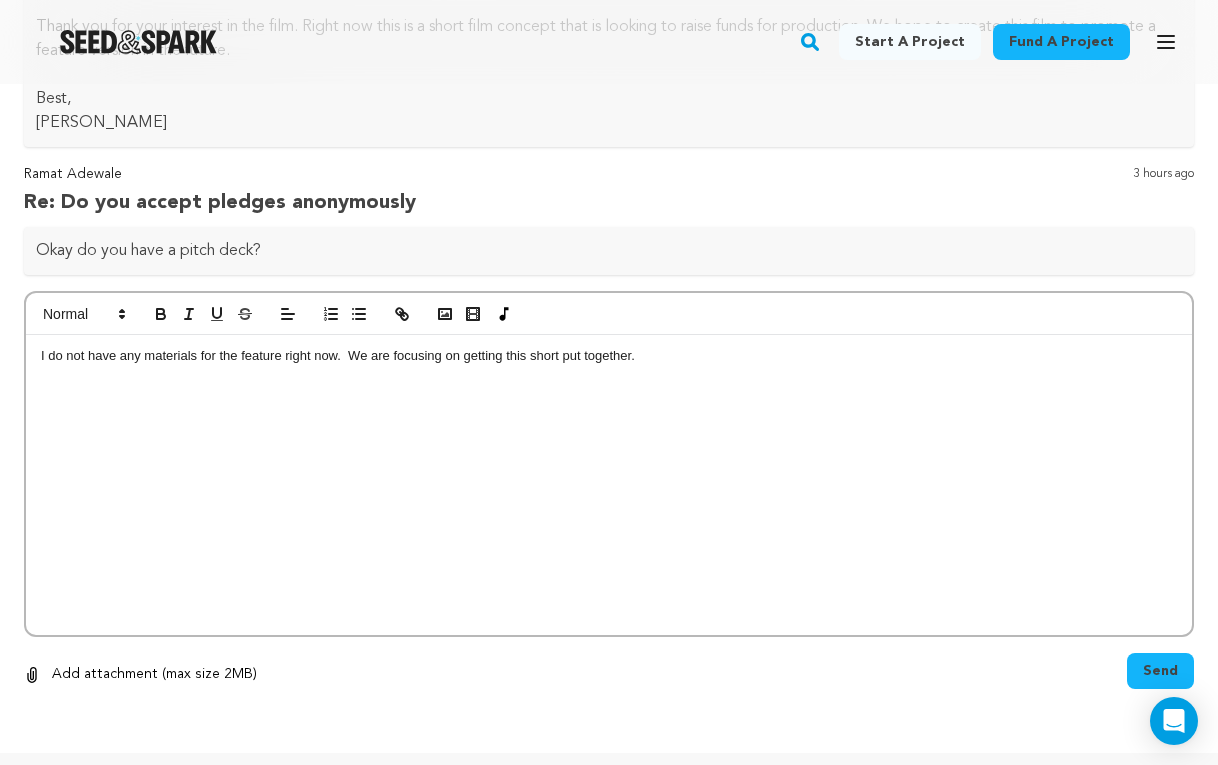 click on "Send" at bounding box center (1160, 671) 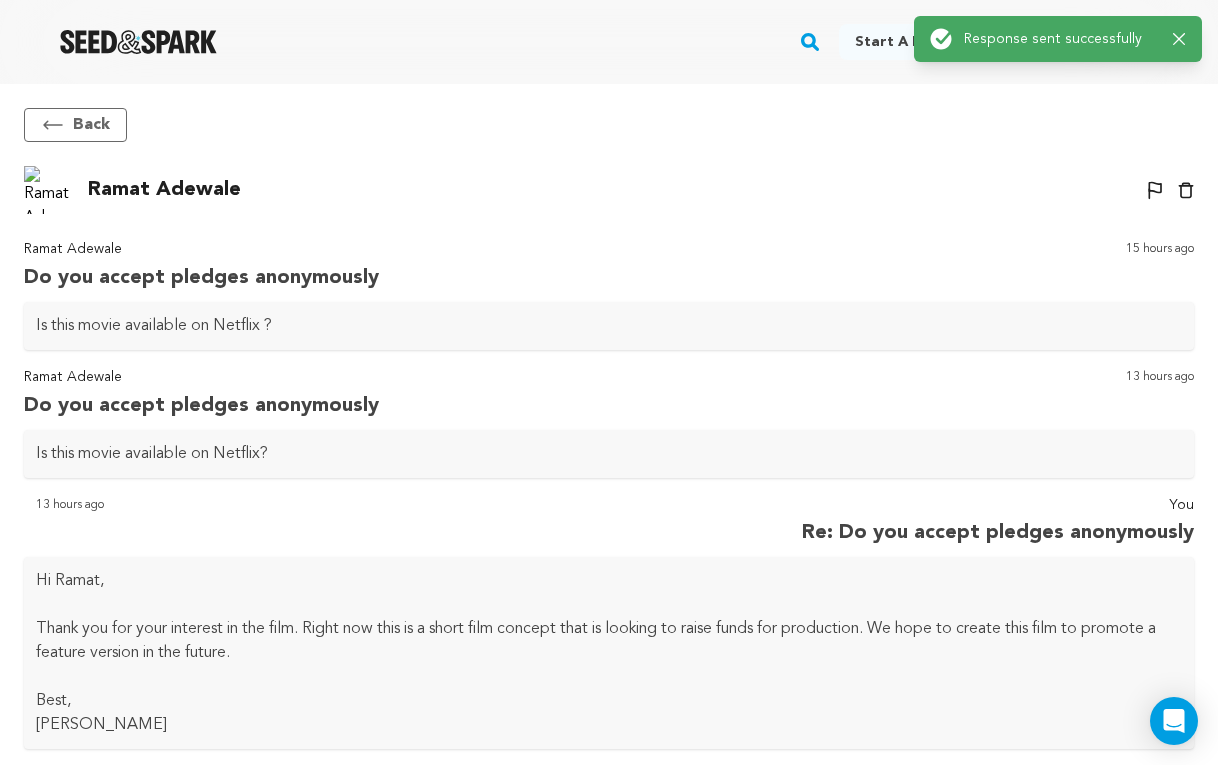 scroll, scrollTop: 0, scrollLeft: 0, axis: both 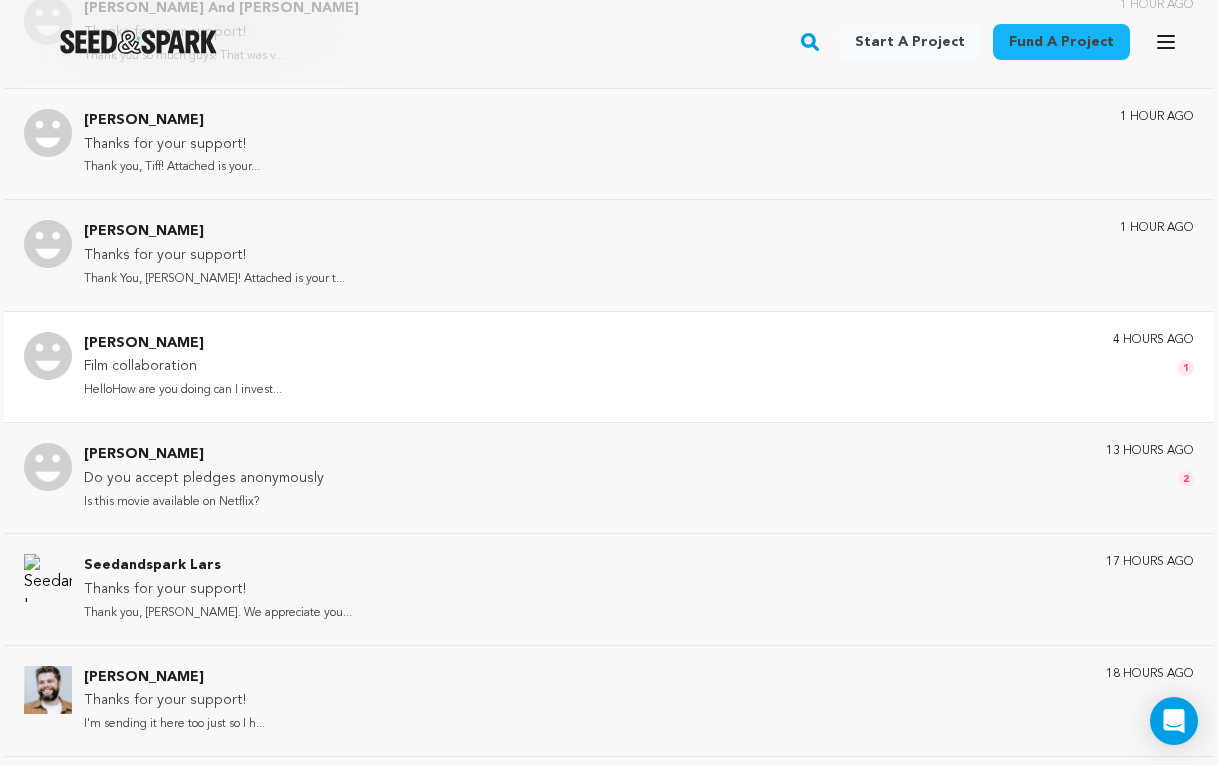 click on "[PERSON_NAME]
Film collaboration
HelloHow are you doing can I invest...
4 hours ago
1" at bounding box center [639, 367] 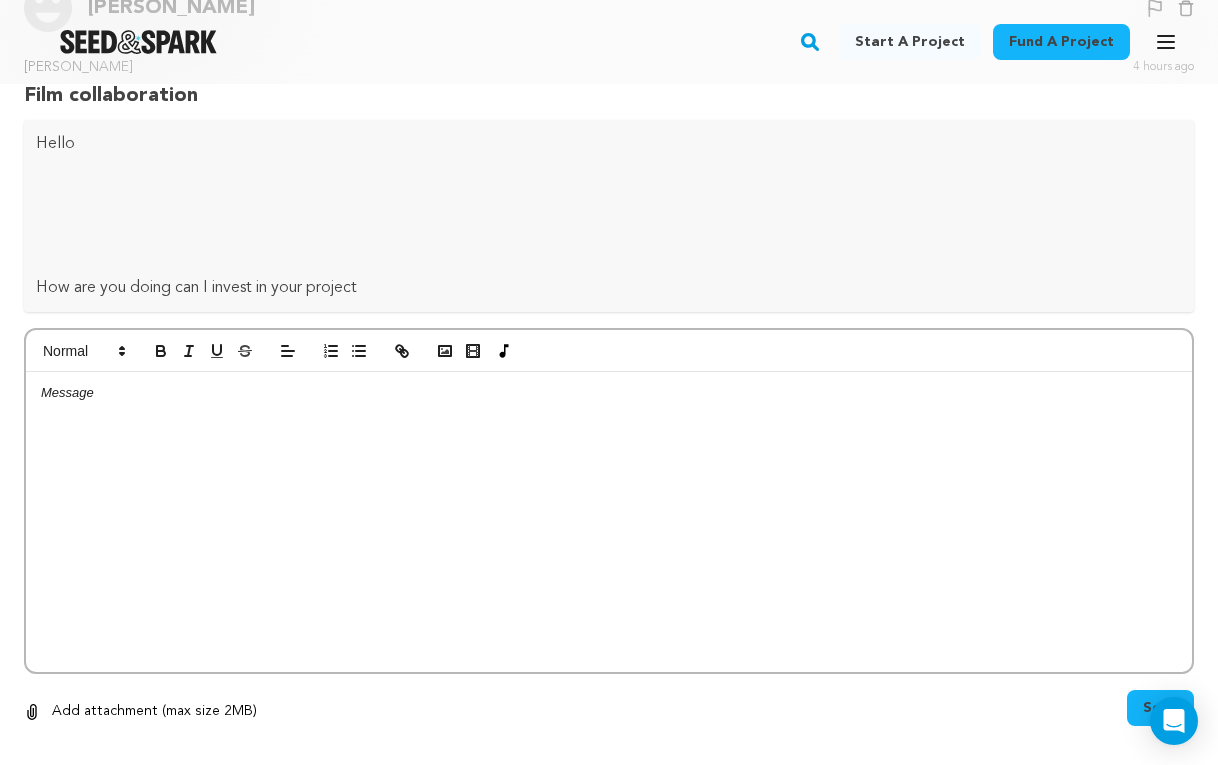 scroll, scrollTop: 183, scrollLeft: 0, axis: vertical 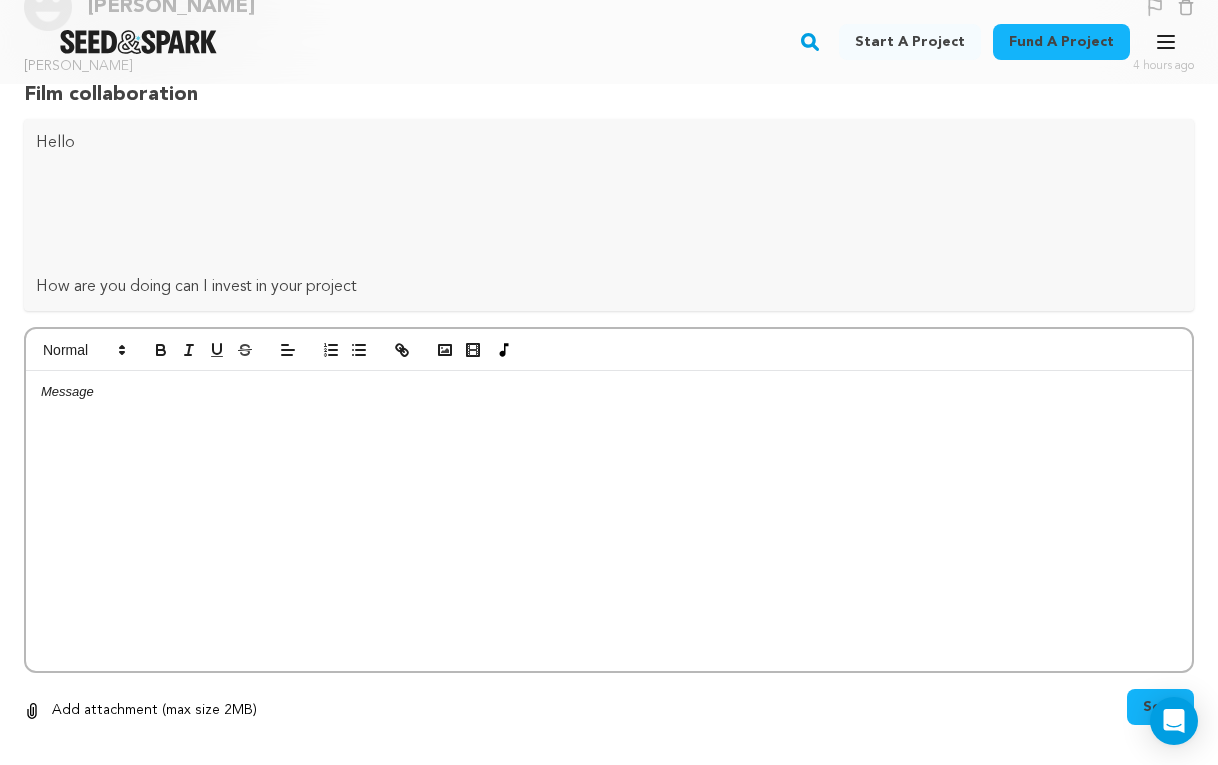 click at bounding box center [609, 521] 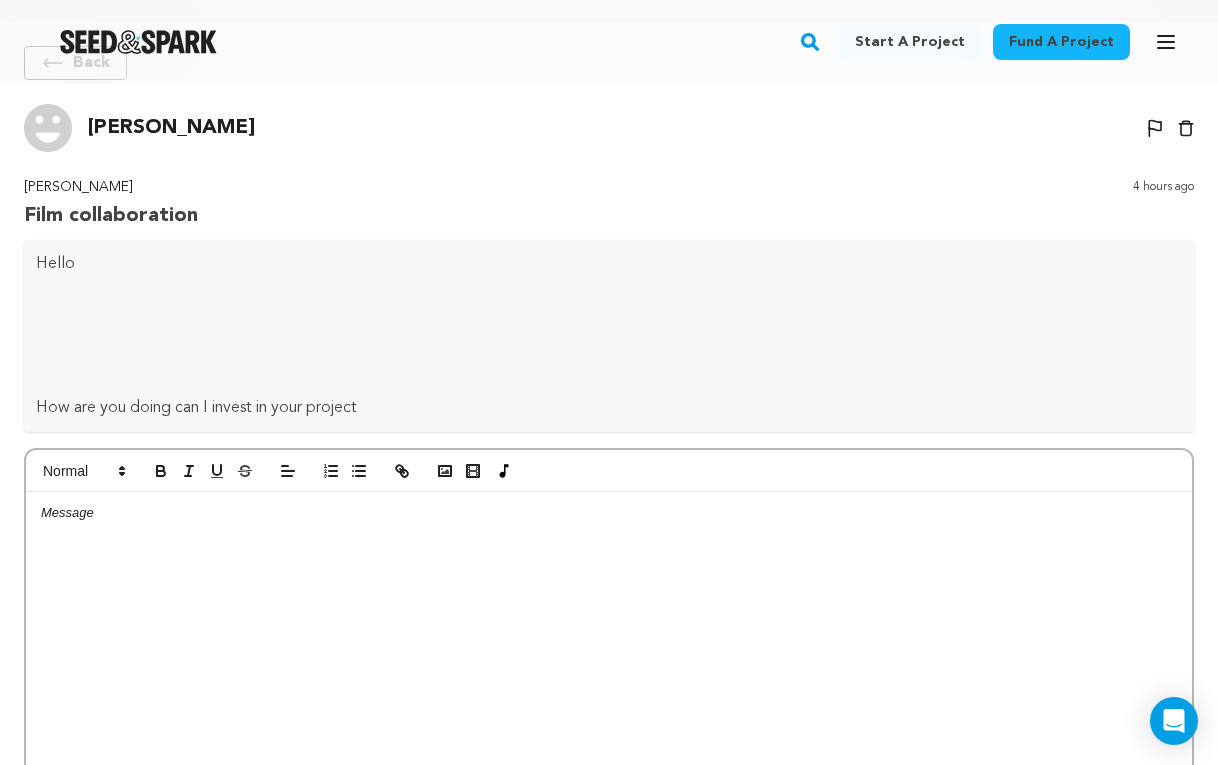 scroll, scrollTop: 67, scrollLeft: 0, axis: vertical 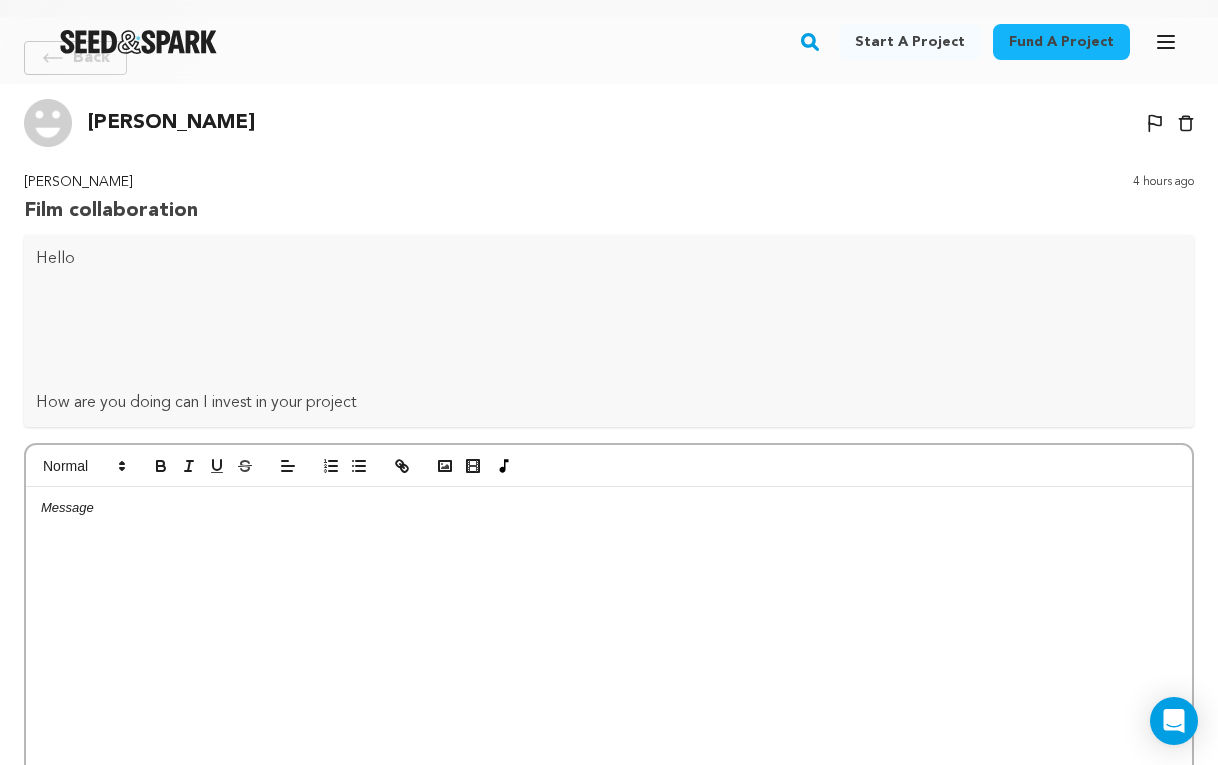 type 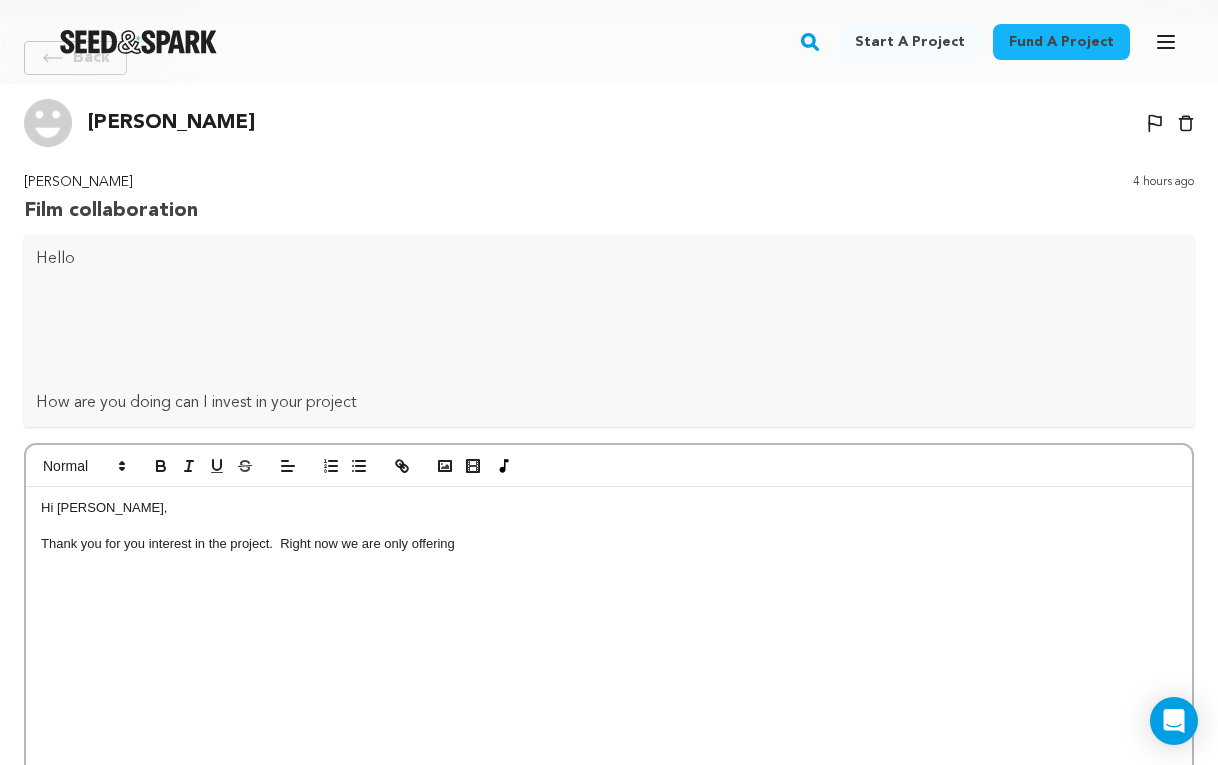 click on "Thank you for you interest in the project.  Right now we are only offering" at bounding box center (609, 544) 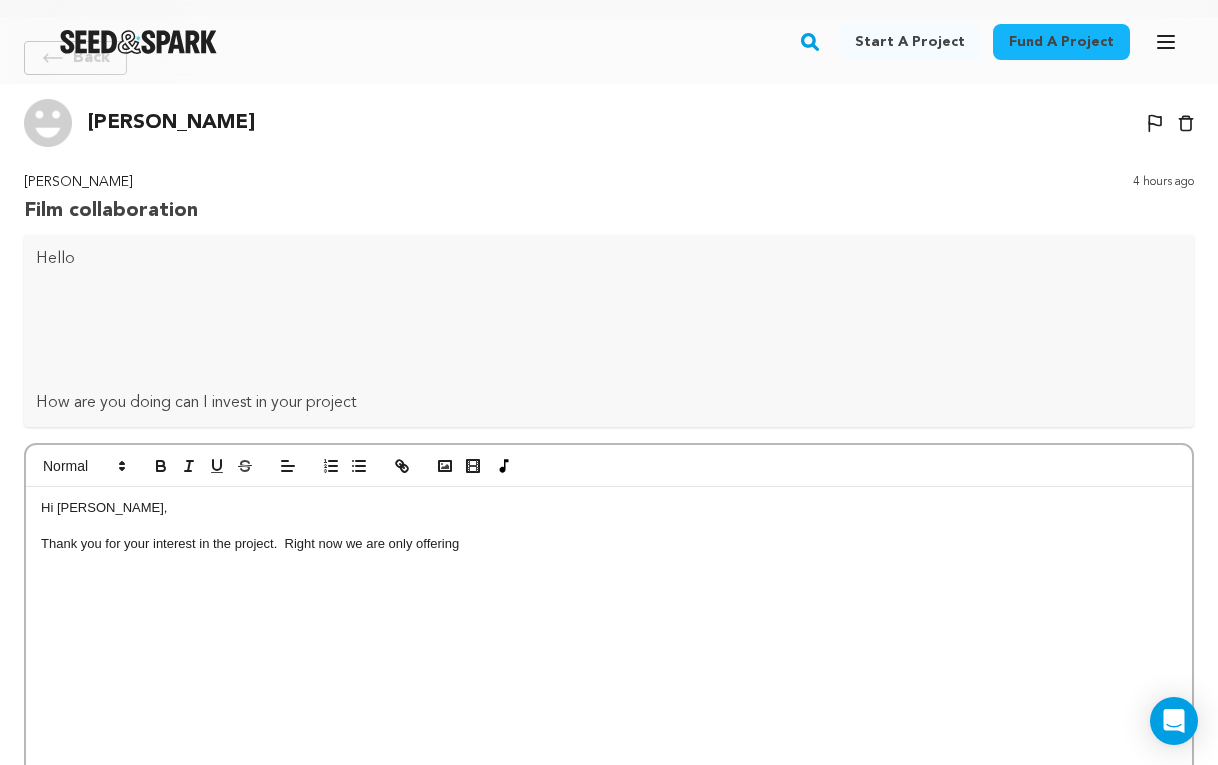 click on "Thank you for your interest in the project.  Right now we are only offering" at bounding box center [609, 544] 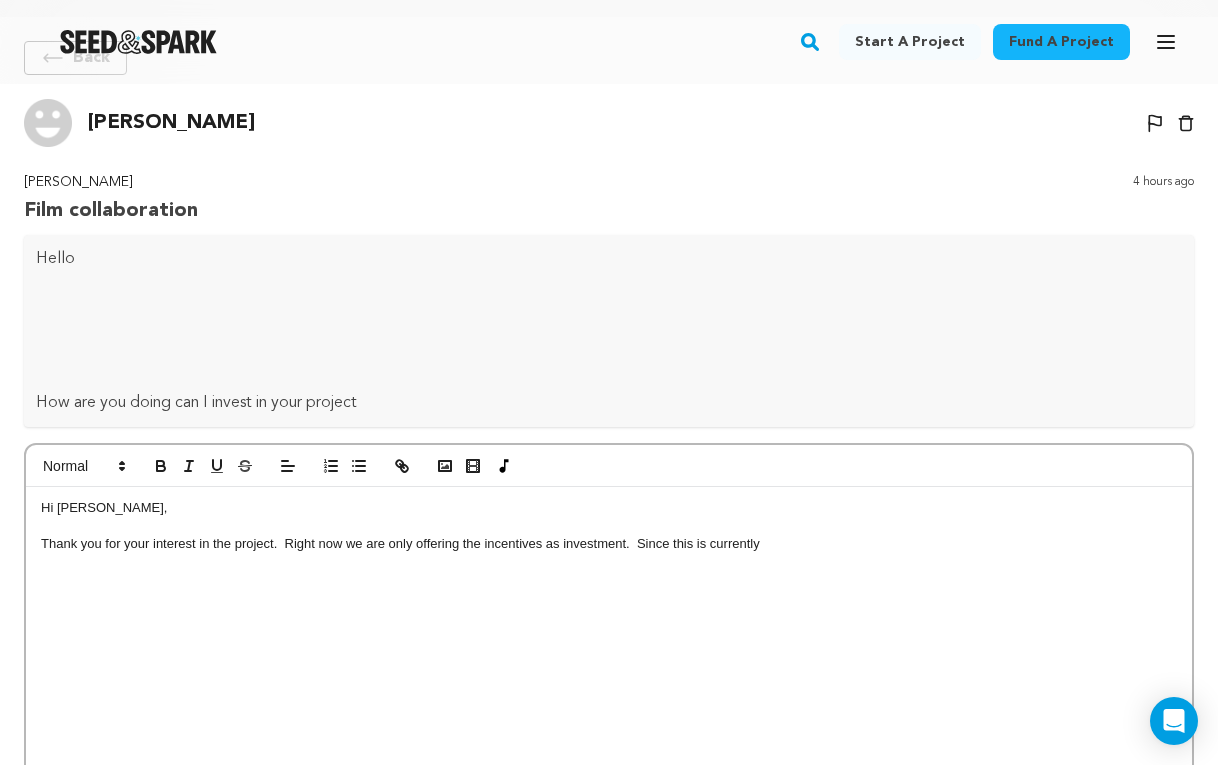 drag, startPoint x: 732, startPoint y: 568, endPoint x: 809, endPoint y: 544, distance: 80.65358 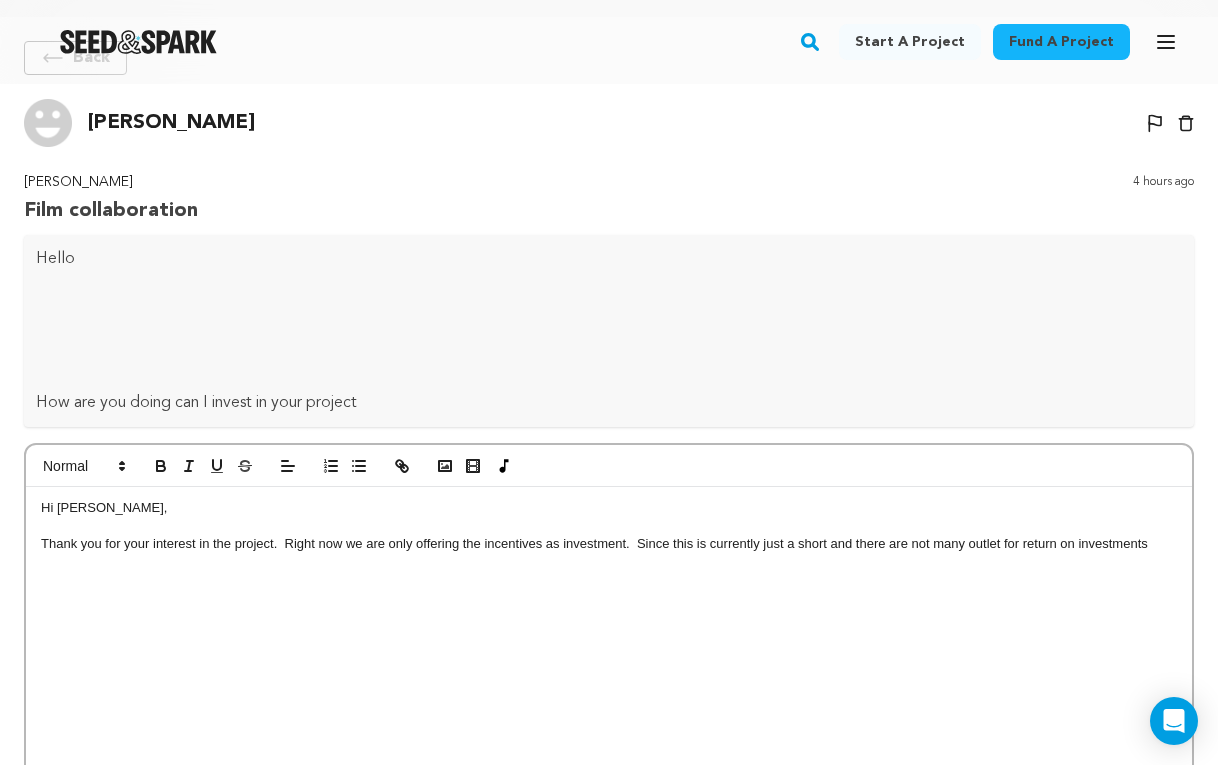 click on "Thank you for your interest in the project.  Right now we are only offering the incentives as investment.  Since this is currently just a short and there are not many outlet for return on investments" at bounding box center [609, 544] 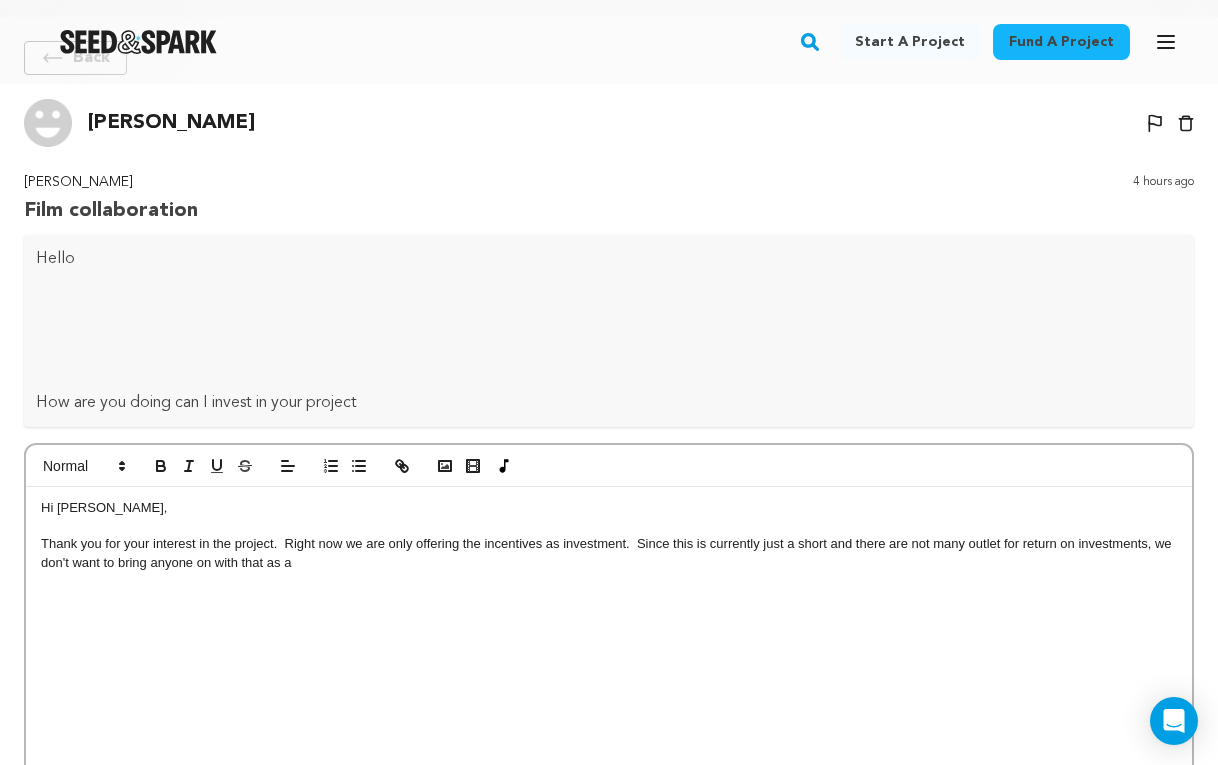 drag, startPoint x: 309, startPoint y: 567, endPoint x: 240, endPoint y: 568, distance: 69.00725 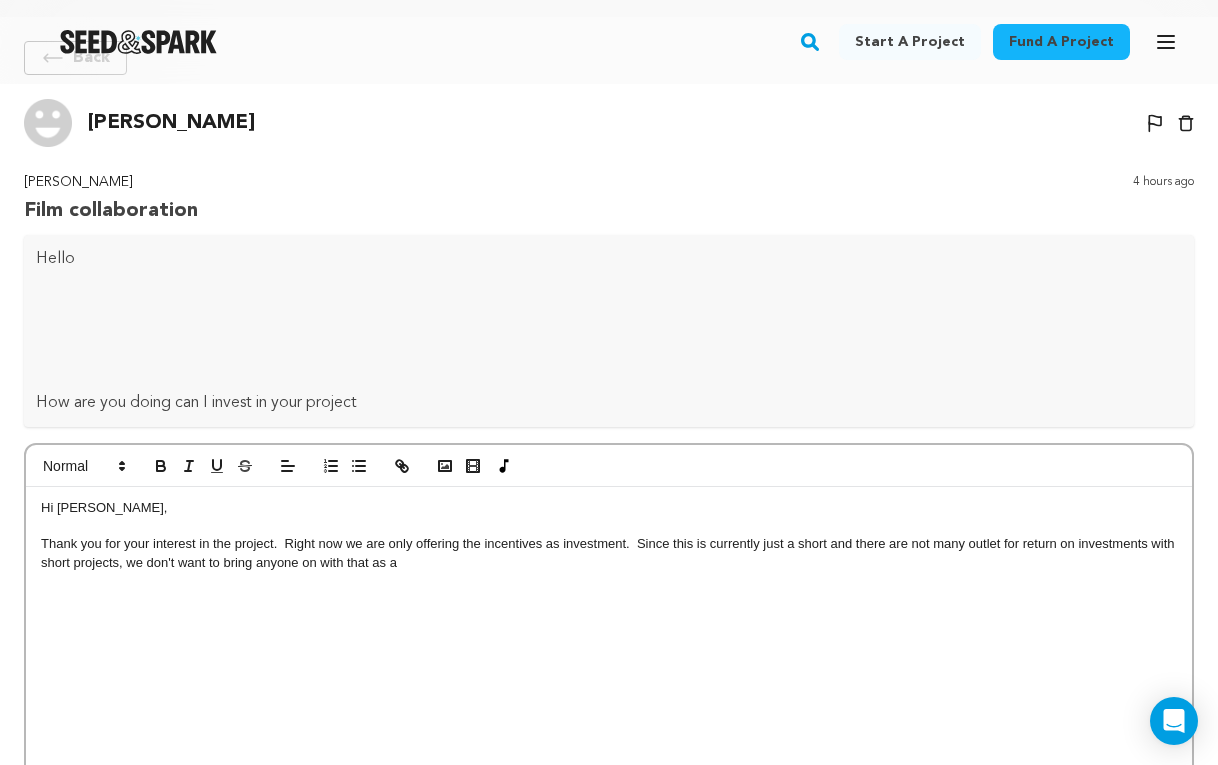 drag, startPoint x: 419, startPoint y: 563, endPoint x: 395, endPoint y: 563, distance: 24 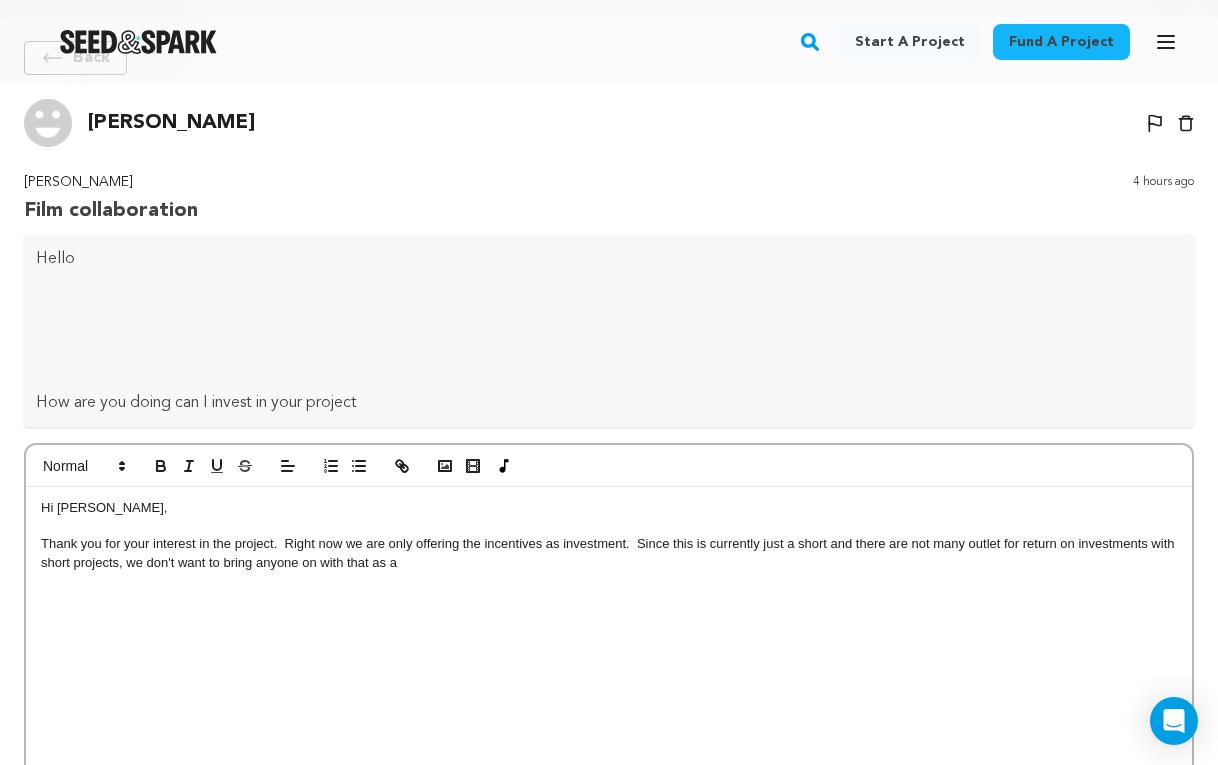 click on "Thank you for your interest in the project.  Right now we are only offering the incentives as investment.  Since this is currently just a short and there are not many outlet for return on investments with short projects, we don't want to bring anyone on with that as a" at bounding box center [609, 553] 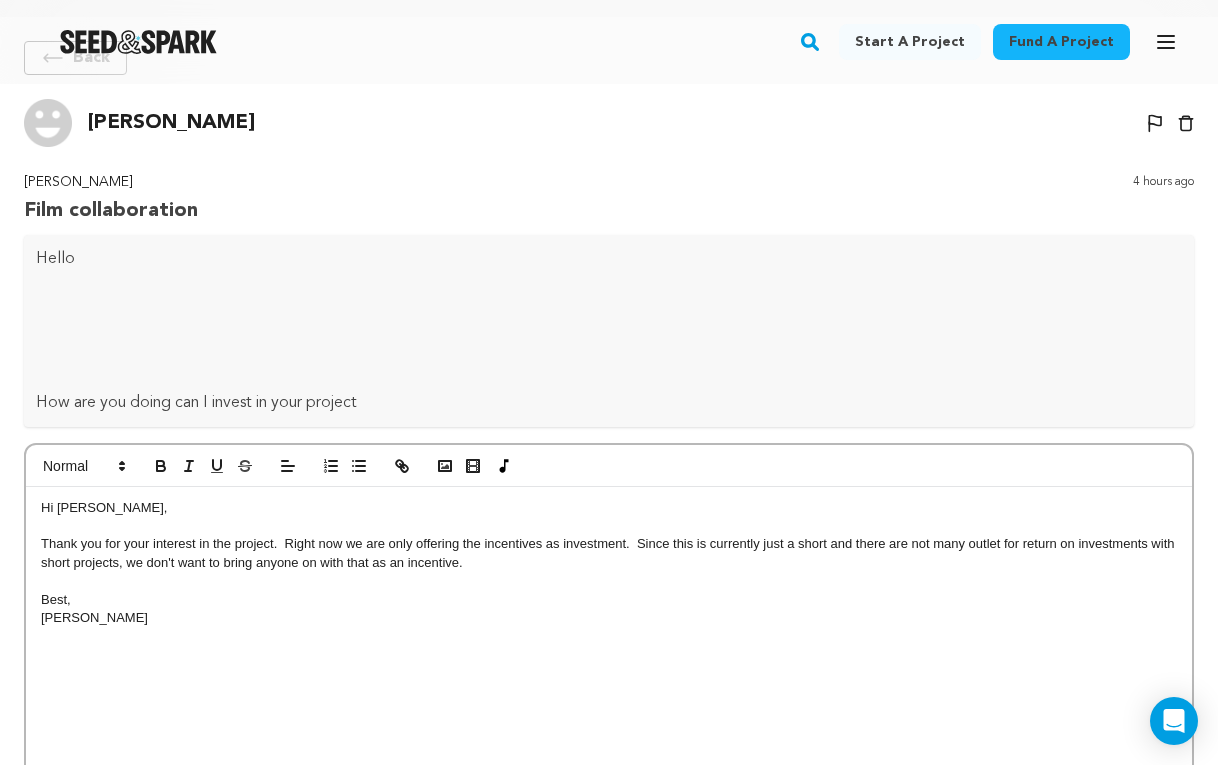 click on "Thank you for your interest in the project.  Right now we are only offering the incentives as investment.  Since this is currently just a short and there are not many outlet for return on investments with short projects, we don't want to bring anyone on with that as an incentive." at bounding box center (609, 553) 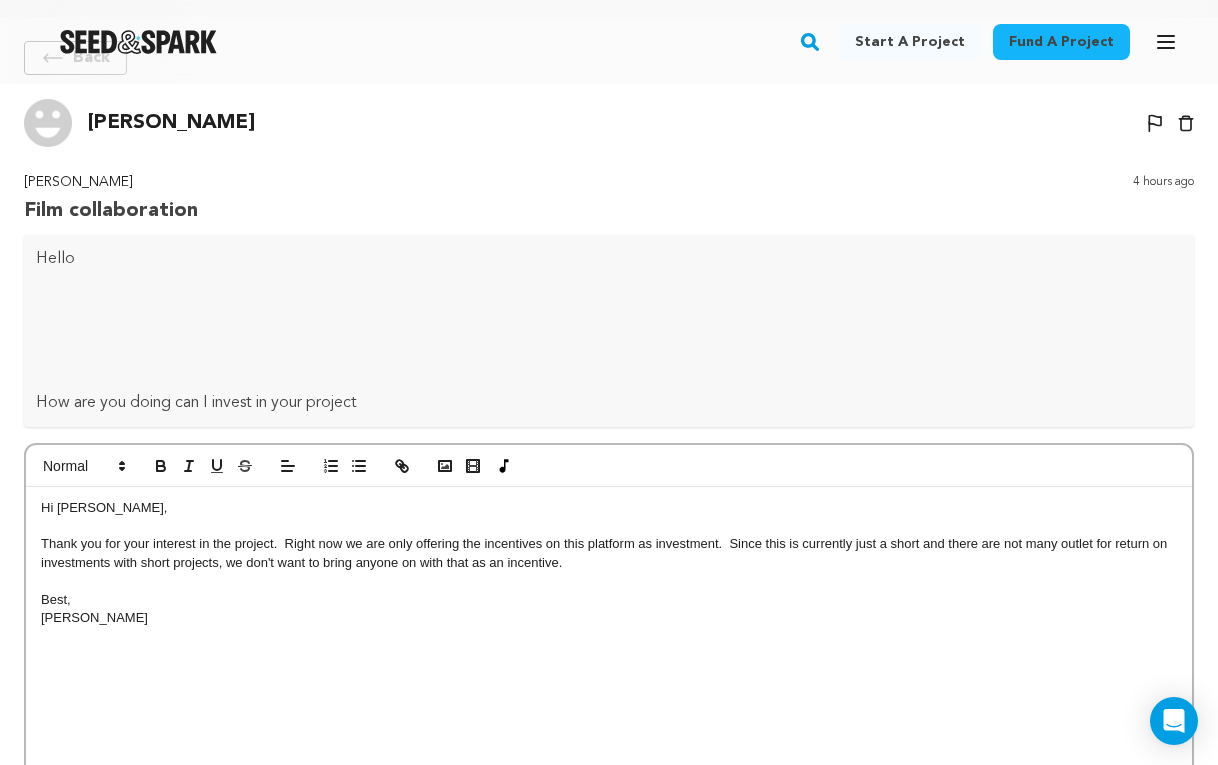 click on "Thank you for your interest in the project.  Right now we are only offering the incentives on this platform as investment.  Since this is currently just a short and there are not many outlet for return on investments with short projects, we don't want to bring anyone on with that as an incentive." at bounding box center [609, 553] 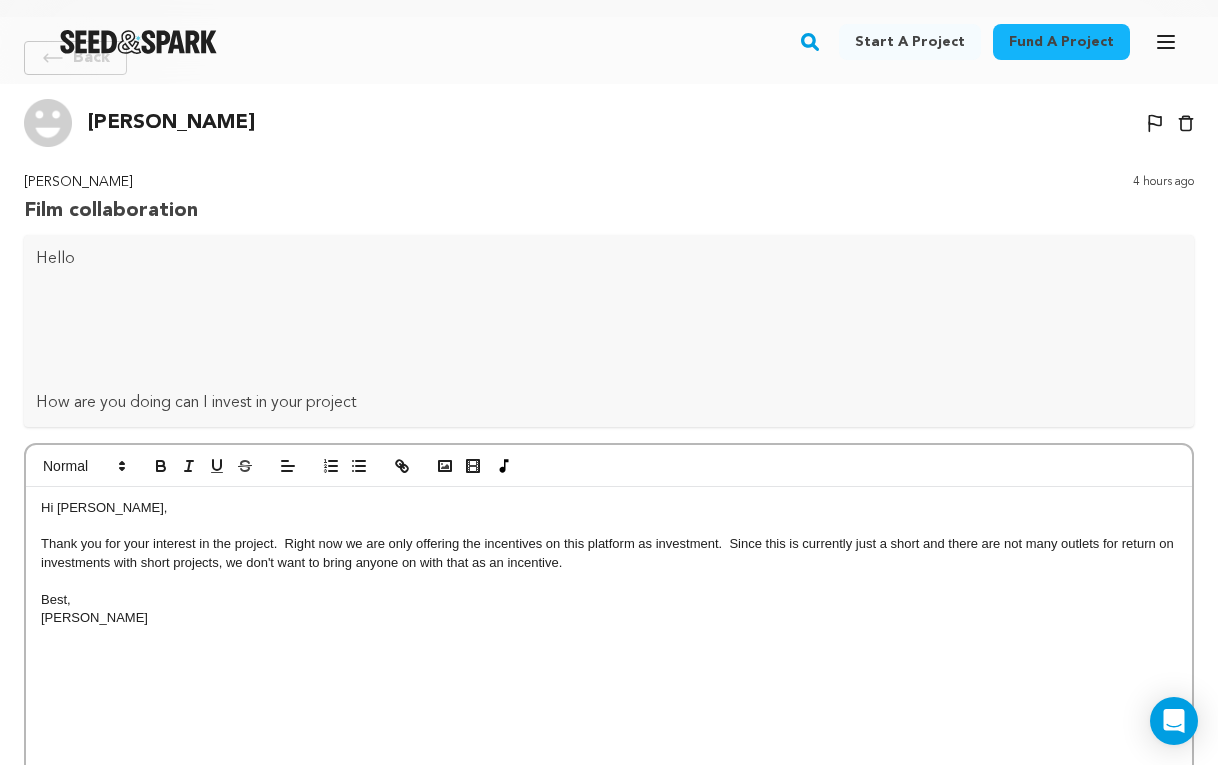 click on "Thank you for your interest in the project.  Right now we are only offering the incentives on this platform as investment.  Since this is currently just a short and there are not many outlets for return on investments with short projects, we don't want to bring anyone on with that as an incentive." at bounding box center [609, 553] 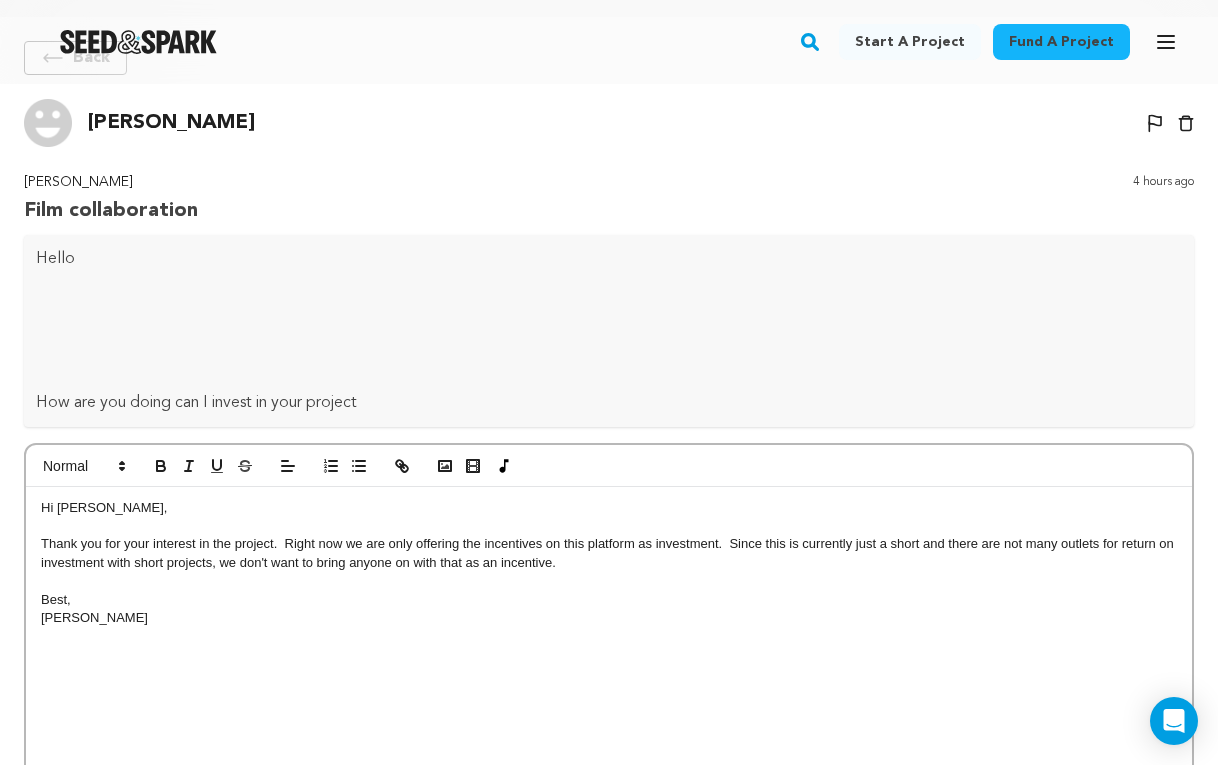 click on "Thank you for your interest in the project.  Right now we are only offering the incentives on this platform as investment.  Since this is currently just a short and there are not many outlets for return on investment with short projects, we don't want to bring anyone on with that as an incentive." at bounding box center [609, 553] 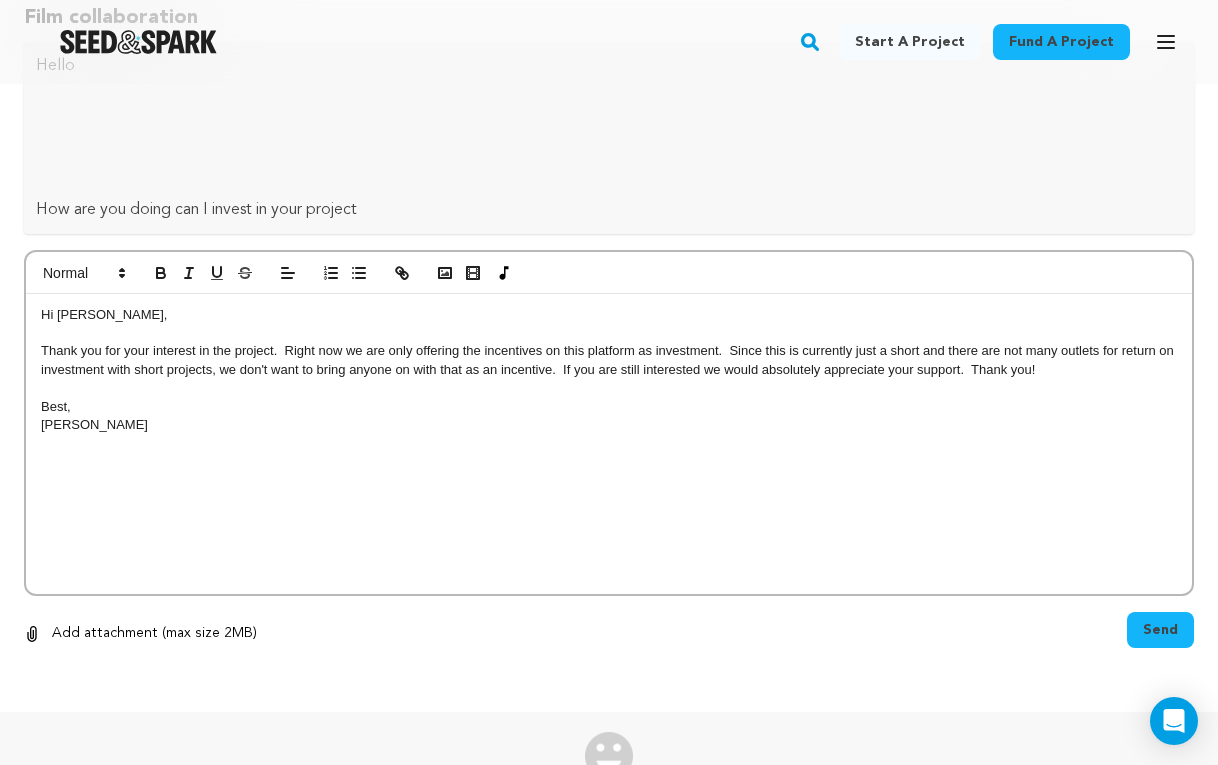 scroll, scrollTop: 270, scrollLeft: 0, axis: vertical 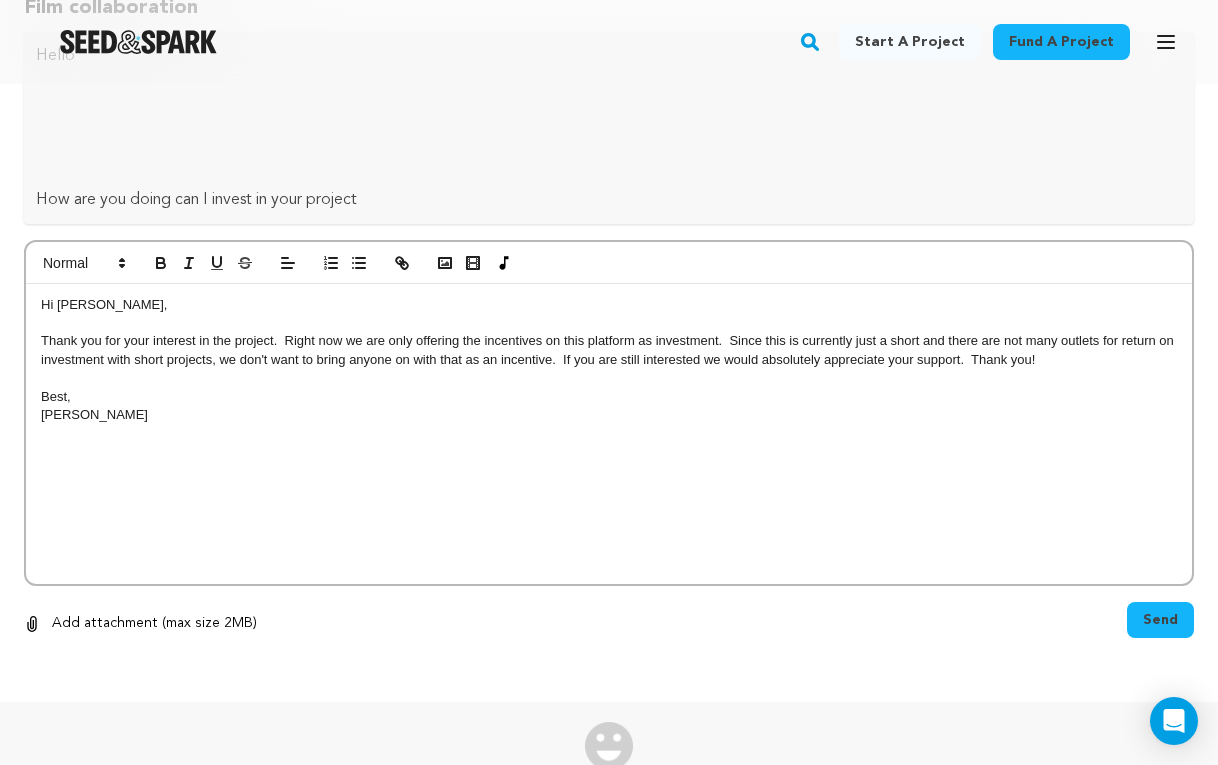click on "Send" at bounding box center (1160, 620) 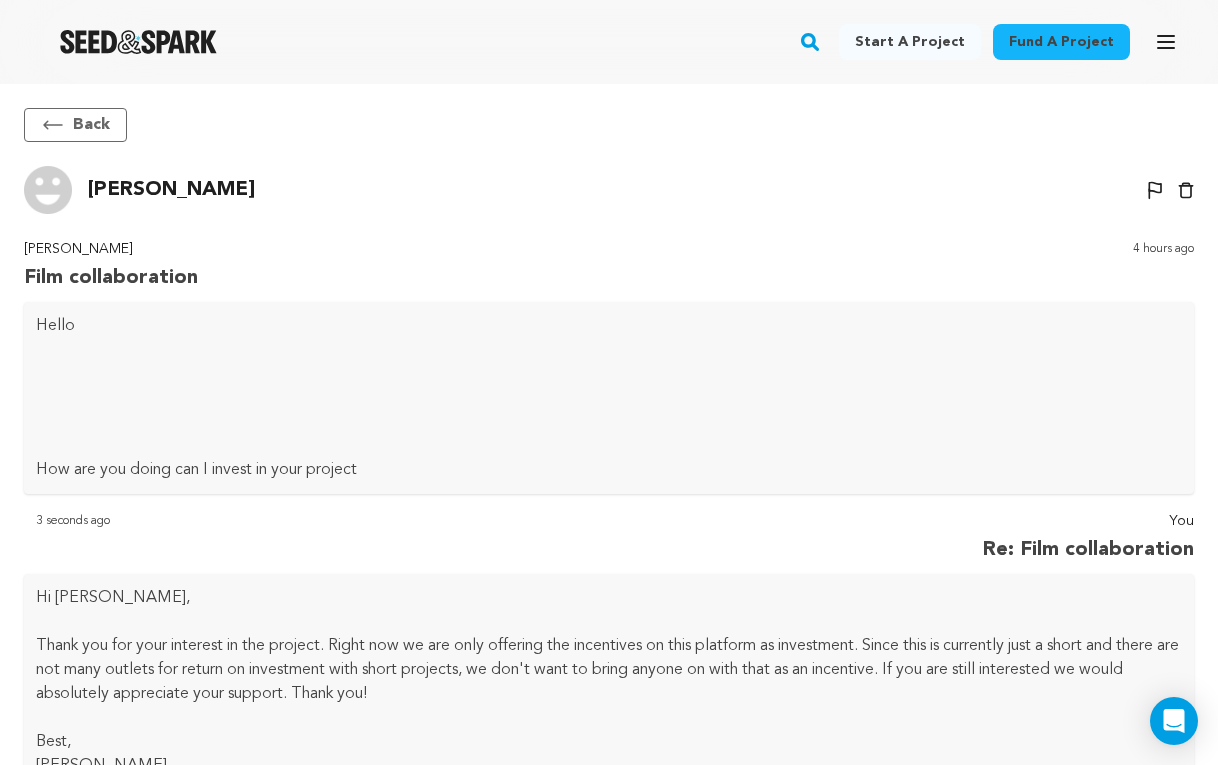 scroll, scrollTop: 0, scrollLeft: 0, axis: both 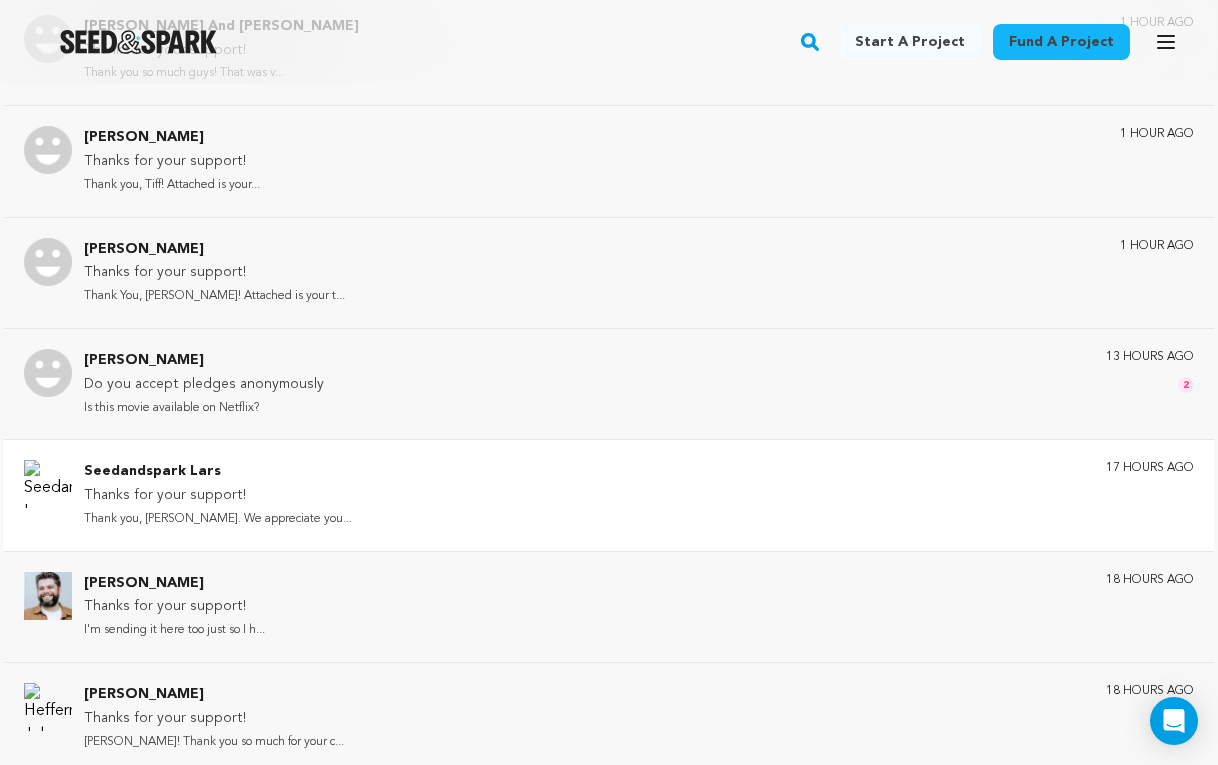 click on "Seedandspark Lars
Thanks for your support!
Thank you, [PERSON_NAME].  We appreciate you...
17 hours ago" at bounding box center [639, 495] 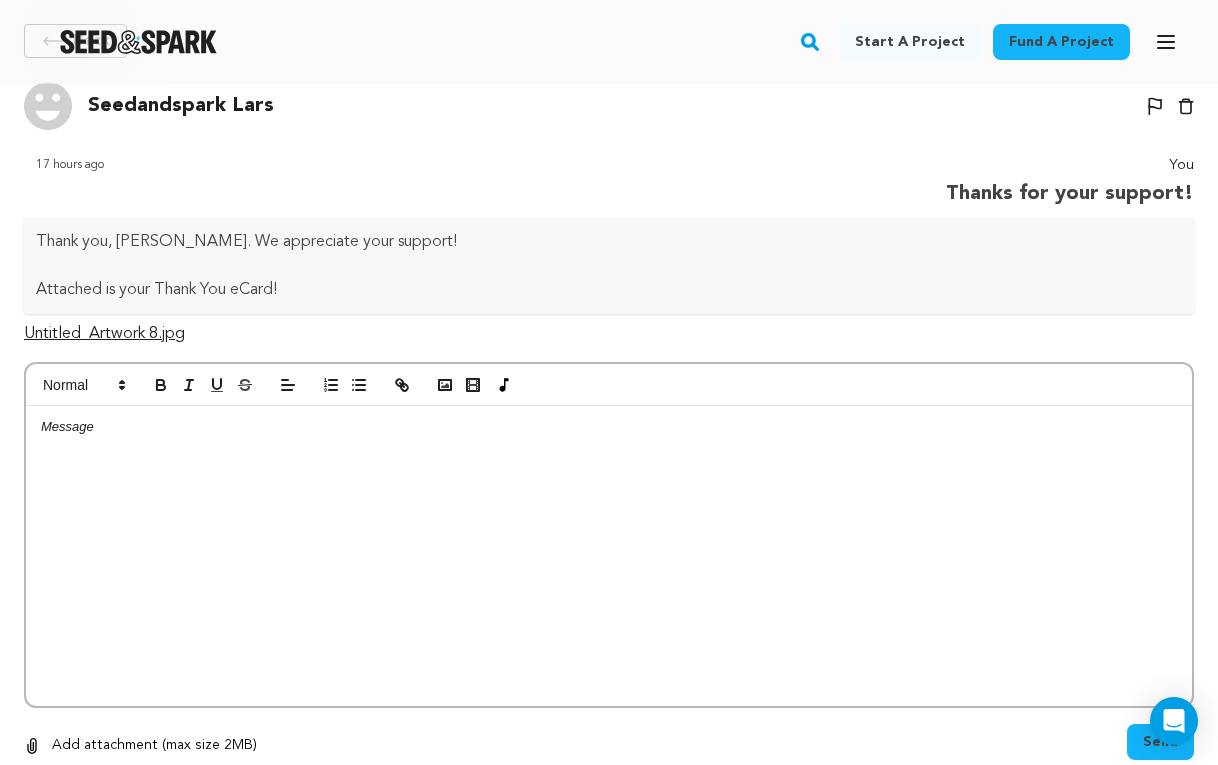 scroll, scrollTop: 0, scrollLeft: 0, axis: both 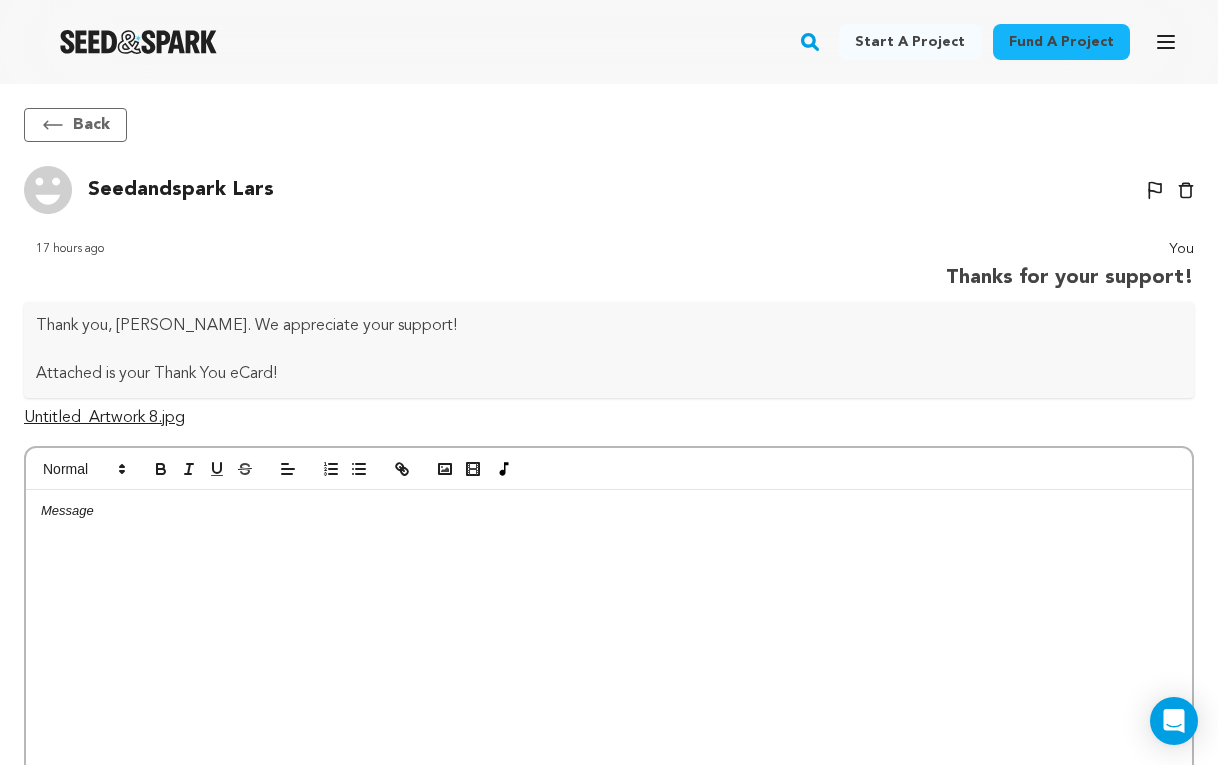 click on "Back" at bounding box center (75, 125) 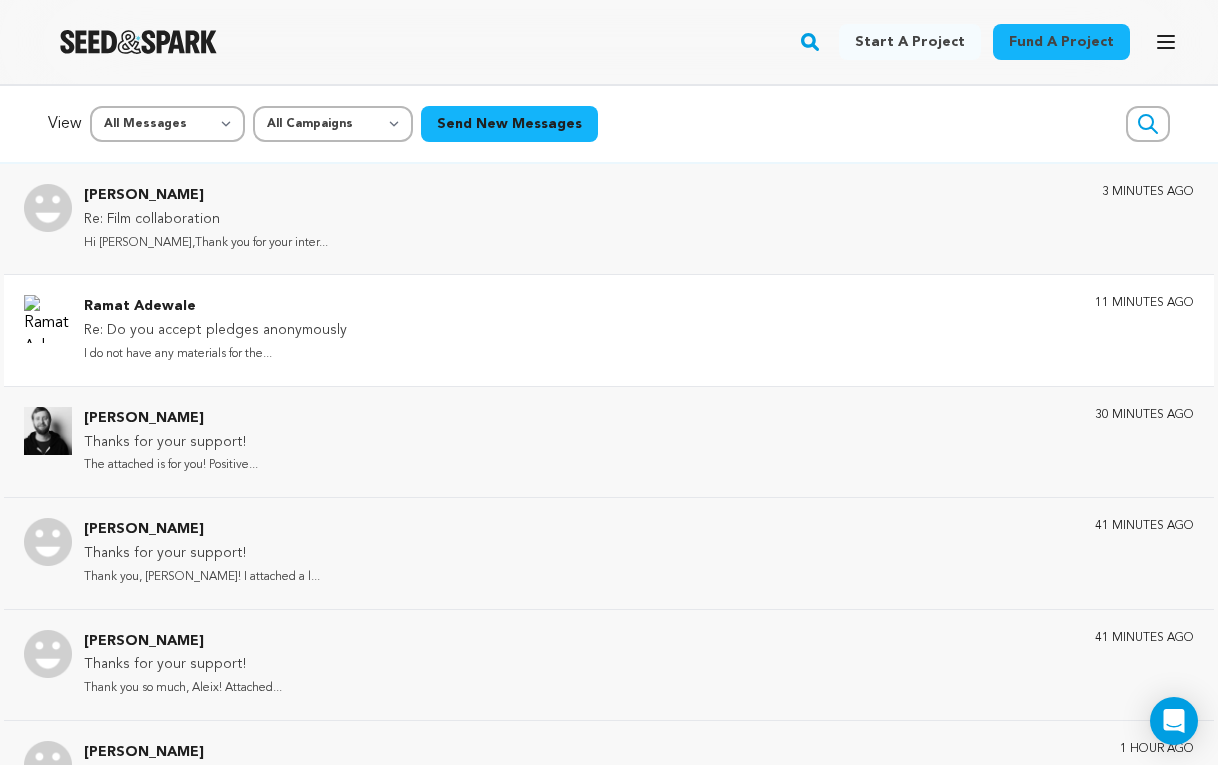 scroll, scrollTop: 0, scrollLeft: 0, axis: both 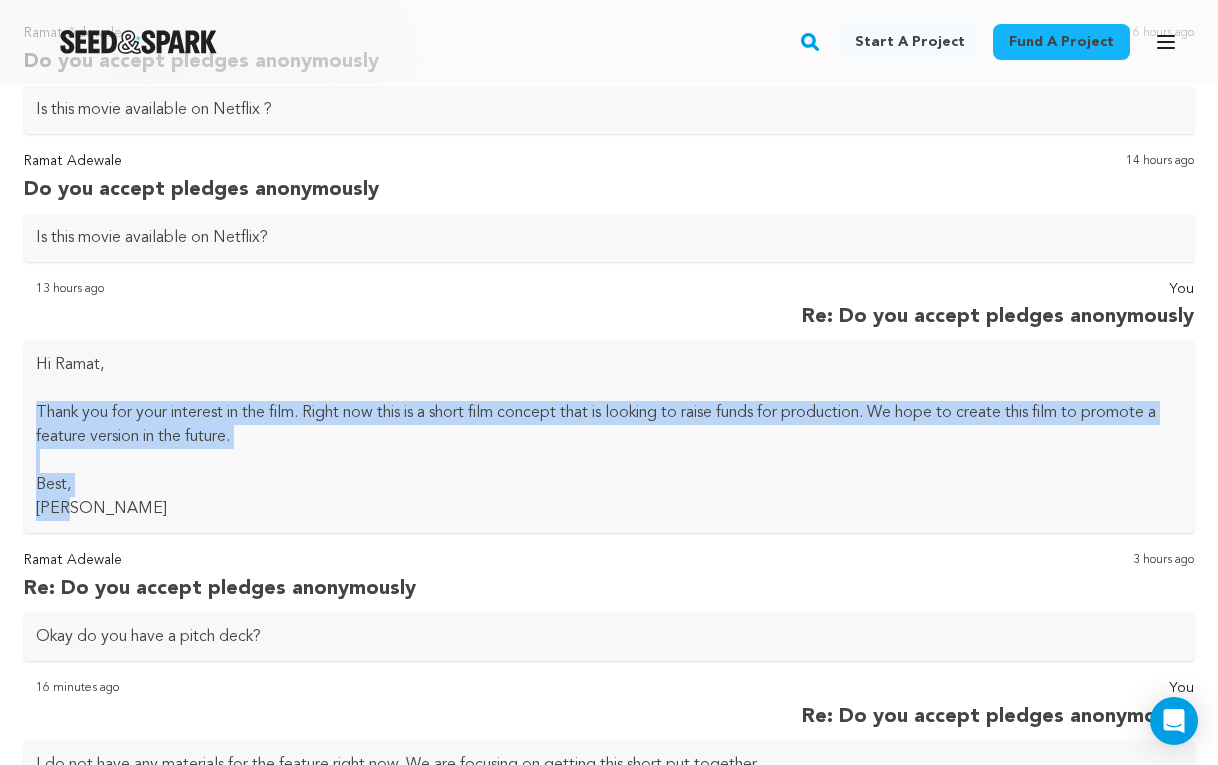 drag, startPoint x: 71, startPoint y: 509, endPoint x: 38, endPoint y: 416, distance: 98.681305 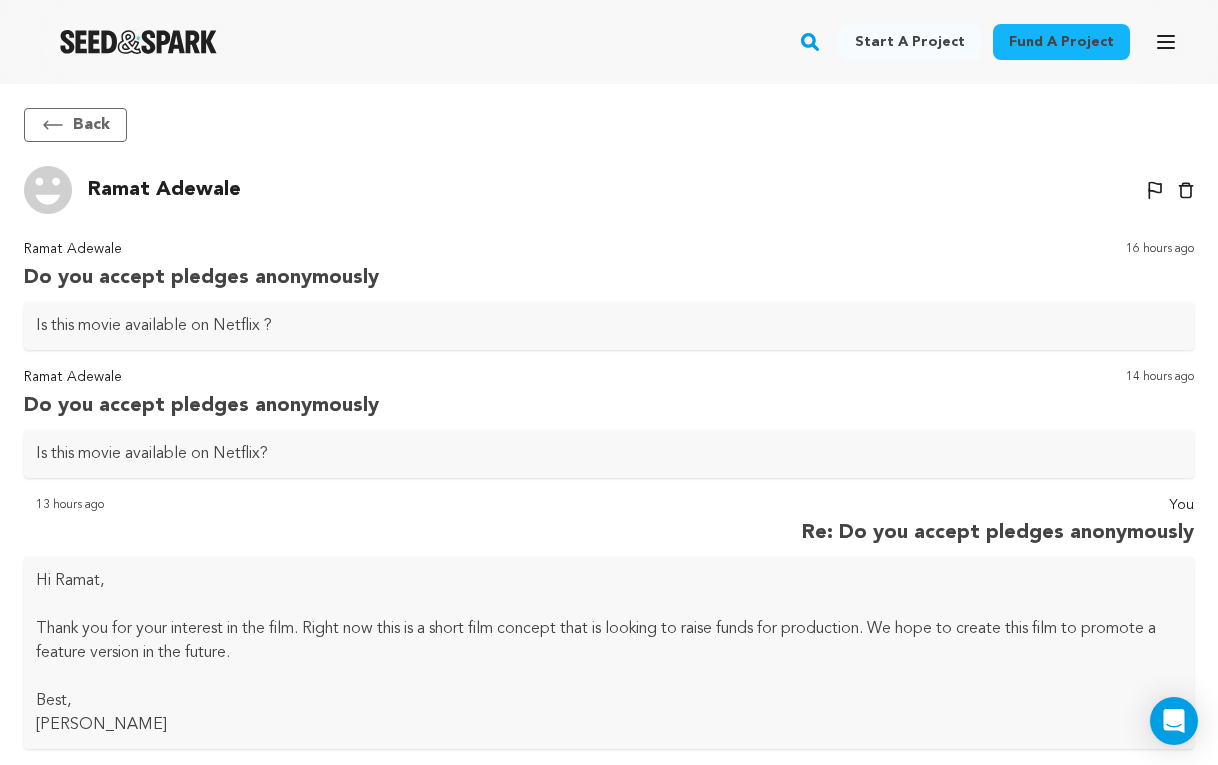 scroll, scrollTop: -2, scrollLeft: 0, axis: vertical 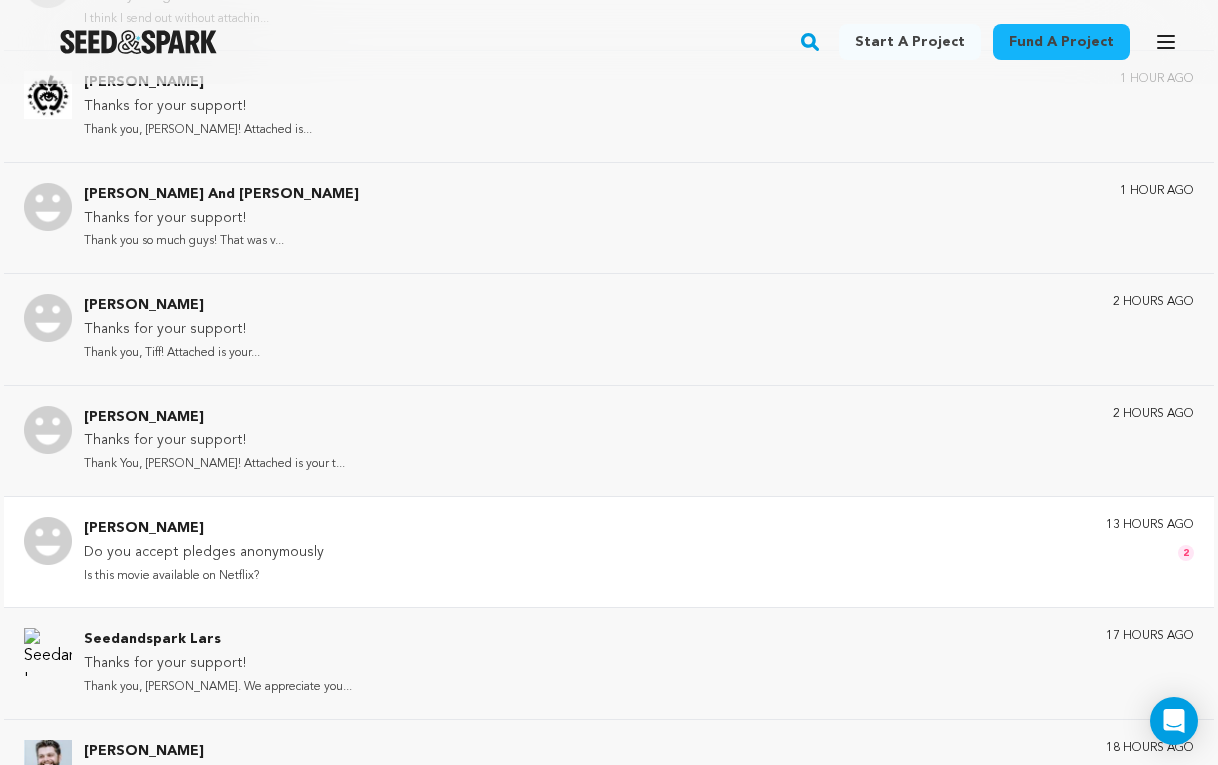 click on "[PERSON_NAME]" at bounding box center (204, 529) 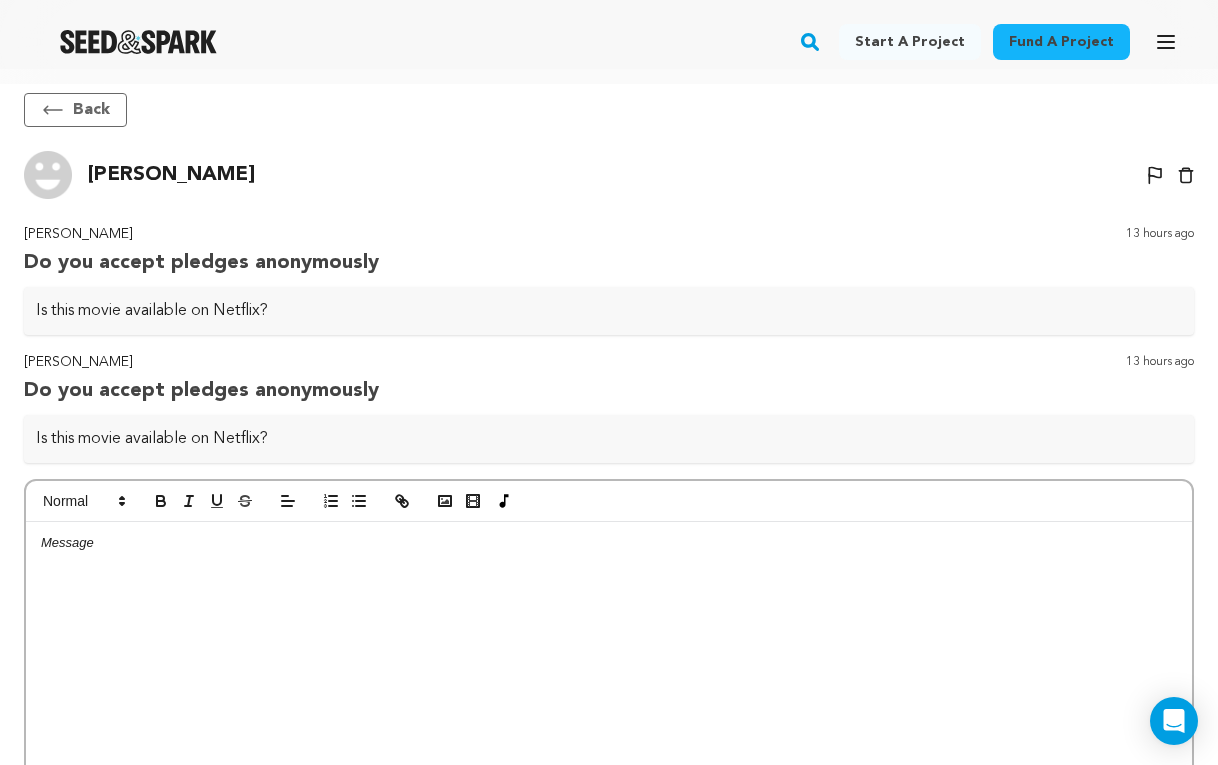 scroll, scrollTop: 146, scrollLeft: 0, axis: vertical 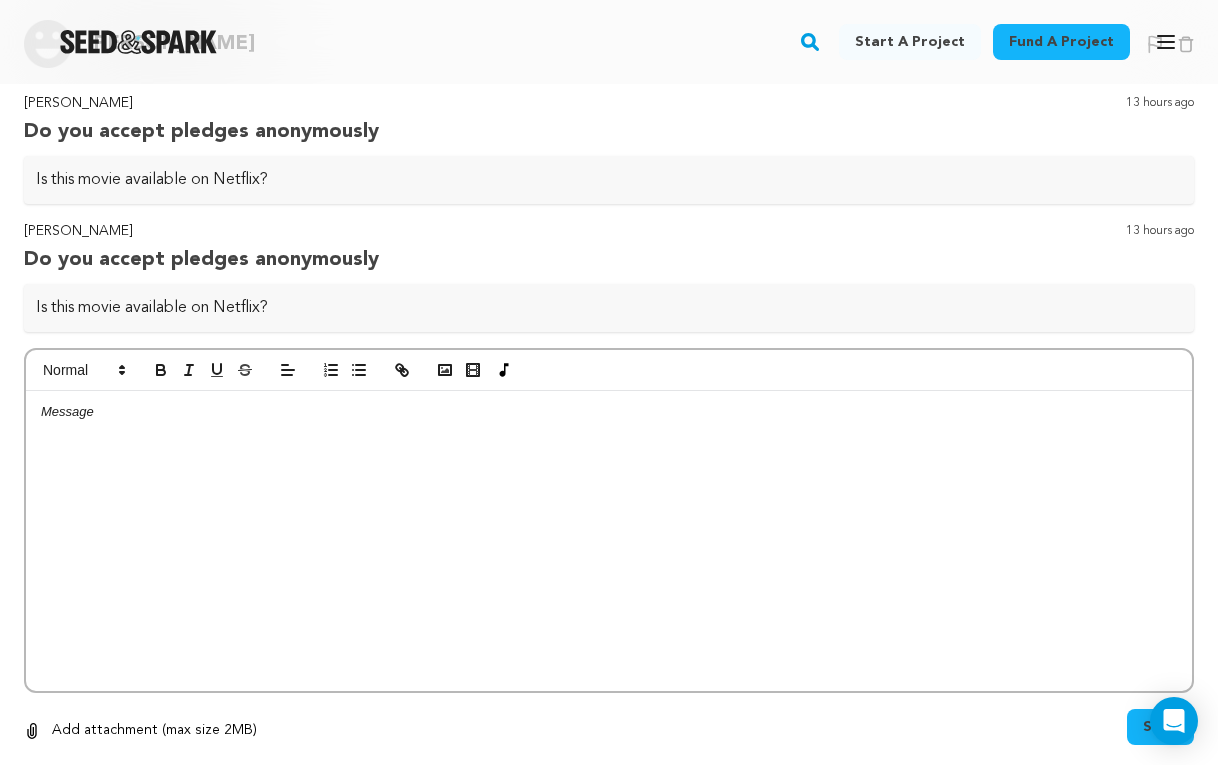 click at bounding box center (609, 541) 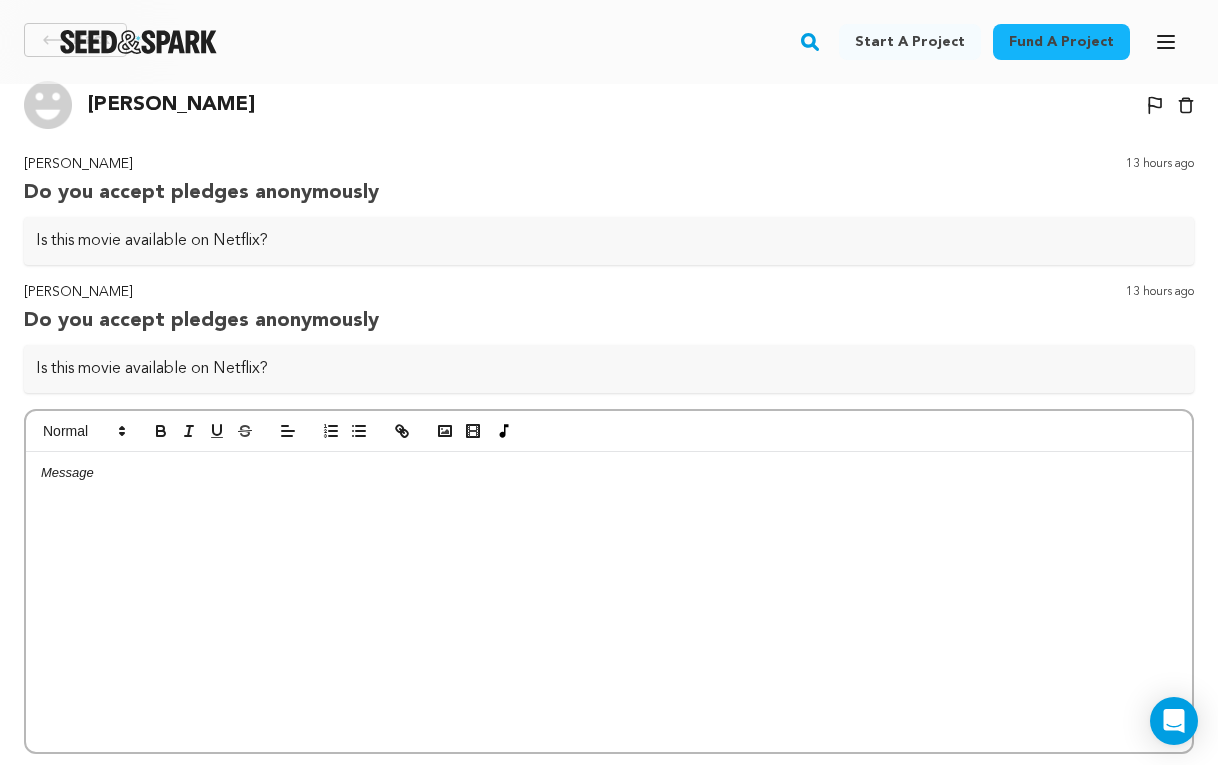 type 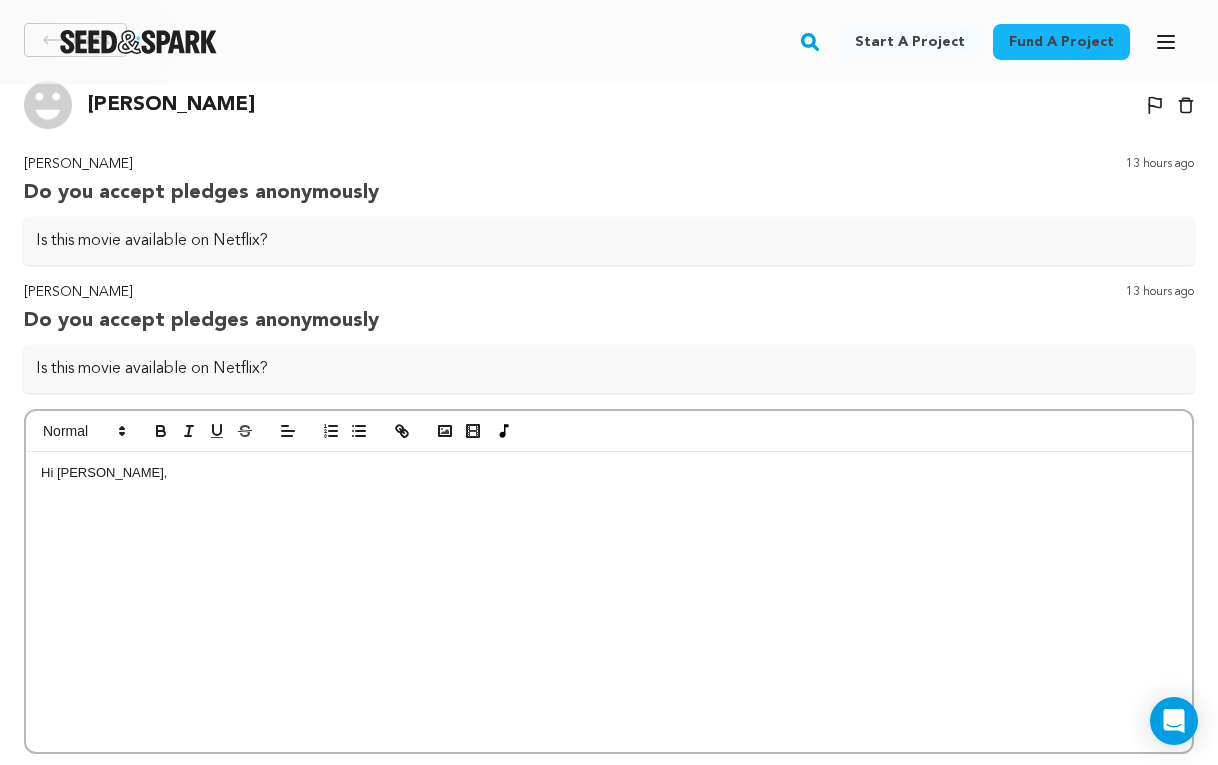 scroll, scrollTop: 19, scrollLeft: 0, axis: vertical 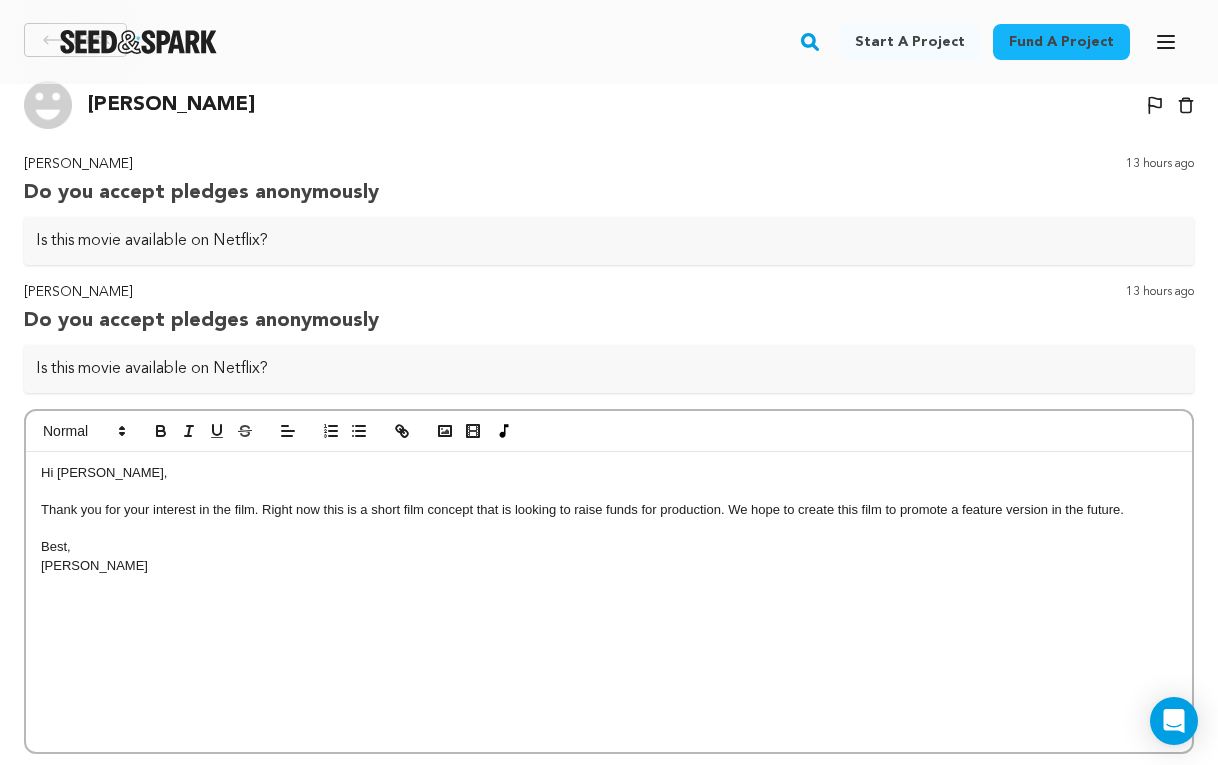 drag, startPoint x: 728, startPoint y: 508, endPoint x: 1153, endPoint y: 504, distance: 425.01883 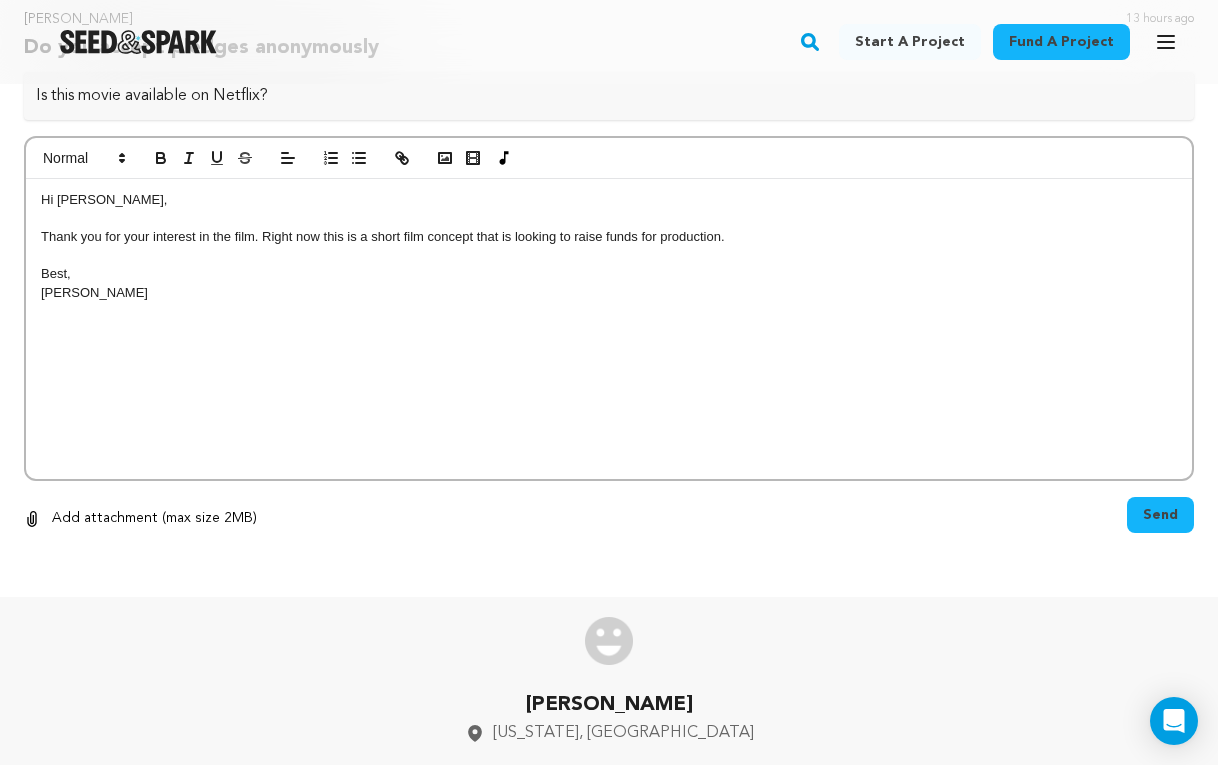 scroll, scrollTop: 358, scrollLeft: 0, axis: vertical 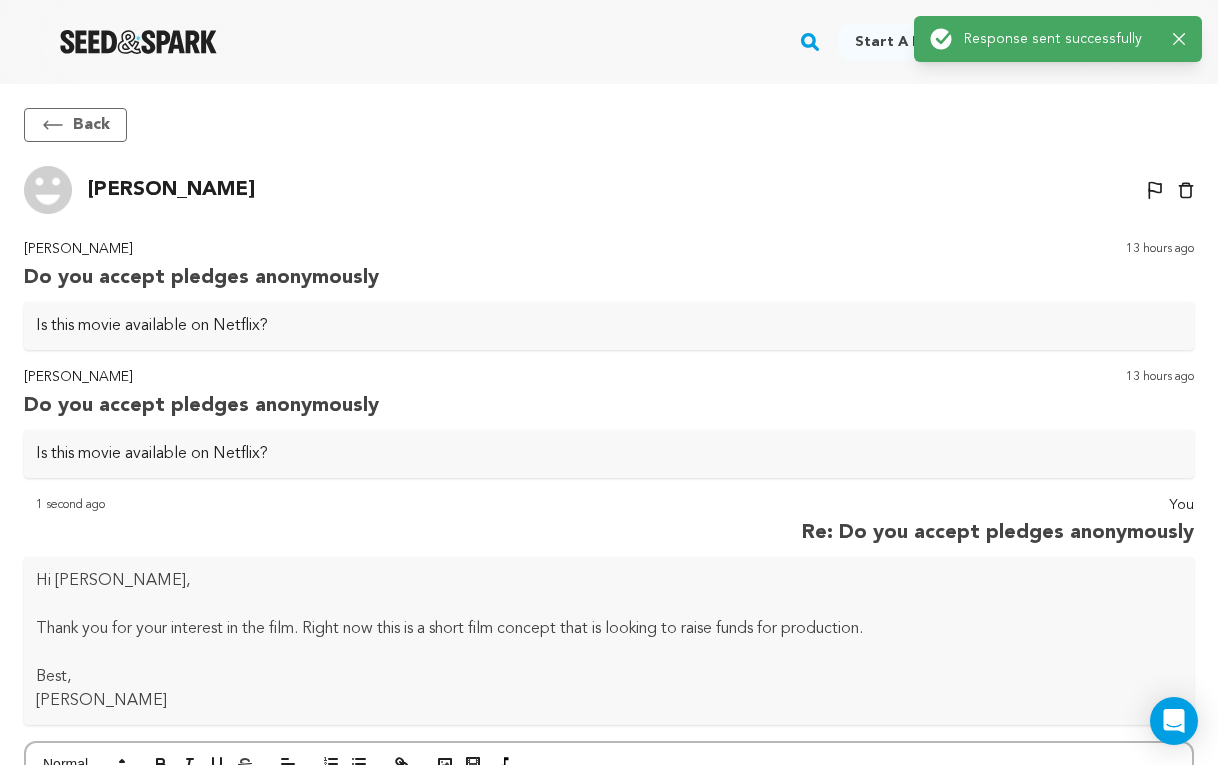 click on "Back" at bounding box center (75, 125) 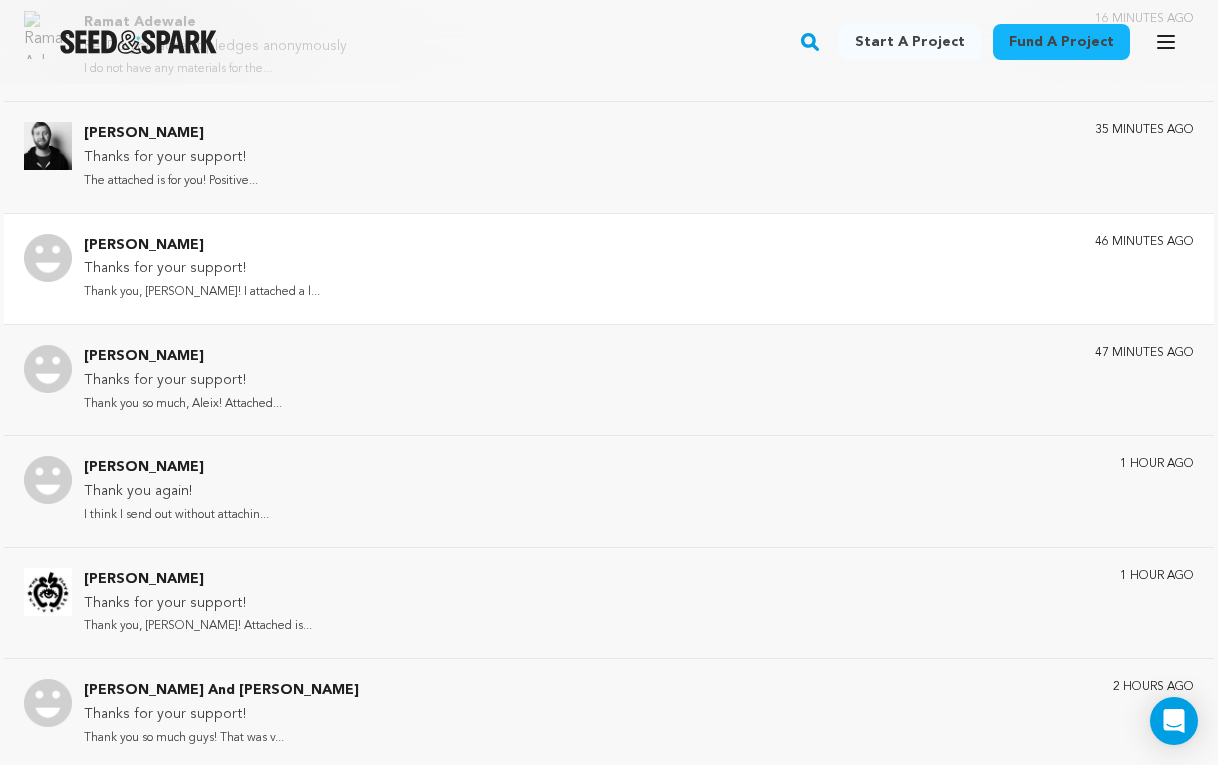 scroll, scrollTop: 397, scrollLeft: 0, axis: vertical 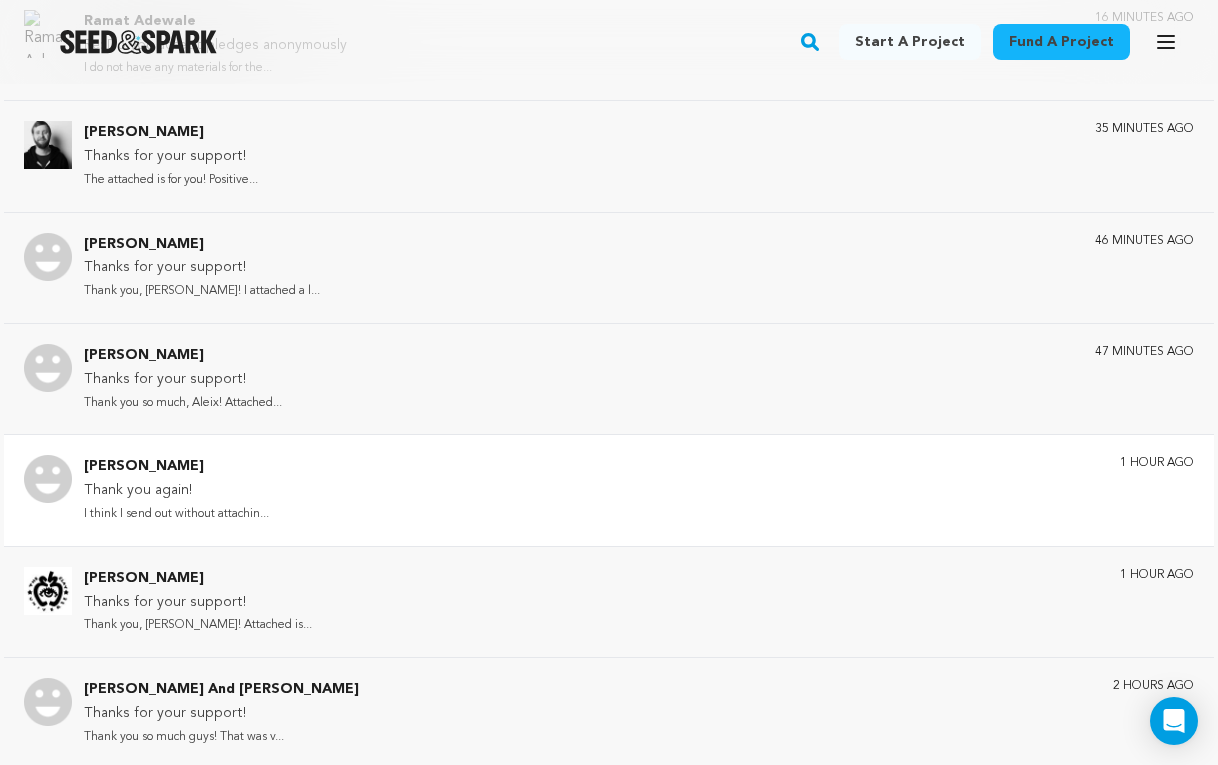 click on "Thank you again!" at bounding box center (176, 491) 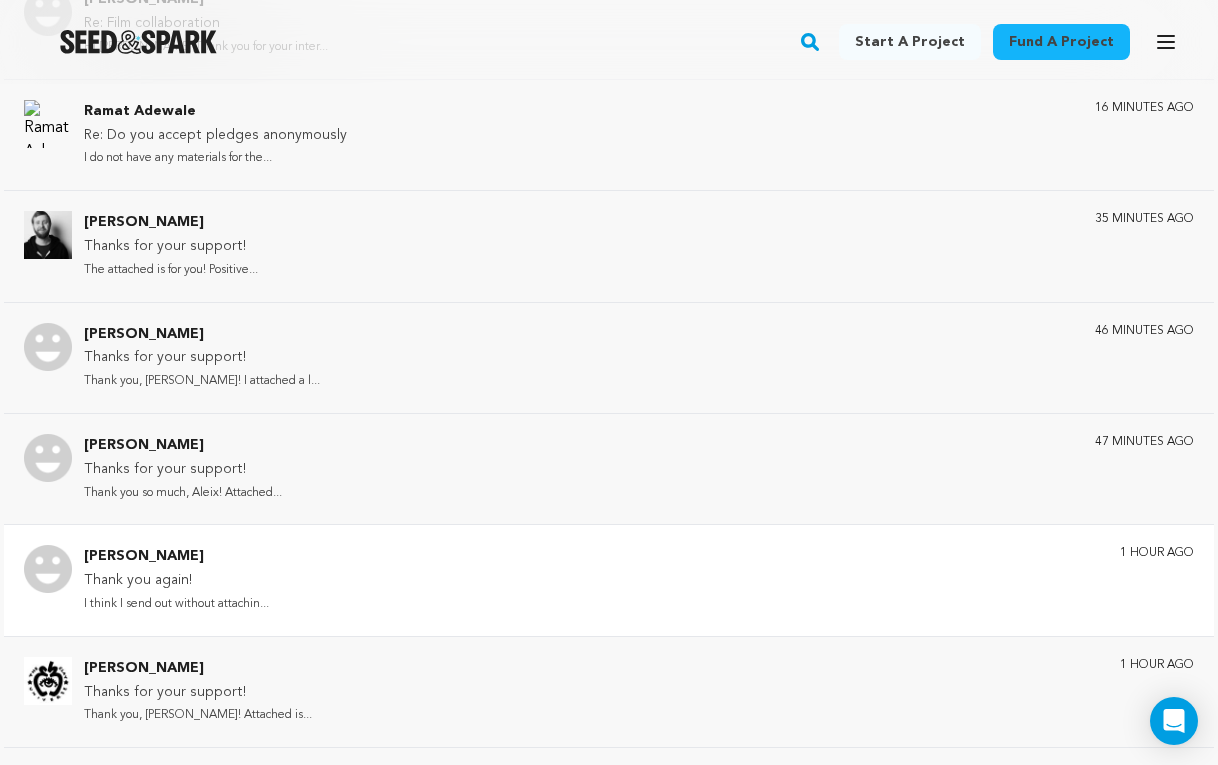 click on "Thank you again!" at bounding box center (176, 581) 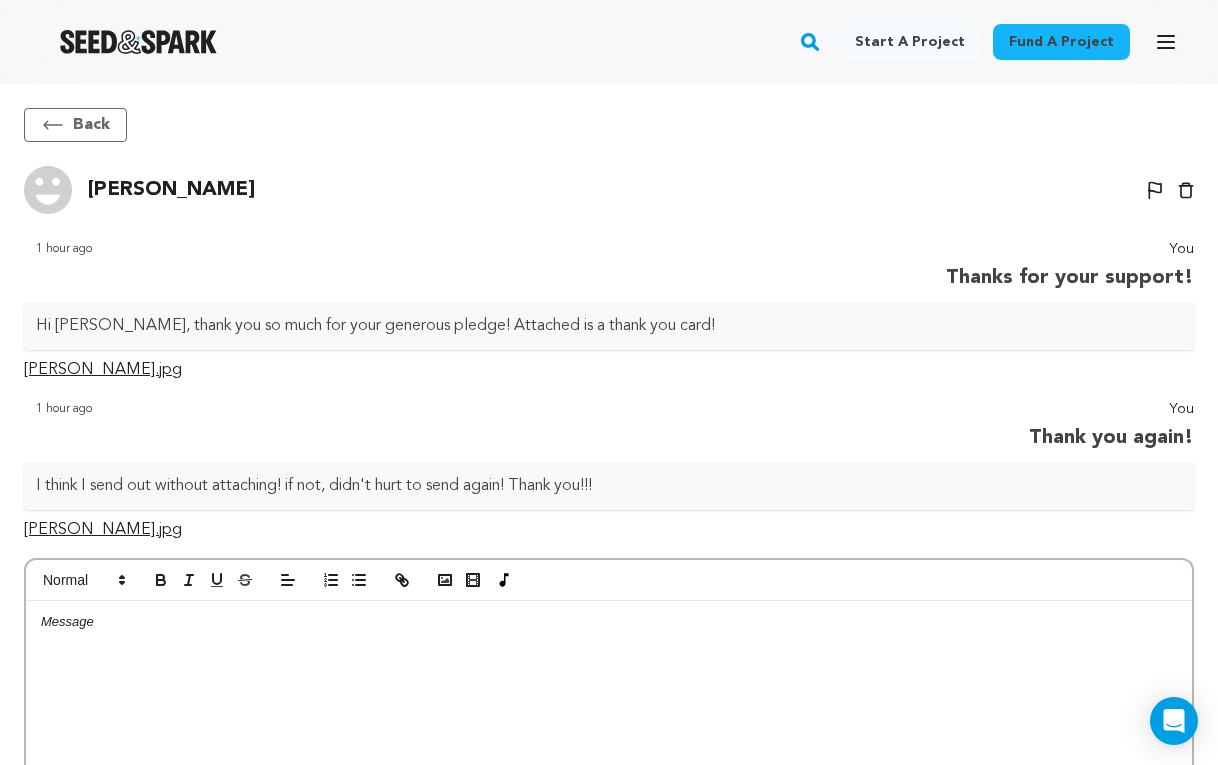 scroll, scrollTop: -5, scrollLeft: 0, axis: vertical 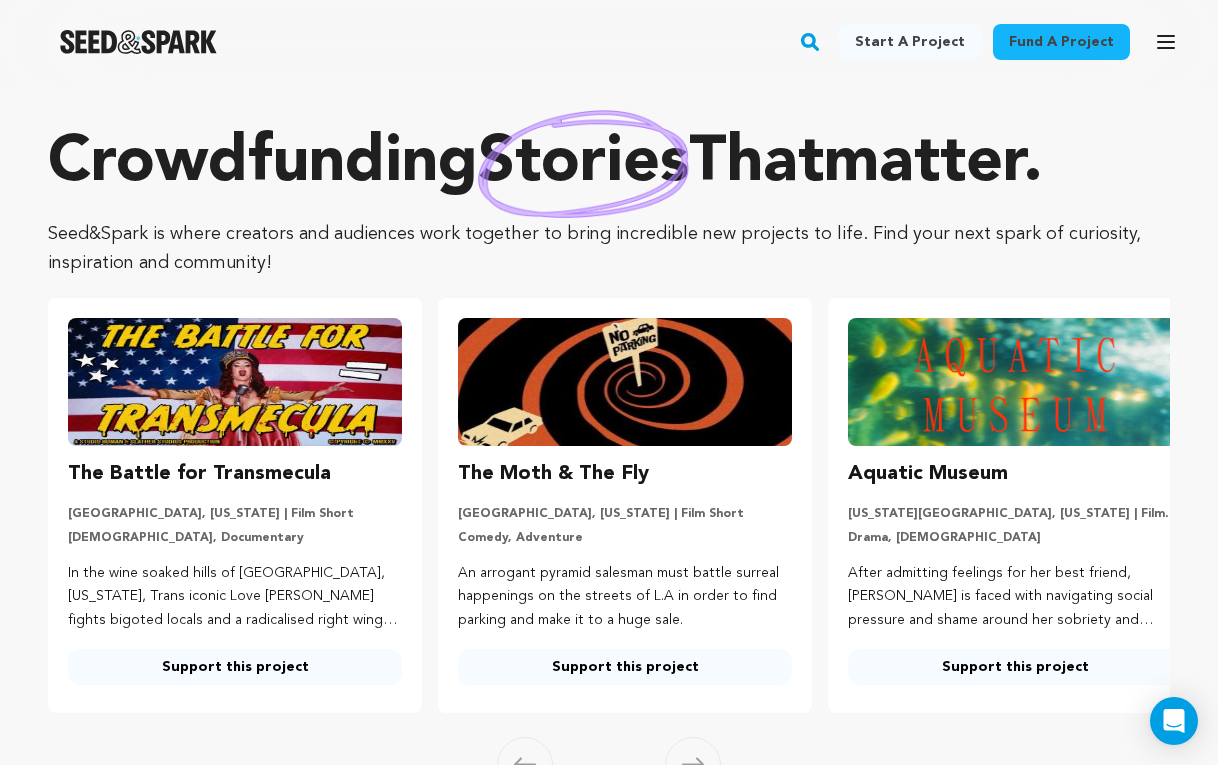 click 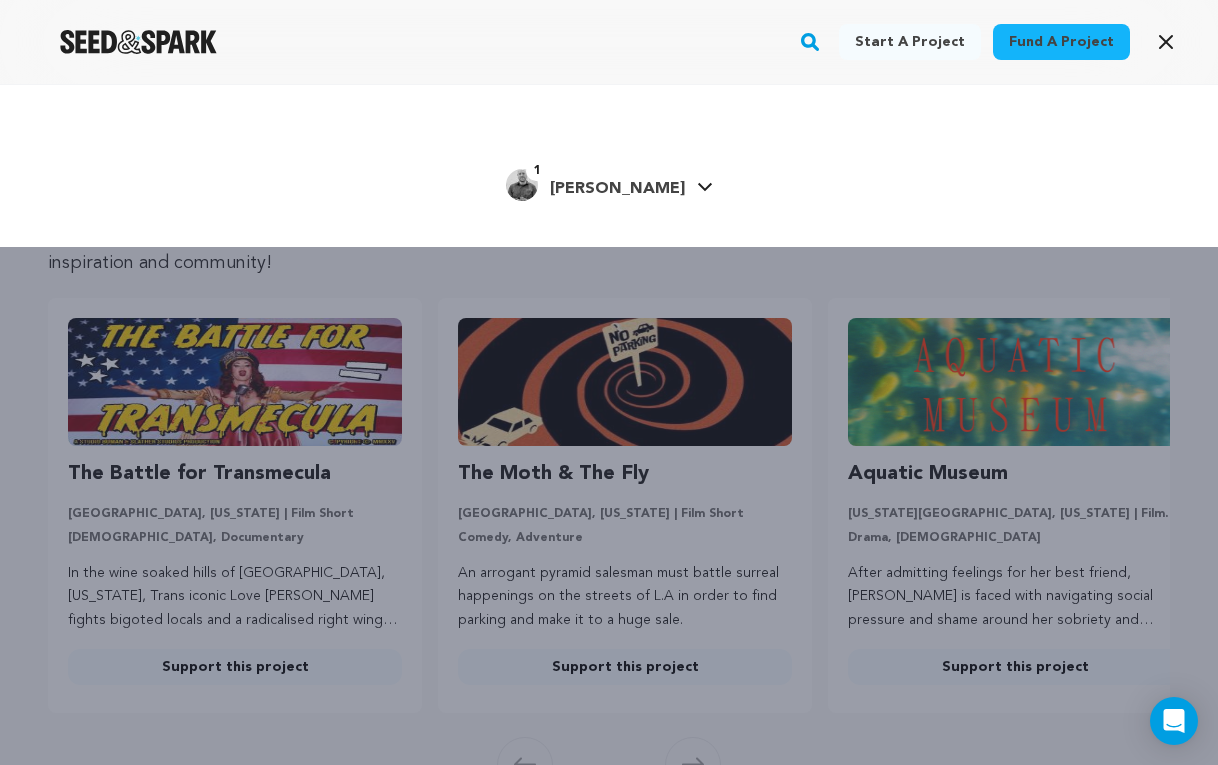 click on "[PERSON_NAME]" at bounding box center (617, 189) 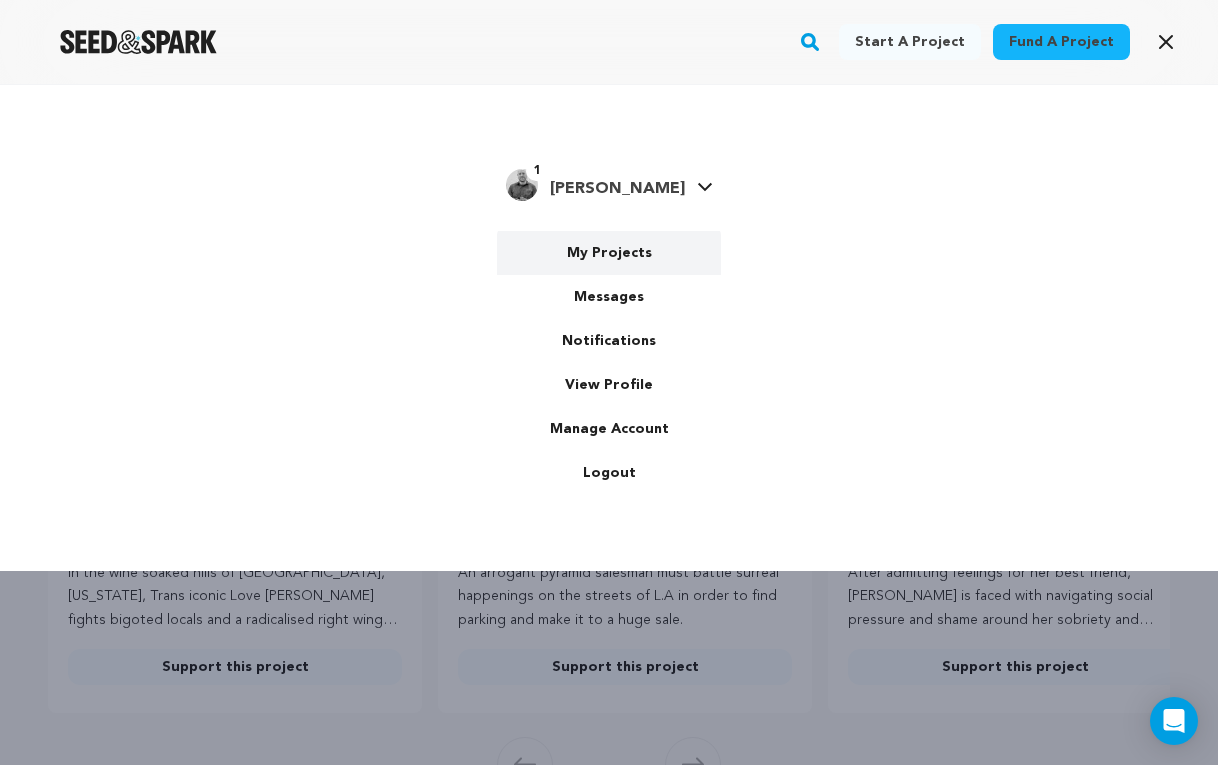 click on "My Projects" at bounding box center (609, 253) 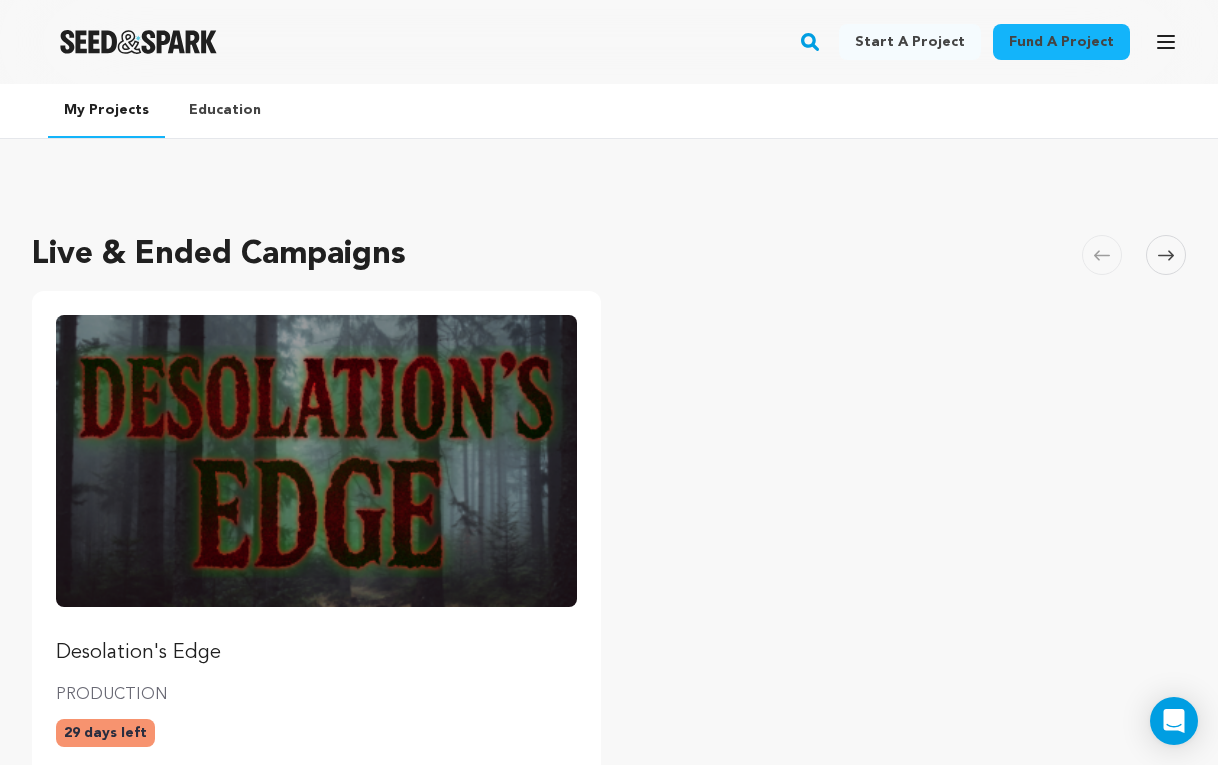 scroll, scrollTop: 261, scrollLeft: 0, axis: vertical 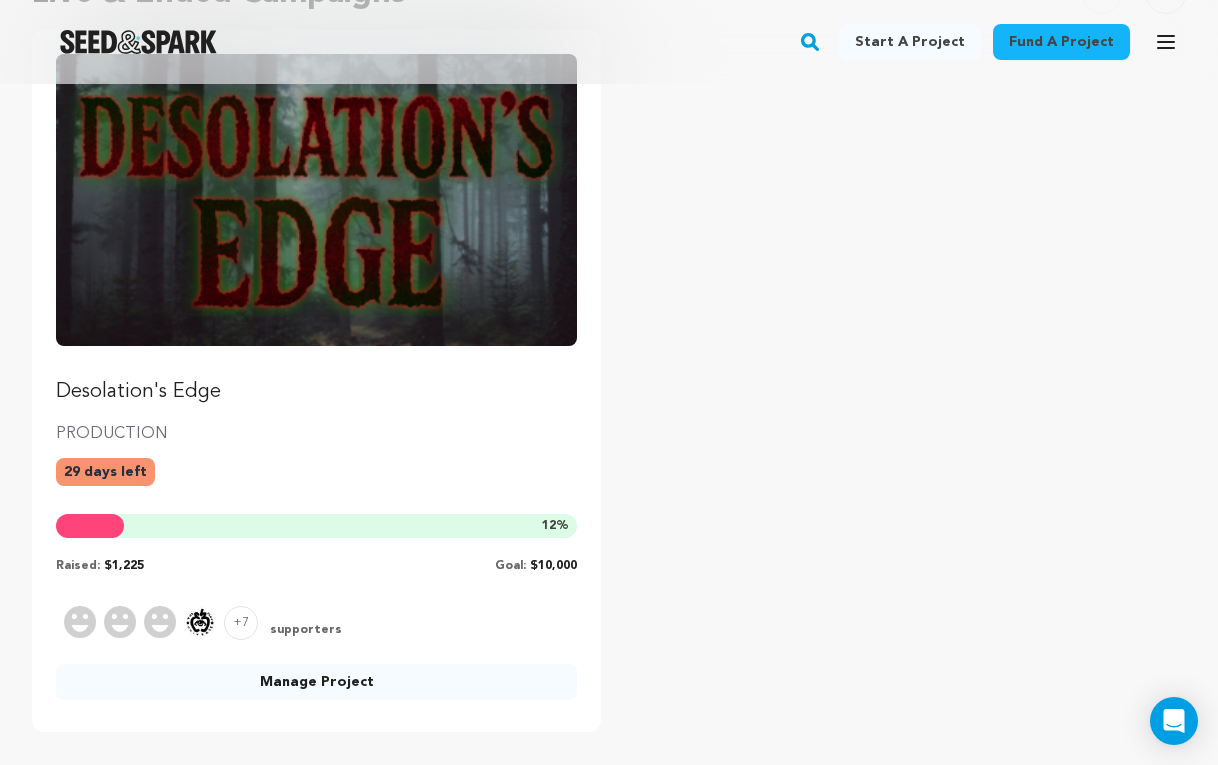 click at bounding box center [316, 200] 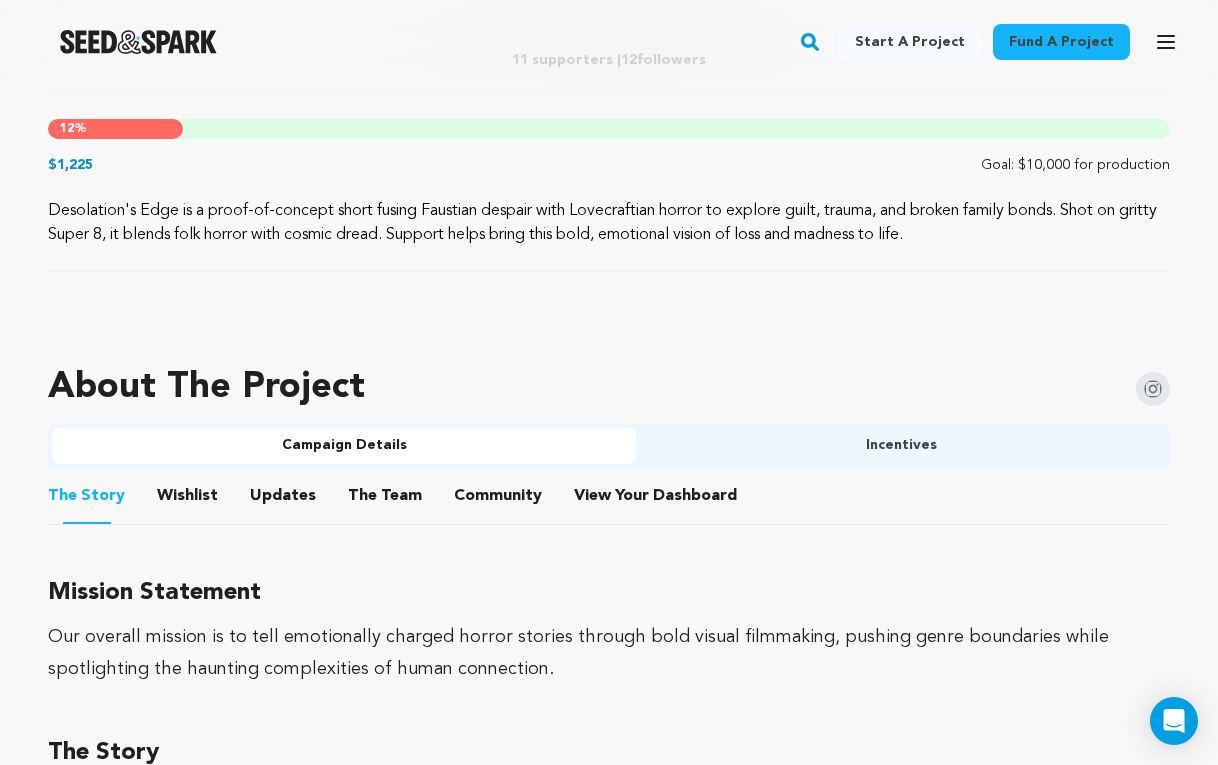 scroll, scrollTop: 974, scrollLeft: 0, axis: vertical 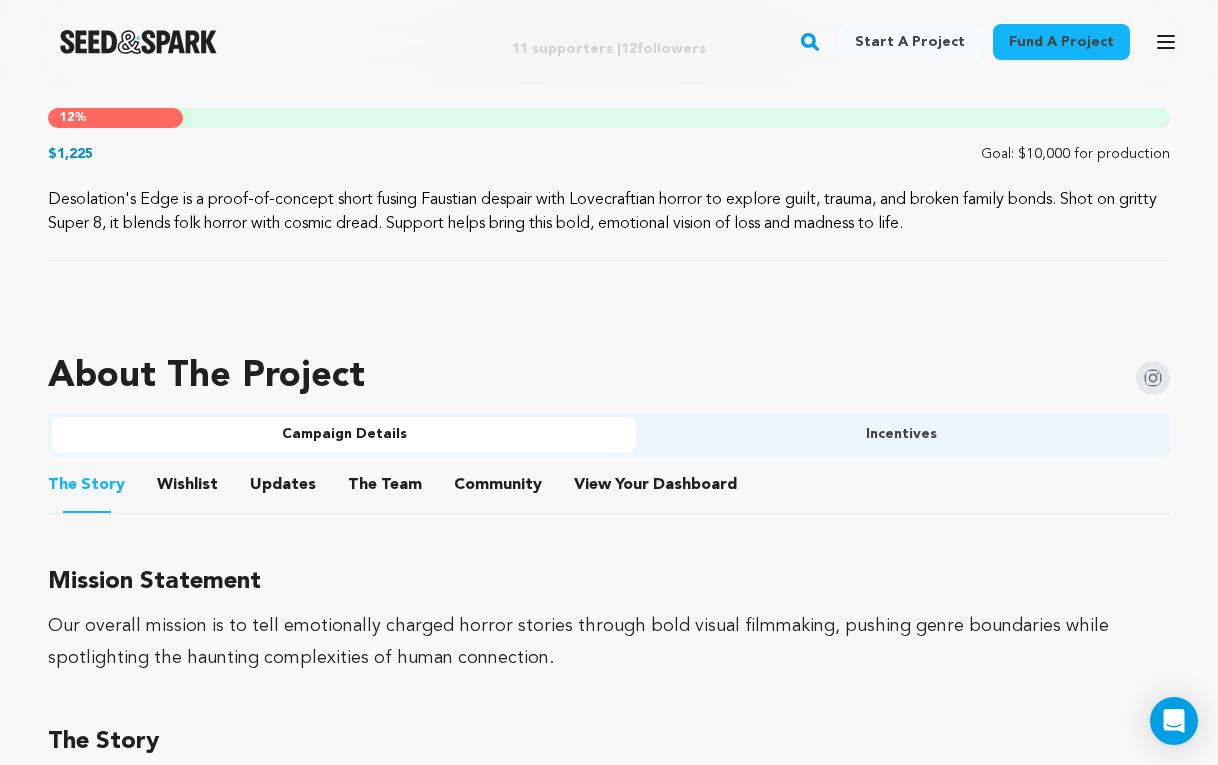 click on "Community" at bounding box center (498, 489) 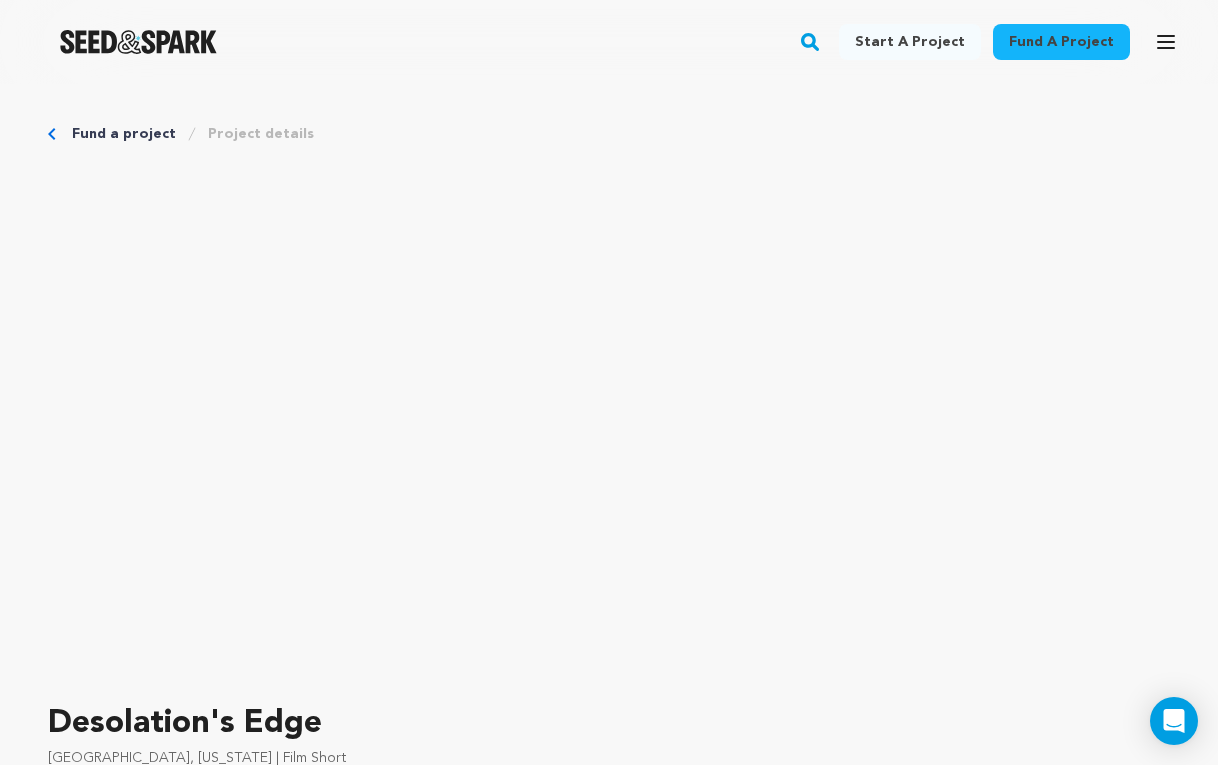 scroll, scrollTop: 0, scrollLeft: 0, axis: both 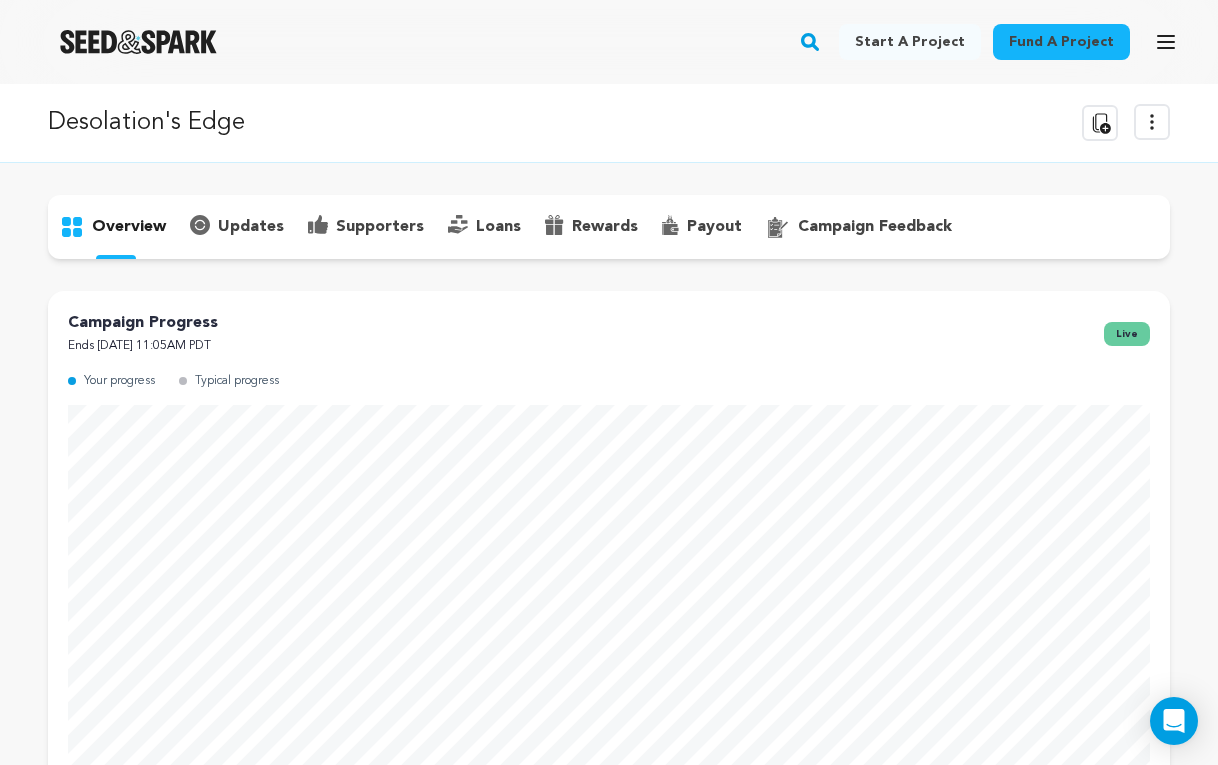 click 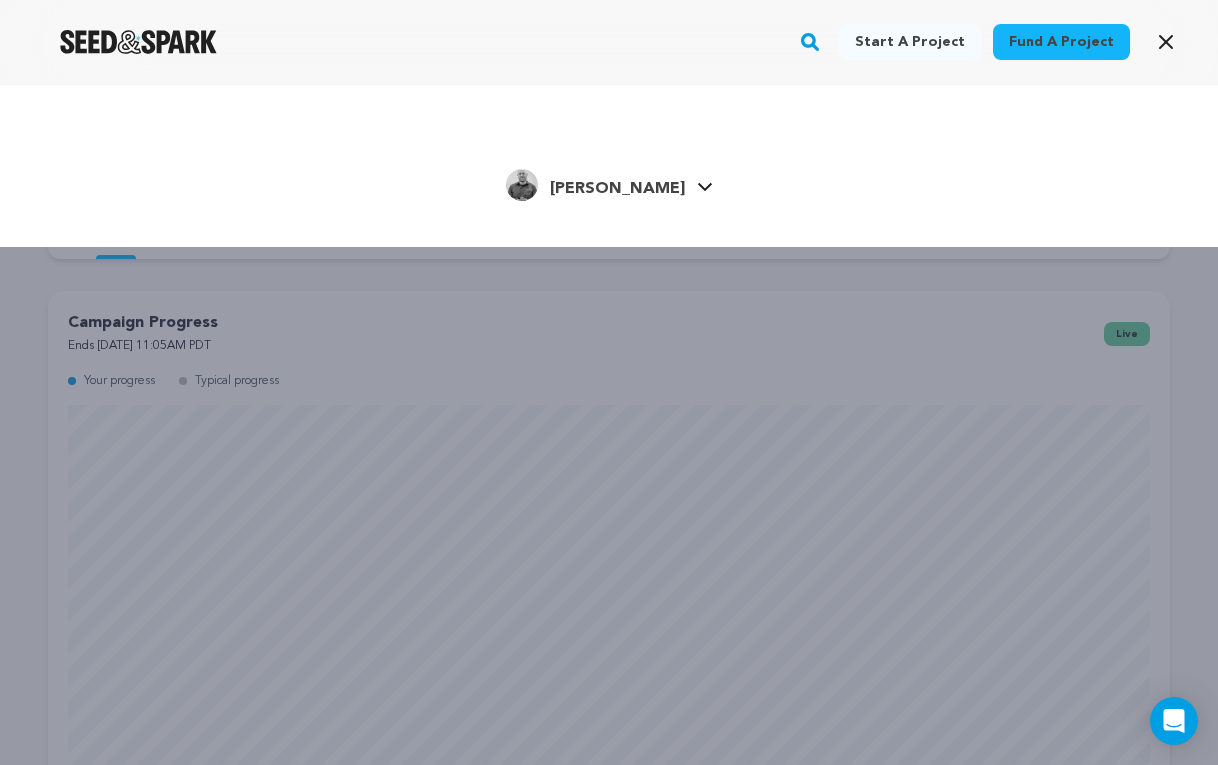 click on "[PERSON_NAME]" at bounding box center (617, 189) 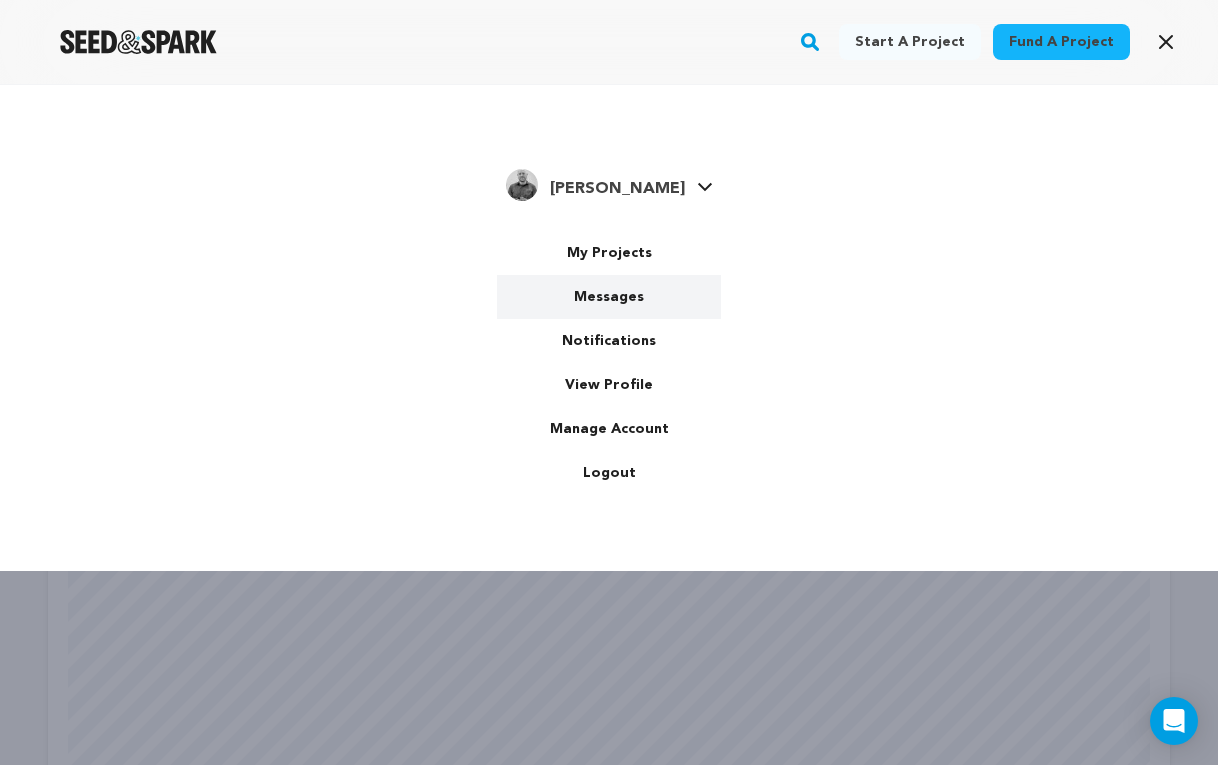 click on "Messages" at bounding box center (609, 297) 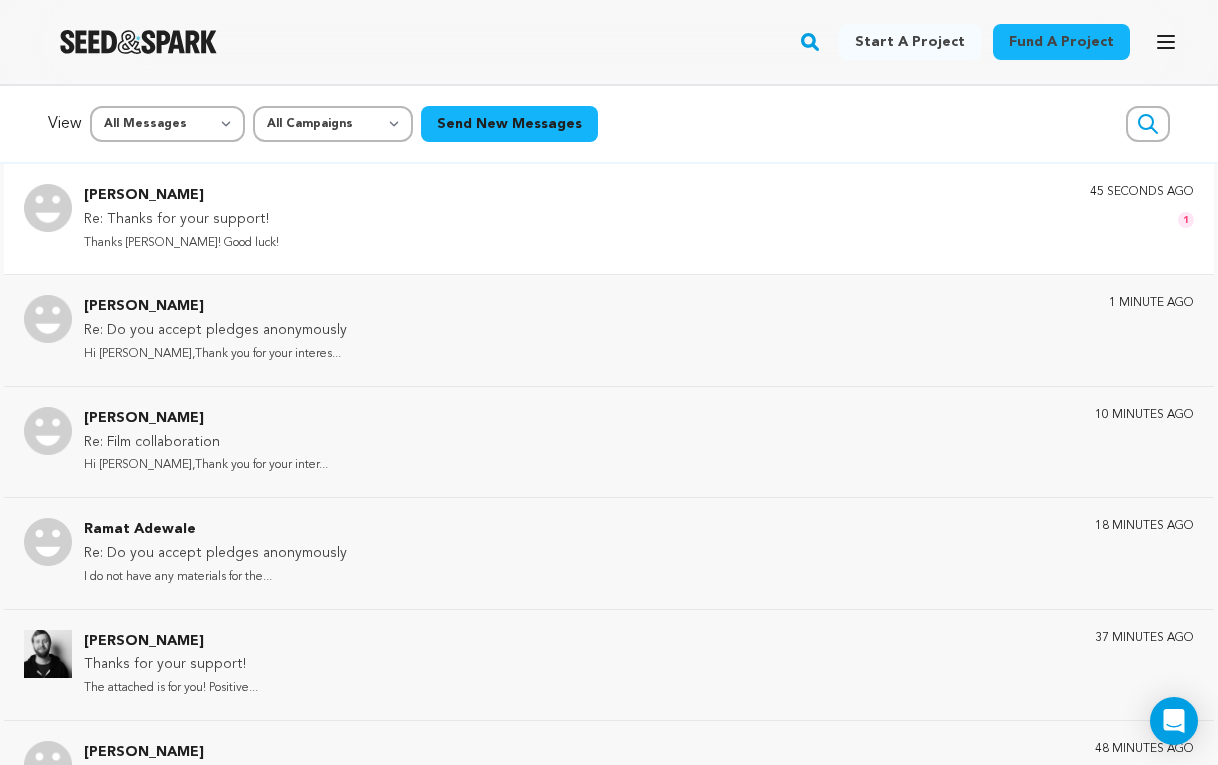 scroll, scrollTop: 0, scrollLeft: 0, axis: both 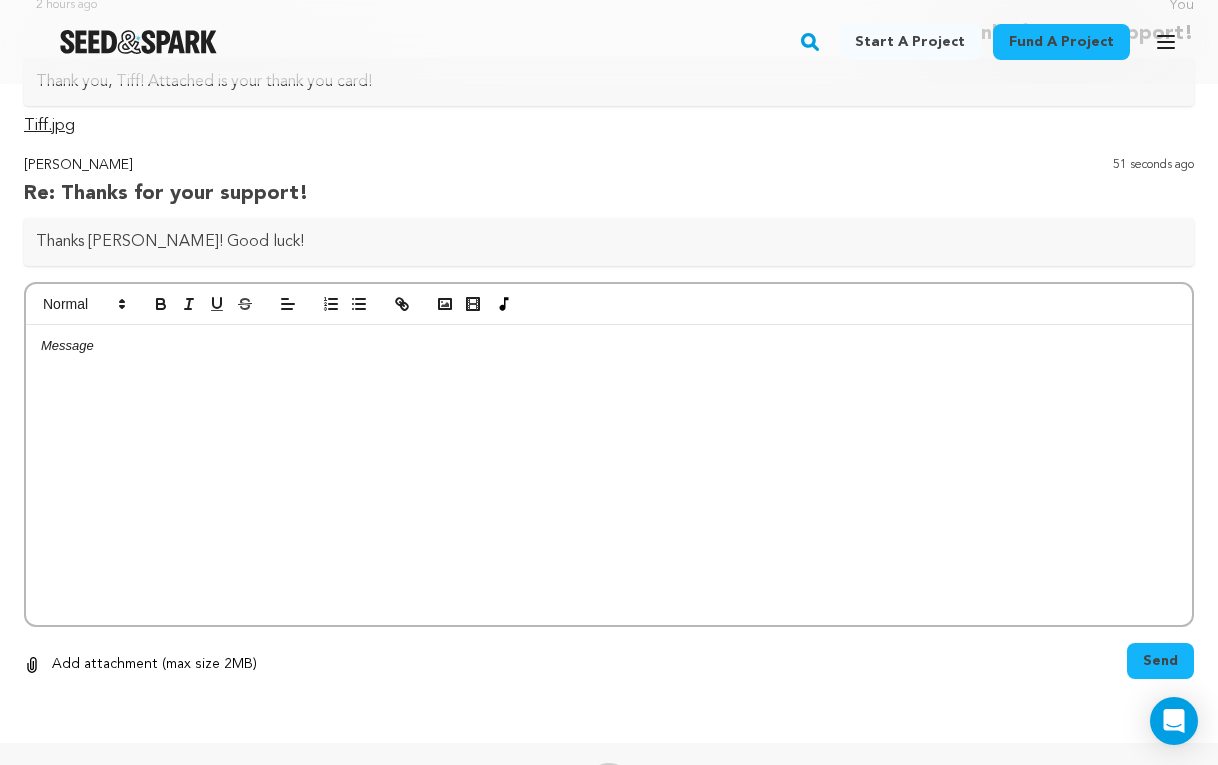click at bounding box center (138, 42) 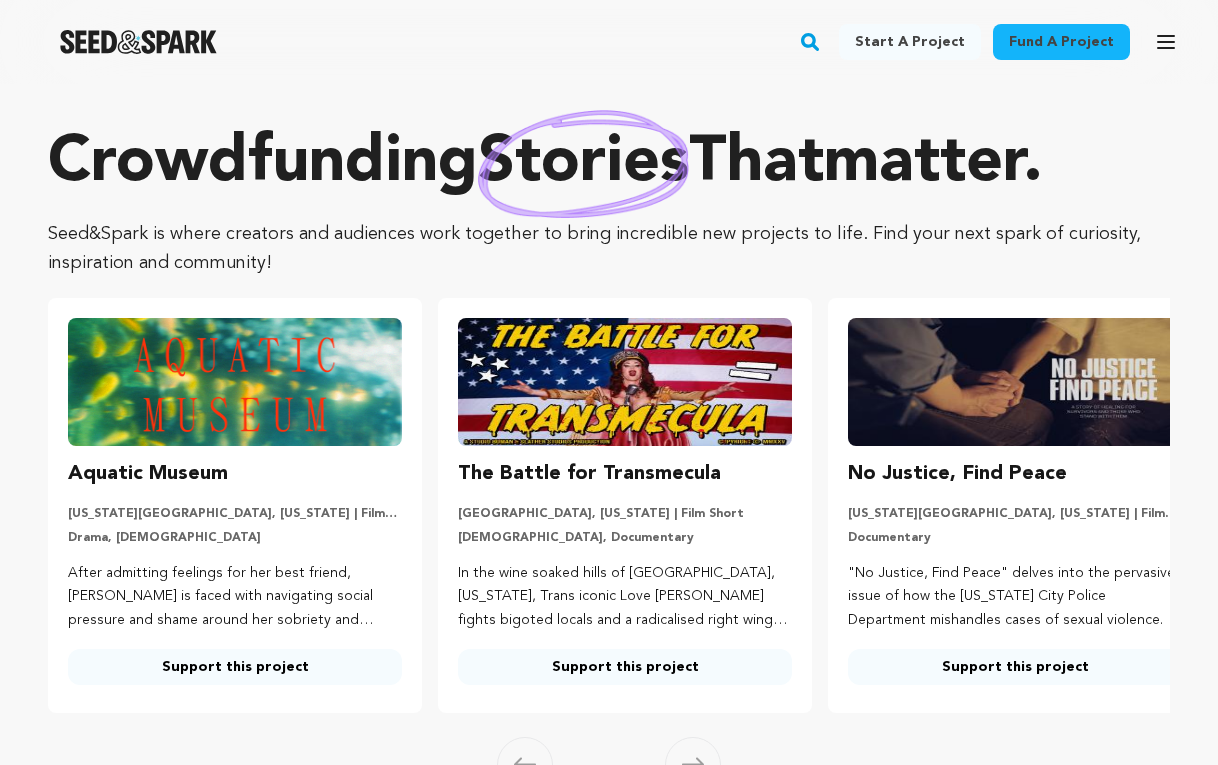 scroll, scrollTop: 0, scrollLeft: 0, axis: both 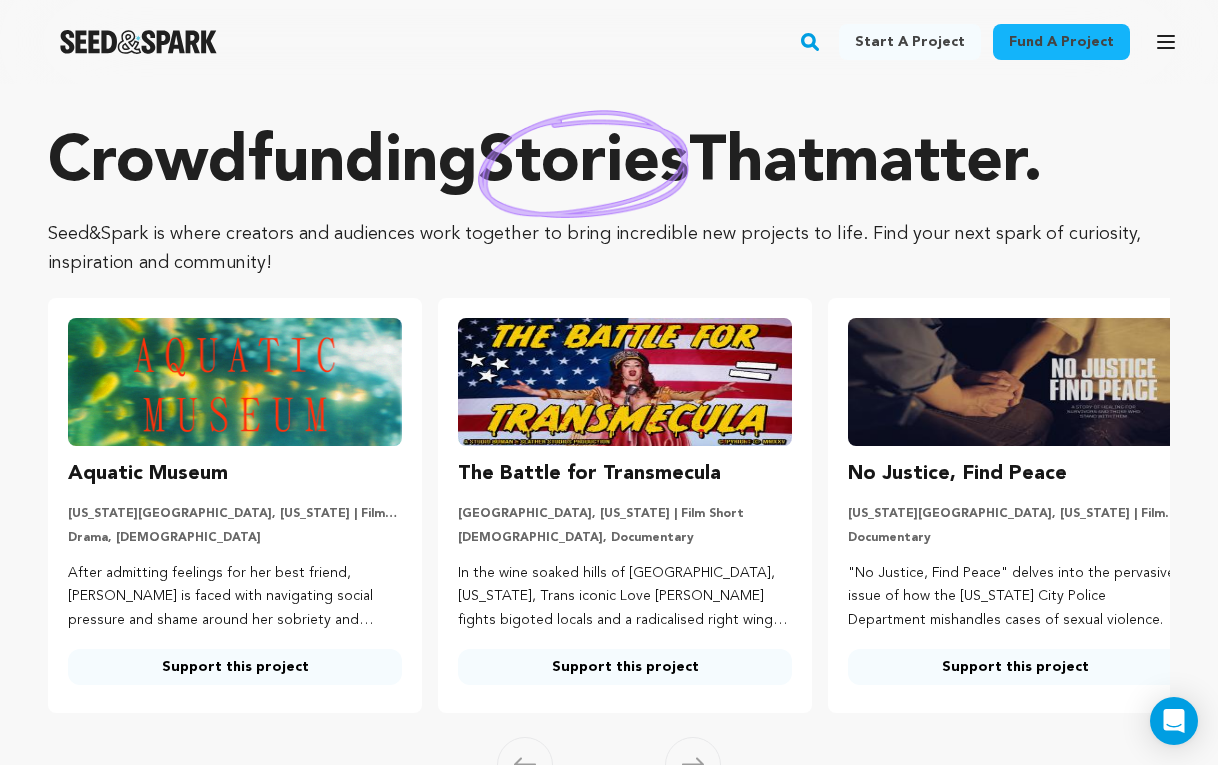 click 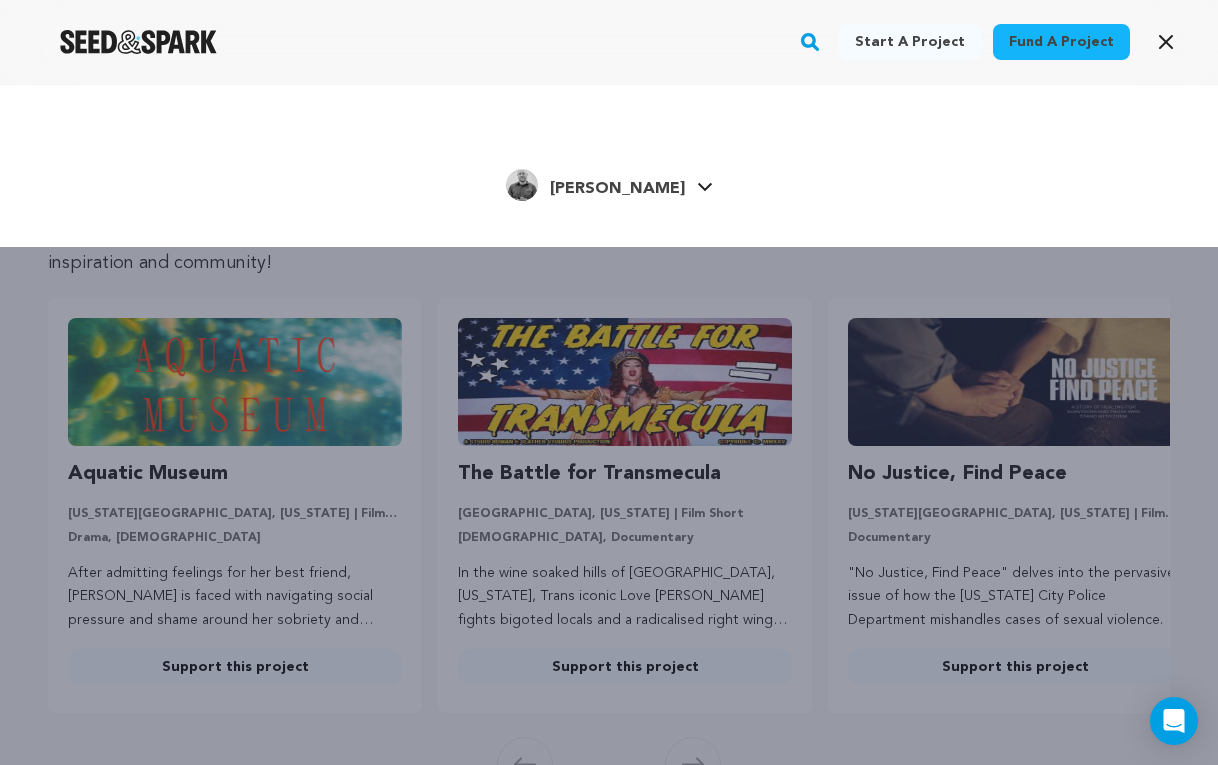 click on "[PERSON_NAME]" at bounding box center [617, 189] 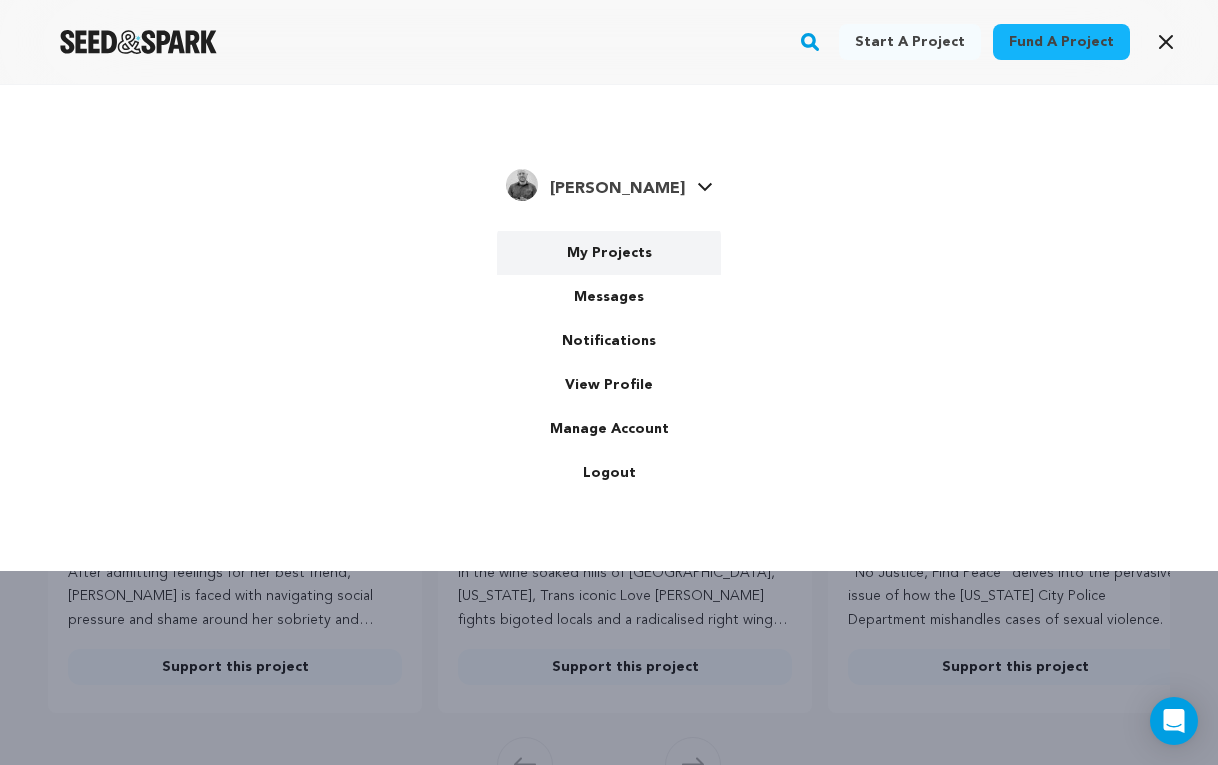 click on "My Projects" at bounding box center [609, 253] 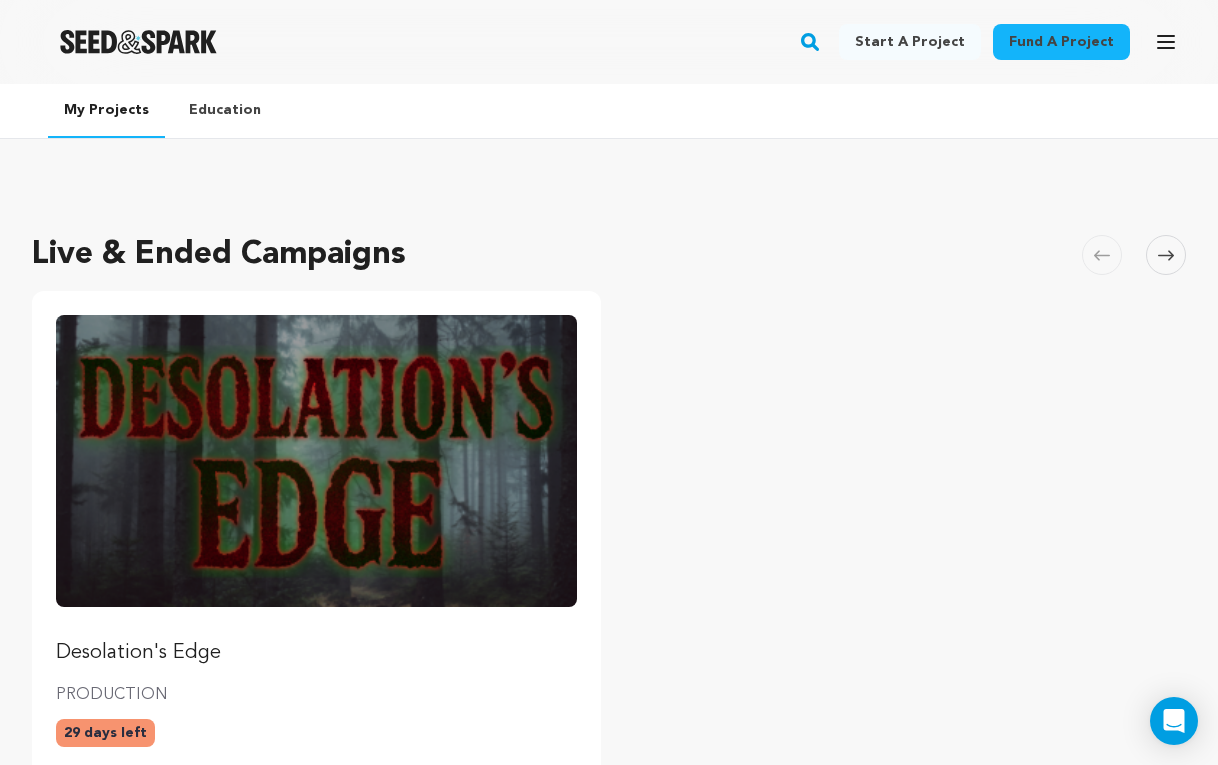 scroll, scrollTop: 0, scrollLeft: 0, axis: both 